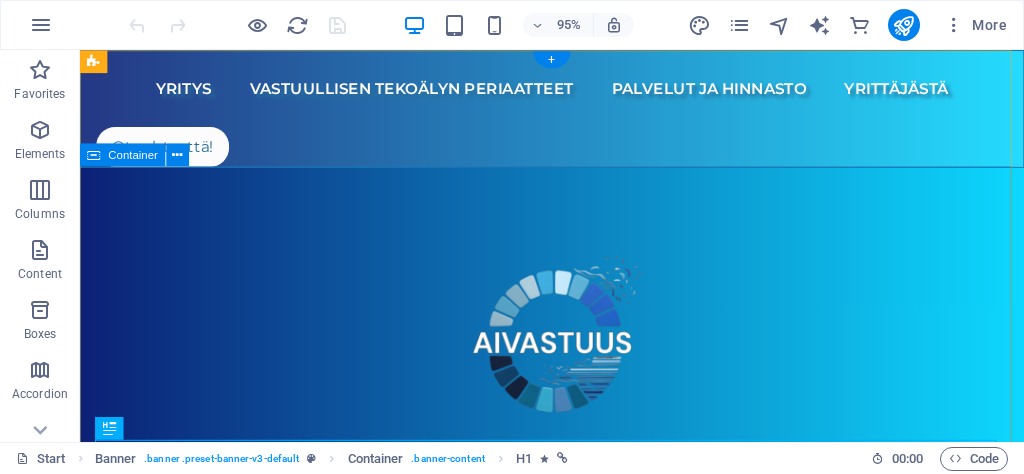 scroll, scrollTop: 16, scrollLeft: 0, axis: vertical 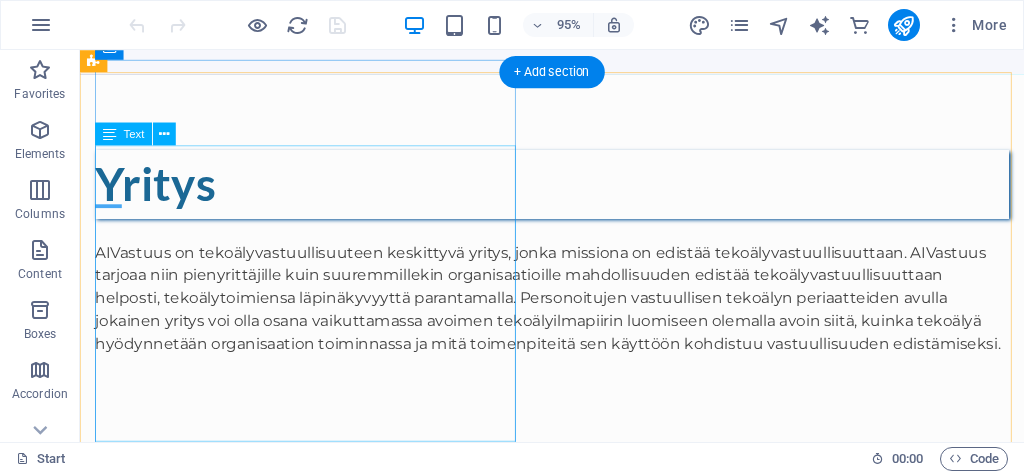 click on "AIVastuus on tekoälyvastuullisuuteen keskittyvä yritys, jonka missiona on edistää tekoälyvastuullisuuttaan. AIVastuus tarjoaa niin pienyrittäjille kuin suuremmillekin organisaatioille mahdollisuuden edistää tekoälyvastuullisuuttaan helposti, tekoälytoimiensa läpinäkyvyyttä parantamalla. Personoitujen vastuullisen tekoälyn periaatteiden avulla jokainen yritys voi olla osana vaikuttamassa avoimen tekoälyilmapiirin luomiseen olemalla avoin siitä, kuinka tekoälyä hyödynnetään organisaation toiminnassa ja mitä toimenpiteitä sen käyttöön kohdistuu vastuullisuuden edistämiseksi." at bounding box center (577, 299) 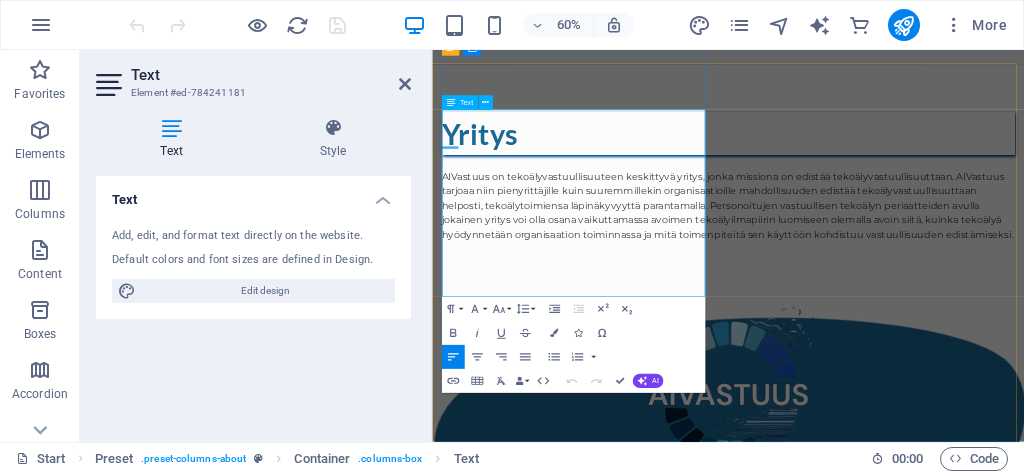 click on "AIVastuus on tekoälyvastuullisuuteen keskittyvä yritys, jonka missiona on edistää tekoälyvastuullisuuttaan. AIVastuus tarjoaa niin pienyrittäjille kuin suuremmillekin organisaatioille mahdollisuuden edistää tekoälyvastuullisuuttaan helposti, tekoälytoimiensa läpinäkyvyyttä parantamalla. Personoitujen vastuullisen tekoälyn periaatteiden avulla jokainen yritys voi olla osana vaikuttamassa avoimen tekoälyilmapiirin luomiseen olemalla avoin siitä, kuinka tekoälyä hyödynnetään organisaation toiminnassa ja mitä toimenpiteitä sen käyttöön kohdistuu vastuullisuuden edistämiseksi." at bounding box center [925, 311] 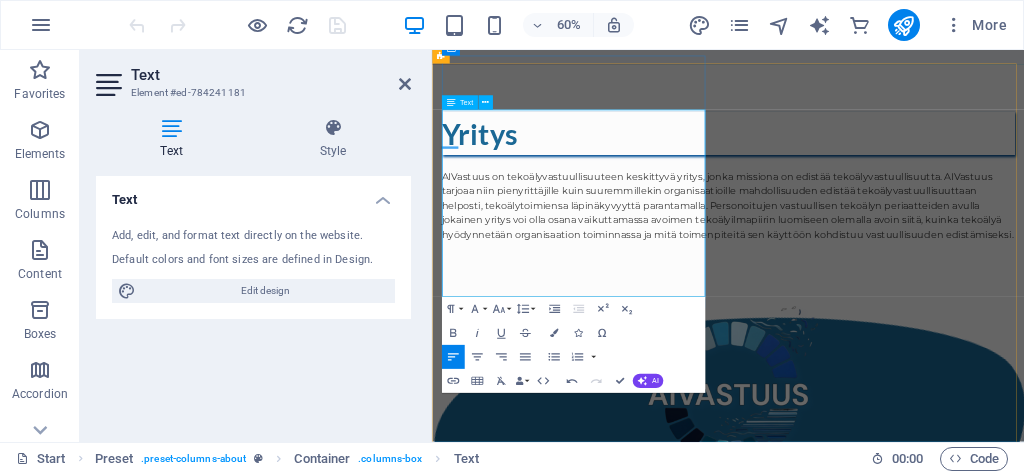 click on "AIVastuus on tekoälyvastuullisuuteen keskittyvä yritys, jonka missiona on edistää tekoälyvastuullisuutta. AIVastuus tarjoaa niin pienyrittäjille kuin suuremmillekin organisaatioille mahdollisuuden edistää tekoälyvastuullisuuttaan helposti, tekoälytoimiensa läpinäkyvyyttä parantamalla. Personoitujen vastuullisen tekoälyn periaatteiden avulla jokainen yritys voi olla osana vaikuttamassa avoimen tekoälyilmapiirin luomiseen olemalla avoin siitä, kuinka tekoälyä hyödynnetään organisaation toiminnassa ja mitä toimenpiteitä sen käyttöön kohdistuu vastuullisuuden edistämiseksi." at bounding box center [925, 311] 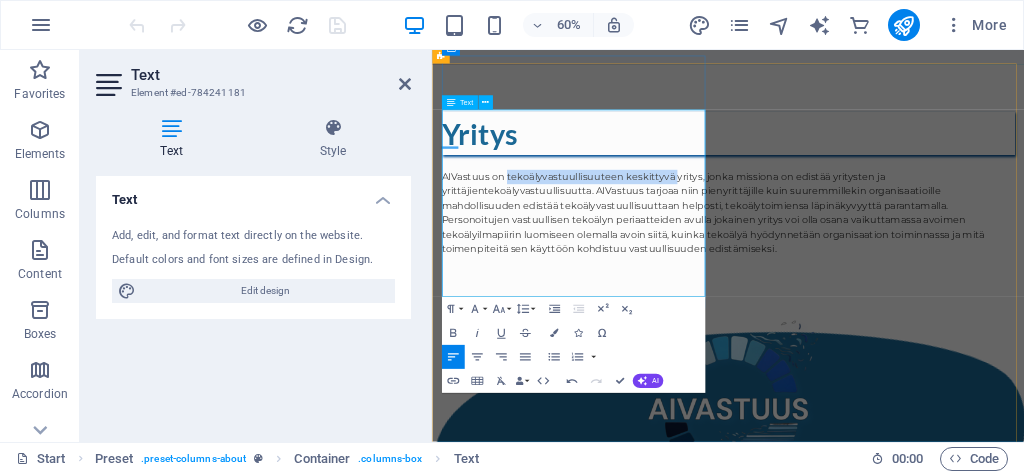 drag, startPoint x: 832, startPoint y: 183, endPoint x: 556, endPoint y: 187, distance: 276.029 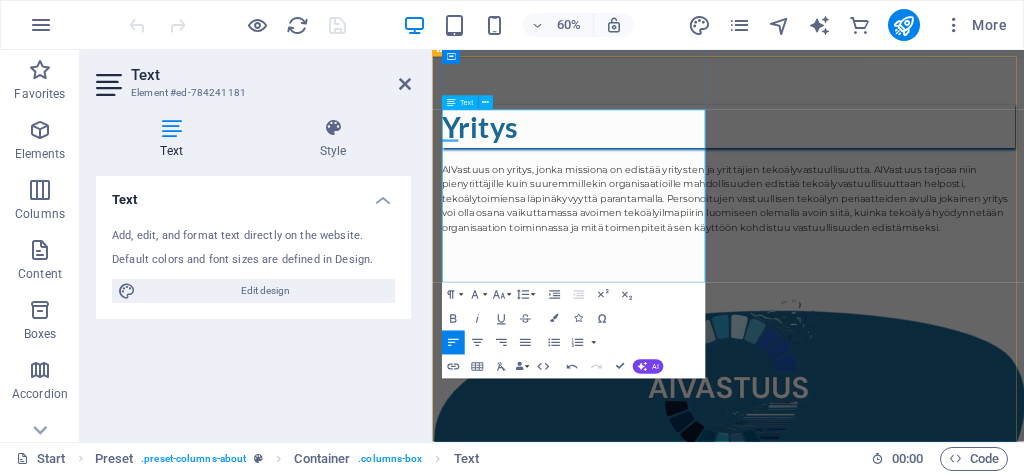 click on "AIVastuus on yritys, jonka missiona on edistää yritysten ja yrittäjien tekoälyvastuullisuutta. AIVastuus tarjoaa niin pienyrittäjille kuin suuremmillekin organisaatioille mahdollisuuden edistää tekoälyvastuullisuuttaan helposti, tekoälytoimiensa läpinäkyvyyttä parantamalla. Personoitujen vastuullisen tekoälyn periaatteiden avulla jokainen yritys voi olla osana vaikuttamassa avoimen tekoälyilmapiirin luomiseen olemalla avoin siitä, kuinka tekoälyä hyödynnetään organisaation toiminnassa ja mitä toimenpiteitä sen käyttöön kohdistuu vastuullisuuden edistämiseksi." at bounding box center [925, 299] 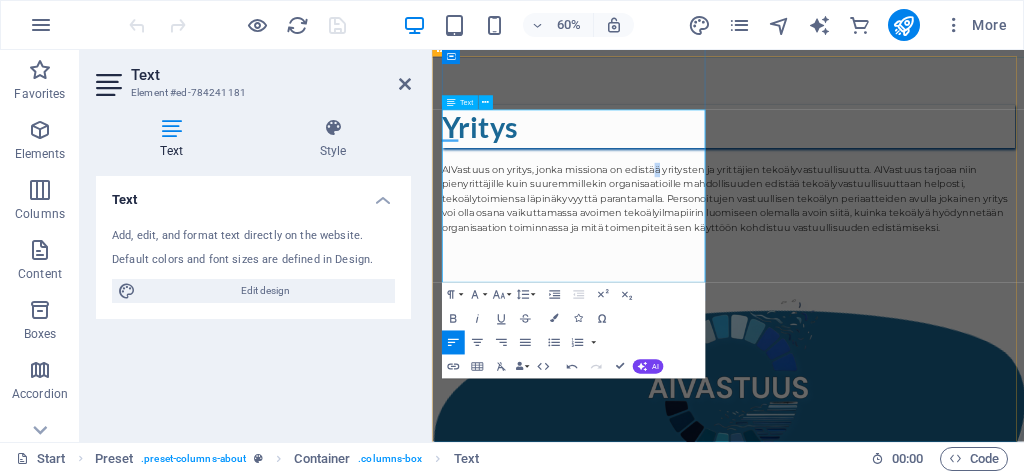 drag, startPoint x: 812, startPoint y: 183, endPoint x: 800, endPoint y: 179, distance: 12.649111 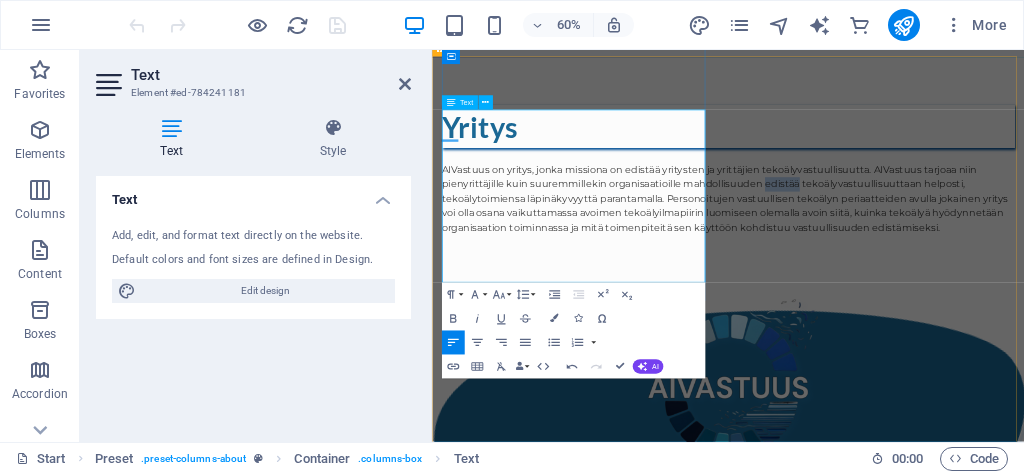 drag, startPoint x: 640, startPoint y: 256, endPoint x: 586, endPoint y: 255, distance: 54.00926 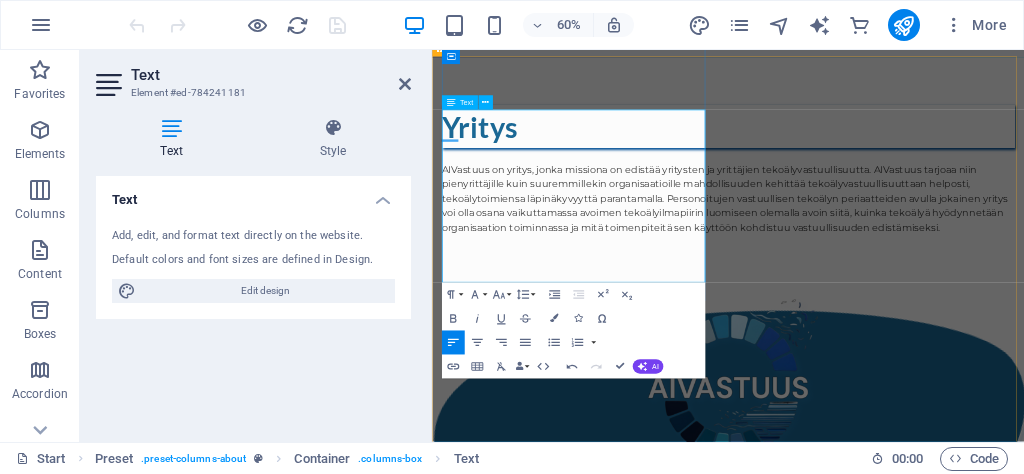 click on "AIVastuus on yritys, jonka missiona on edistää yritysten ja yrittäjien tekoälyvastuullisuutta. AIVastuus tarjoaa niin pienyrittäjille kuin suuremmillekin organisaatioille mahdollisuuden kehittää tekoälyvastuullisuuttaan helposti, tekoälytoimiensa läpinäkyvyyttä parantamalla. Personoitujen vastuullisen tekoälyn periaatteiden avulla jokainen yritys voi olla osana vaikuttamassa avoimen tekoälyilmapiirin luomiseen olemalla avoin siitä, kuinka tekoälyä hyödynnetään organisaation toiminnassa ja mitä toimenpiteitä sen käyttöön kohdistuu vastuullisuuden edistämiseksi." at bounding box center (925, 299) 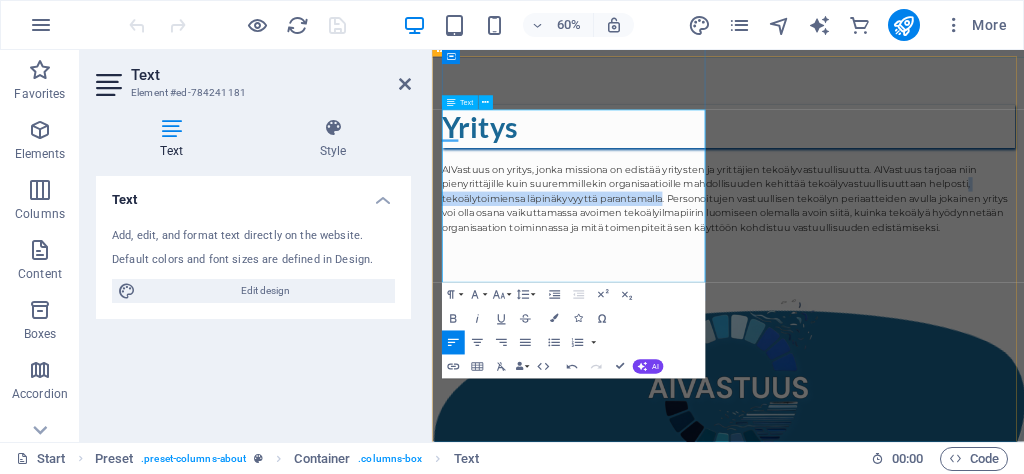 drag, startPoint x: 552, startPoint y: 310, endPoint x: 510, endPoint y: 284, distance: 49.396355 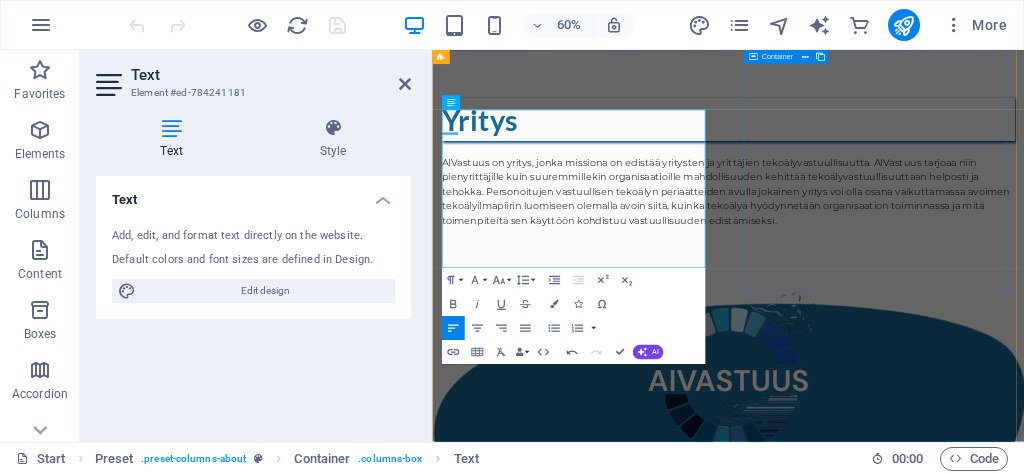 scroll, scrollTop: 924, scrollLeft: 0, axis: vertical 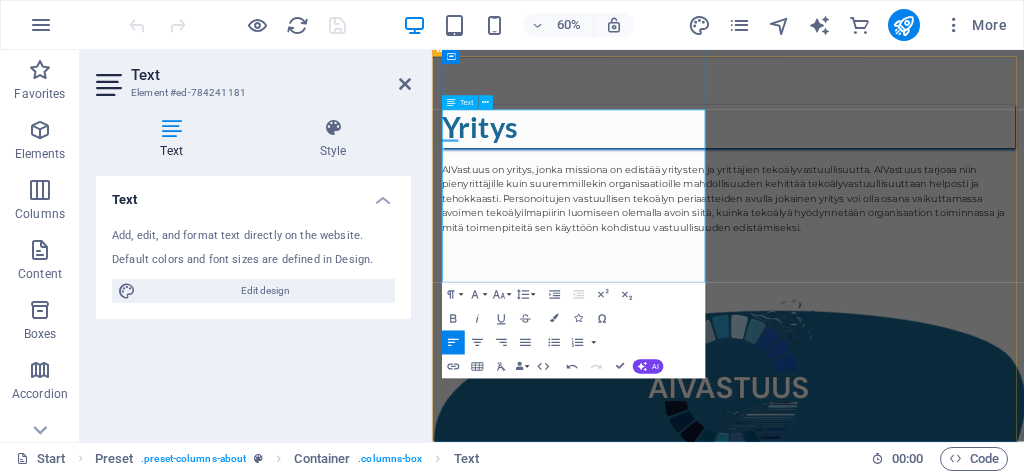 click on "AIVastuus on yritys, jonka missiona on edistää yritysten ja yrittäjien tekoälyvastuullisuutta. AIVastuus tarjoaa niin pienyrittäjille kuin suuremmillekin organisaatioille mahdollisuuden kehittää tekoälyvastuullisuuttaan helposti ja tehokkaasti . Personoitujen vastuullisen tekoälyn periaatteiden avulla jokainen yritys voi olla osana vaikuttamassa avoimen tekoälyilmapiirin luomiseen olemalla avoin siitä, kuinka tekoälyä hyödynnetään organisaation toiminnassa ja mitä toimenpiteitä sen käyttöön kohdistuu vastuullisuuden edistämiseksi." at bounding box center (925, 299) 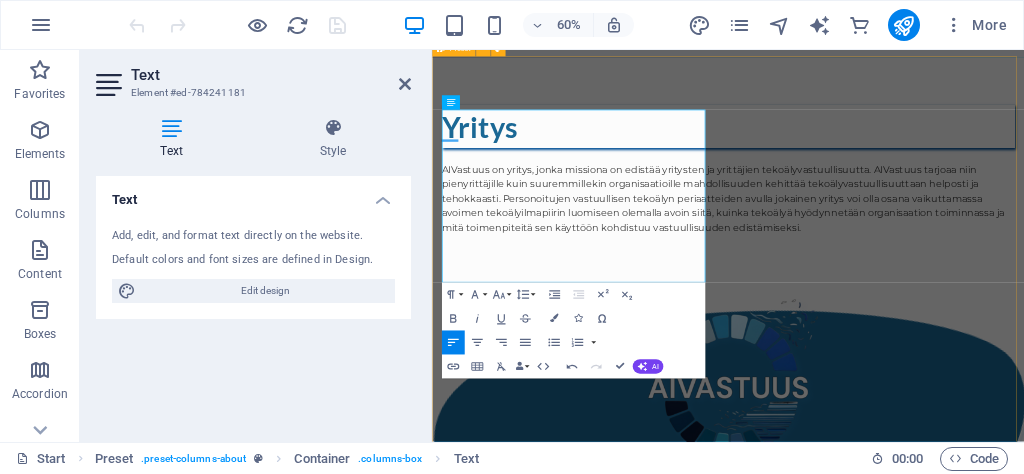 click on "Yritys AIVastuus on yritys, jonka missiona on edistää yritysten ja yrittäjien tekoälyvastuullisuutta. AIVastuus tarjoaa niin pienyrittäjille kuin suuremmillekin organisaatioille mahdollisuuden kehittää tekoälyvastuullisuuttaan helposti ja tehokkaasti . Personoitujen vastuullisen tekoälyn periaatteiden avulla jokainen yritys voi olla osana vaikuttamassa avoimen tekoälyilmapiirin luomiseen olemalla avoin siitä, kuinka tekoälyä hyödynnetään organisaation toiminnassa ja mitä toimenpiteitä sen käyttöön kohdistuu vastuullisuuden edistämiseksi.
.cls-1{fill:#1a171b;stroke:#fff;stroke-miterlimit:10;} Element 2
.cls-1{fill:#1a171b;stroke:#fff;stroke-miterlimit:10;} Element 2
Yrityksen omat vastuullisen tekoälyn periaatteet Yrityksen omat vastuullisen tekoälyn periaatteet Yrityksen omat vastuullisen tekoälyn periaatteet Yrityksen omat vastuullisen tekoälyn periaatteet Yrityksen omat vastuullisen tekoälyn periaatteet 1 2 3 4 5 Element 2" at bounding box center [925, 876] 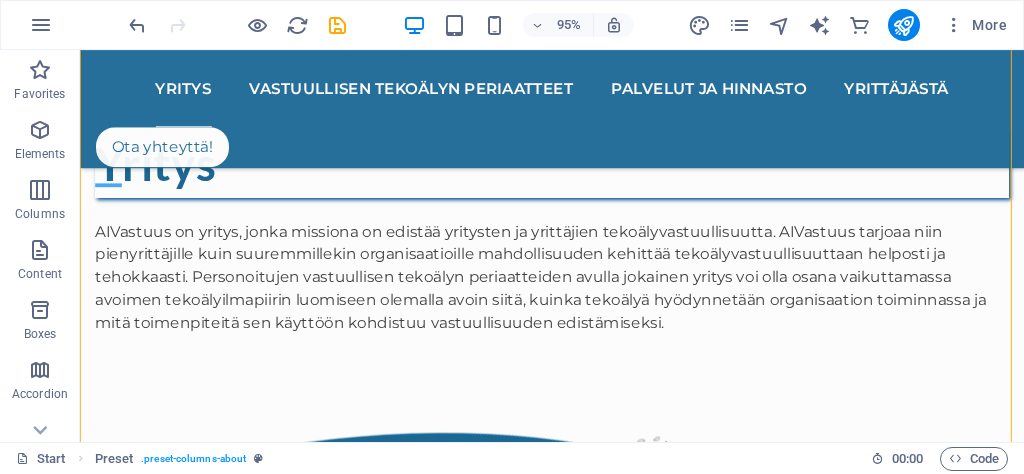 scroll, scrollTop: 1000, scrollLeft: 0, axis: vertical 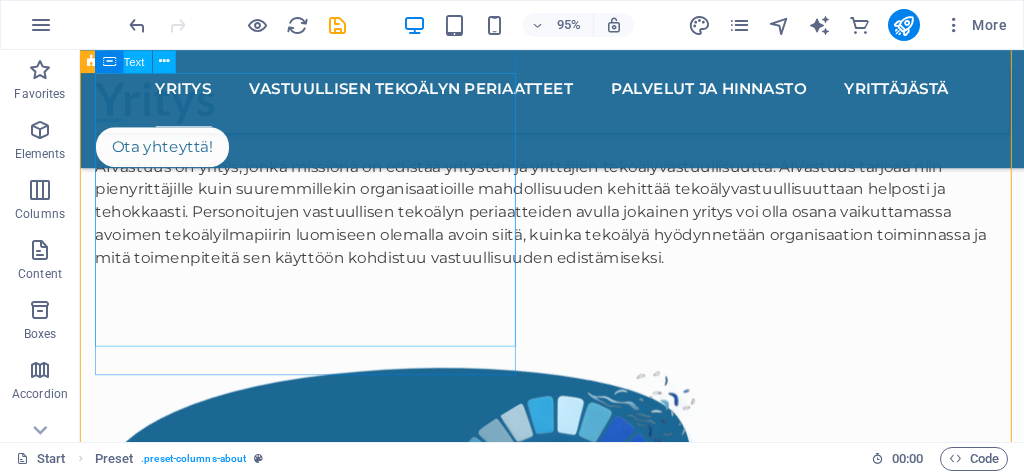 click on "AIVastuus on yritys, jonka missiona on edistää yritysten ja yrittäjien tekoälyvastuullisuutta. AIVastuus tarjoaa niin pienyrittäjille kuin suuremmillekin organisaatioille mahdollisuuden kehittää tekoälyvastuullisuuttaan helposti ja tehokkaasti. Personoitujen vastuullisen tekoälyn periaatteiden avulla jokainen yritys voi olla osana vaikuttamassa avoimen tekoälyilmapiirin luomiseen olemalla avoin siitä, kuinka tekoälyä hyödynnetään organisaation toiminnassa ja mitä toimenpiteitä sen käyttöön kohdistuu vastuullisuuden edistämiseksi." at bounding box center [577, 209] 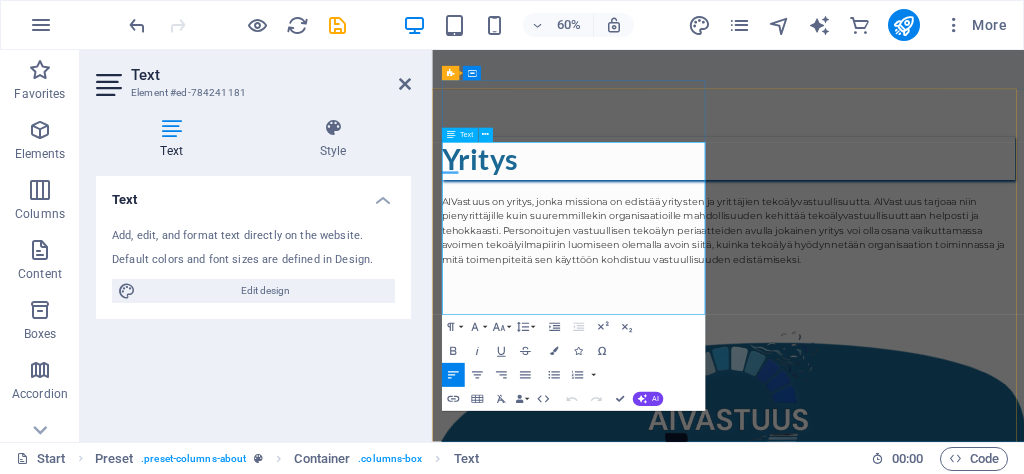 scroll, scrollTop: 870, scrollLeft: 0, axis: vertical 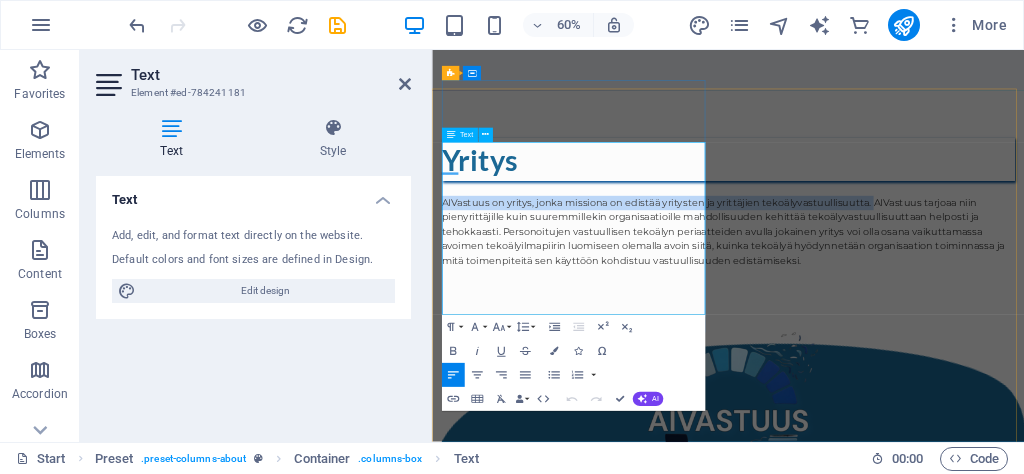 drag, startPoint x: 722, startPoint y: 263, endPoint x: 448, endPoint y: 235, distance: 275.42694 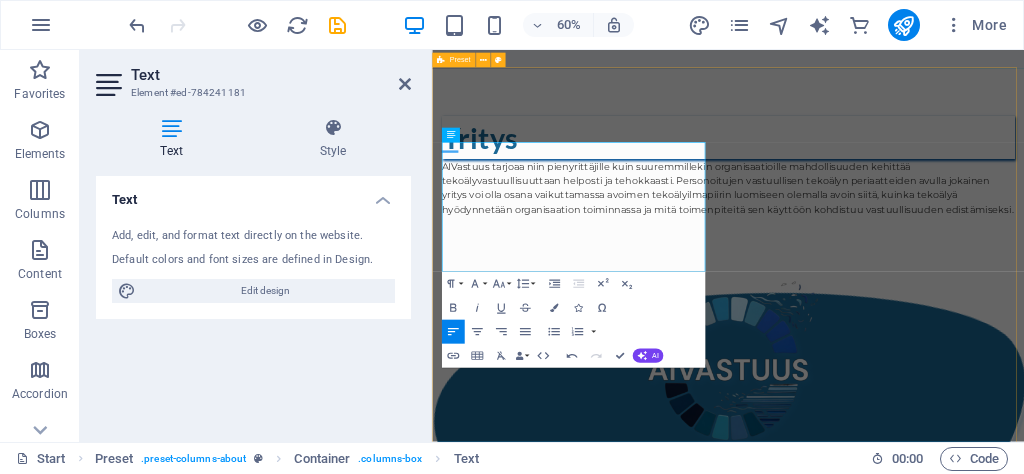 scroll, scrollTop: 894, scrollLeft: 0, axis: vertical 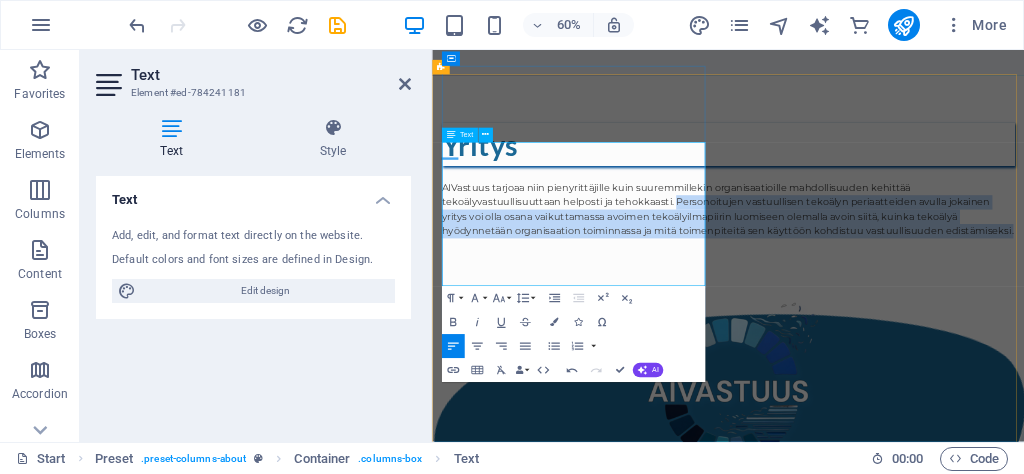 drag, startPoint x: 864, startPoint y: 427, endPoint x: 549, endPoint y: 315, distance: 334.3187 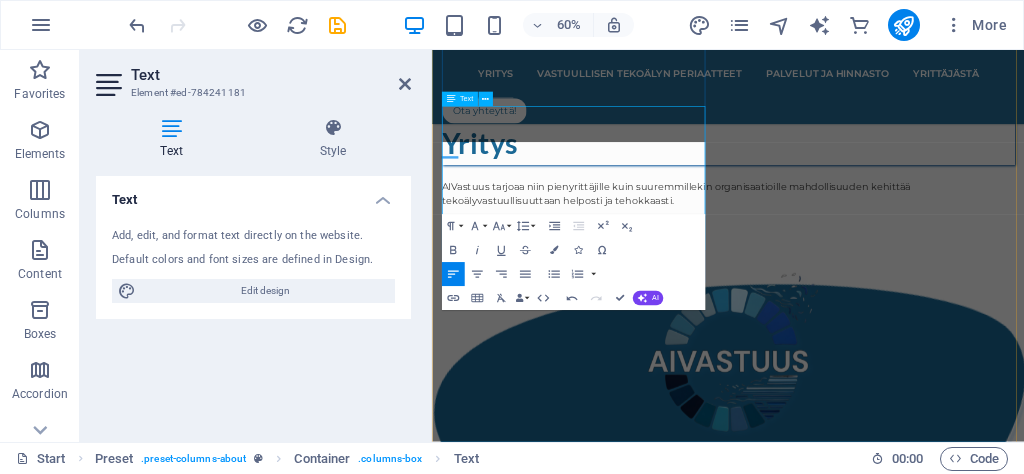 scroll, scrollTop: 954, scrollLeft: 0, axis: vertical 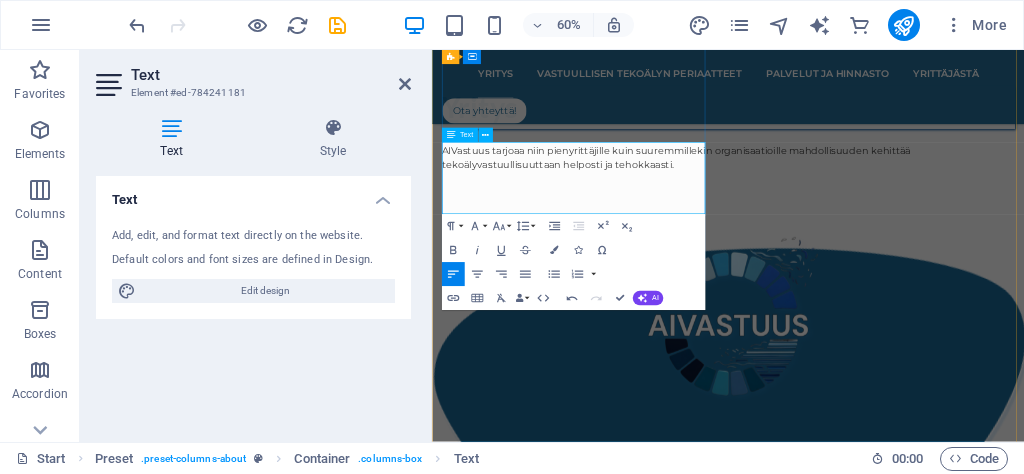 type 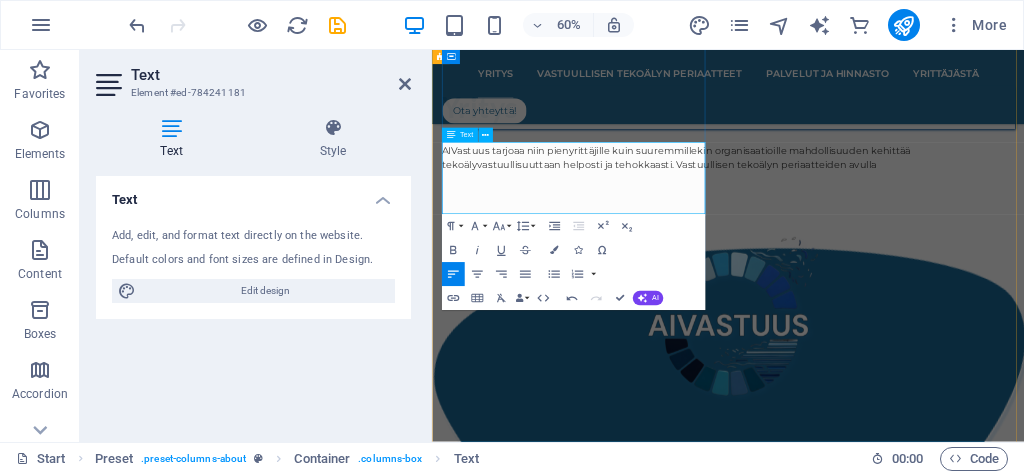 click on "AIVastuus tarjoaa niin pienyrittäjille kuin suuremmillekin organisaatioille mahdollisuuden kehittää tekoälyvastuullisuuttaan helposti ja tehokkaasti. Vastuullisen tekoälyn periaatteiden avulla" at bounding box center [925, 231] 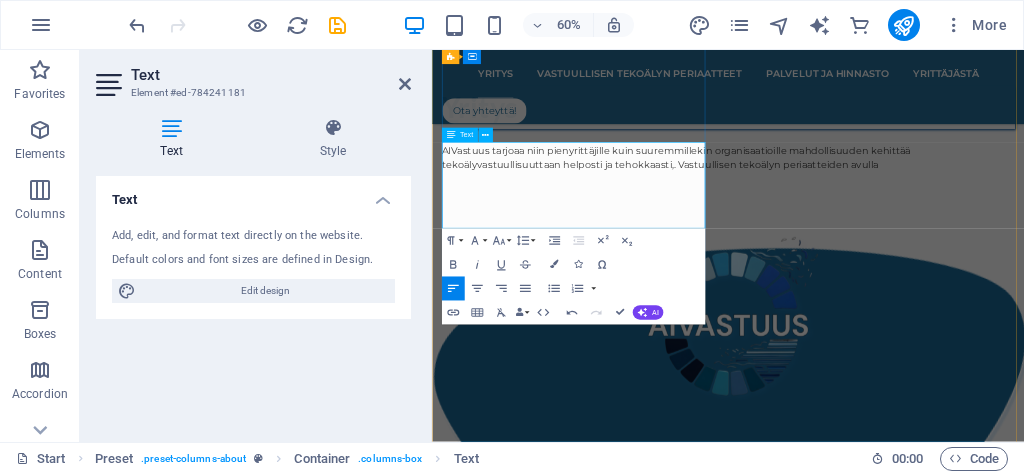 scroll, scrollTop: 941, scrollLeft: 0, axis: vertical 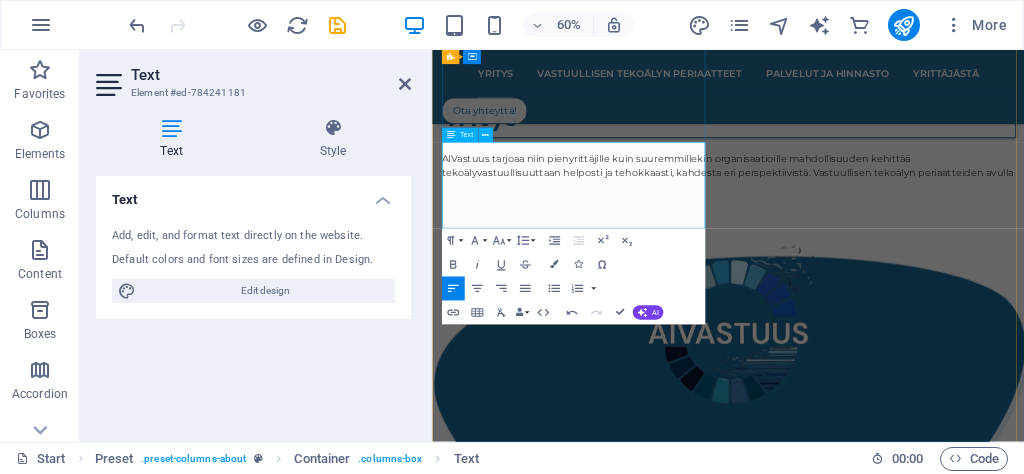 click on "AIVastuus tarjoaa niin pienyrittäjille kuin suuremmillekin organisaatioille mahdollisuuden kehittää tekoälyvastuullisuuttaan helposti ja tehokkaasti, kahdesta eri perspektiivistä . Vastuullisen tekoälyn periaatteiden avulla" at bounding box center [925, 244] 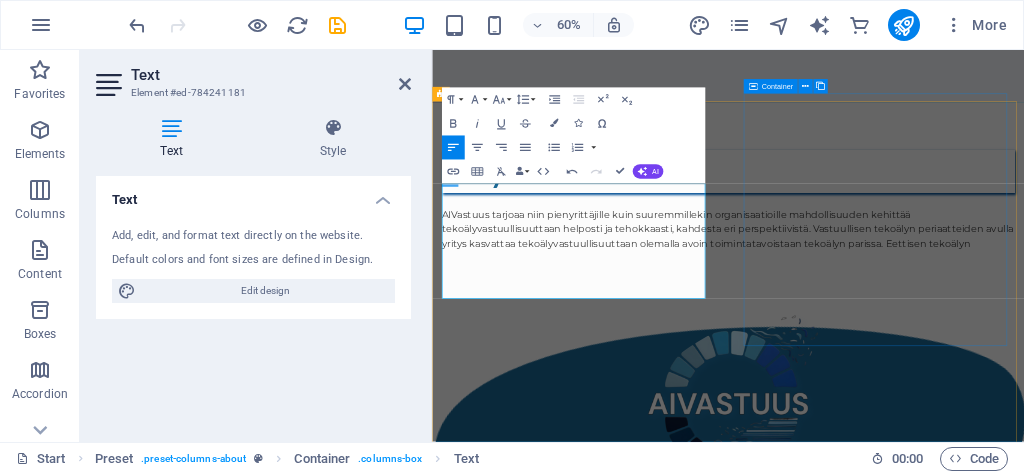 scroll, scrollTop: 836, scrollLeft: 0, axis: vertical 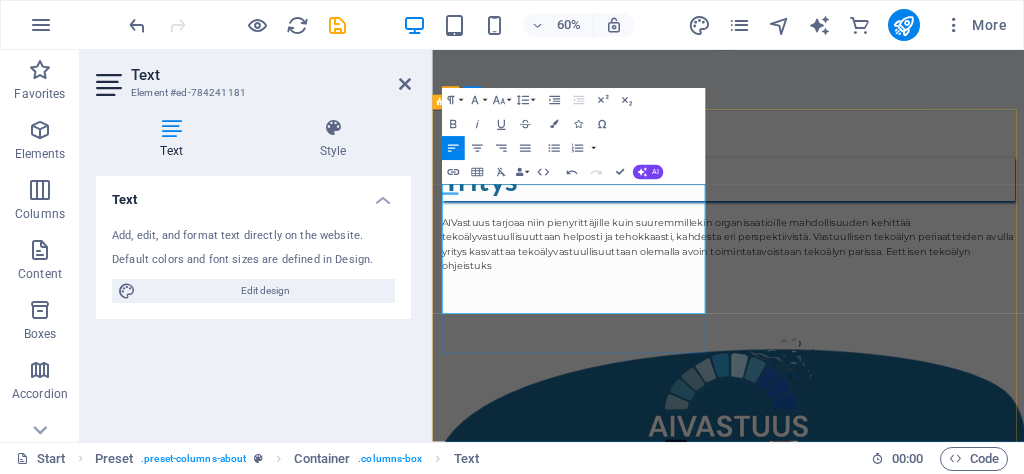 click on "AIVastuus tarjoaa niin pienyrittäjille kuin suuremmillekin organisaatioille mahdollisuuden kehittää tekoälyvastuullisuuttaan helposti ja tehokkaasti, kahdesta eri perspektiivistä. Vastuullisen tekoälyn periaatteiden avulla yritys kasvattaa tekoälyvastuullisuuttaan olemalla avoin toimintatavoistaan tekoälyn parissa. Eettisen tekoälyn ohjeistuks" at bounding box center (925, 375) 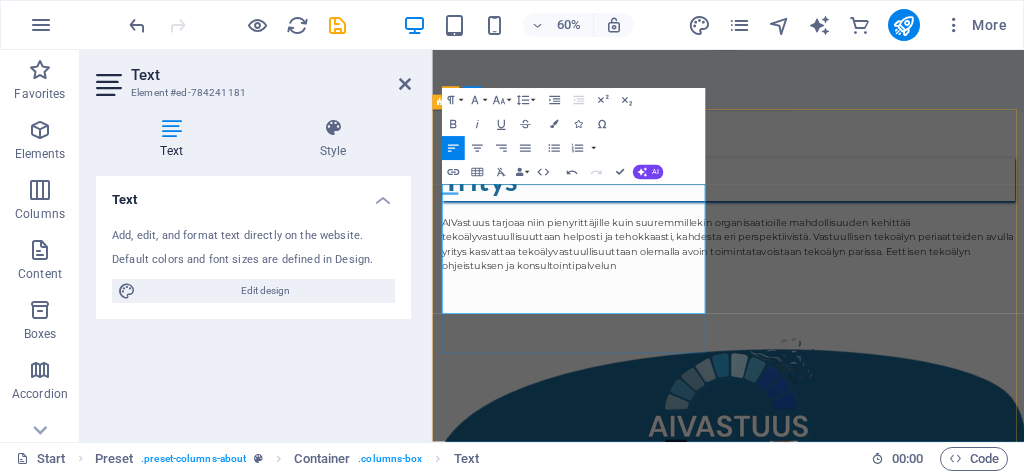 click on "AIVastuus tarjoaa niin pienyrittäjille kuin suuremmillekin organisaatioille mahdollisuuden kehittää tekoälyvastuullisuuttaan helposti ja tehokkaasti, kahdesta eri perspektiivistä. Vastuullisen tekoälyn periaatteiden avulla yritys kasvattaa tekoälyvastuullisuuttaan olemalla avoin toimintatavoistaan tekoälyn parissa. Eettisen tekoälyn ohjeistuksen ja konsultointipalvelun" at bounding box center (925, 375) 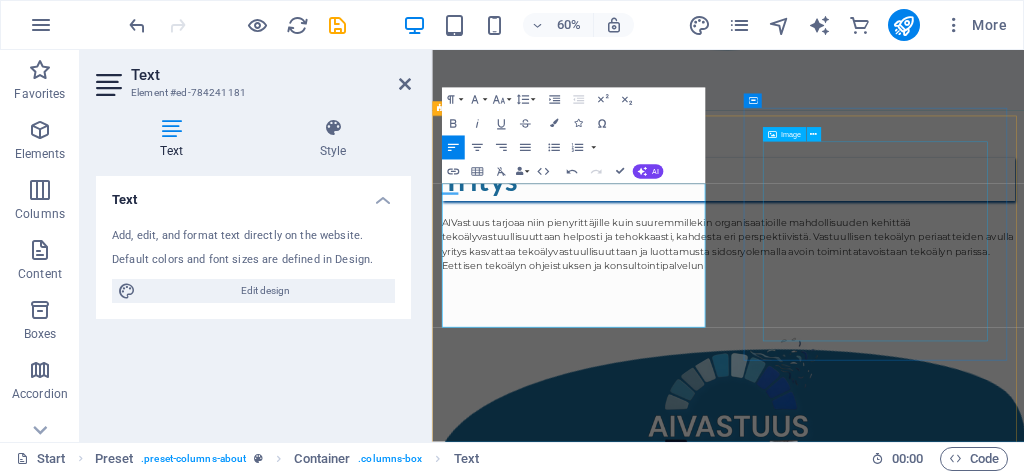 scroll, scrollTop: 825, scrollLeft: 0, axis: vertical 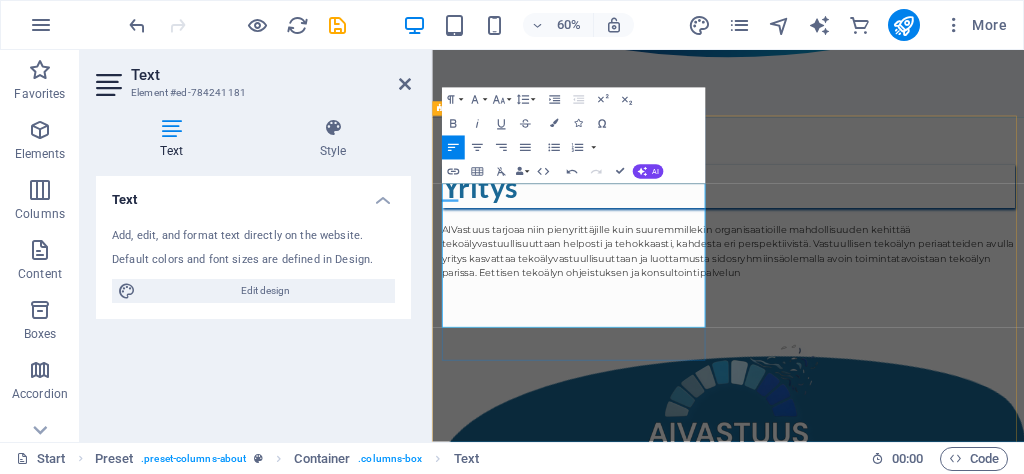 click on "AIVastuus tarjoaa niin pienyrittäjille kuin suuremmillekin organisaatioille mahdollisuuden kehittää tekoälyvastuullisuuttaan helposti ja tehokkaasti, kahdesta eri perspektiivistä. Vastuullisen tekoälyn periaatteiden avulla yritys kasvattaa tekoälyvastuullisuuttaan ja luottamusta sidosryhmiinsä  olemalla avoin toimintatavoistaan tekoälyn parissa. Eettisen tekoälyn ohjeistuksen ja konsultointipalvelun" at bounding box center (925, 386) 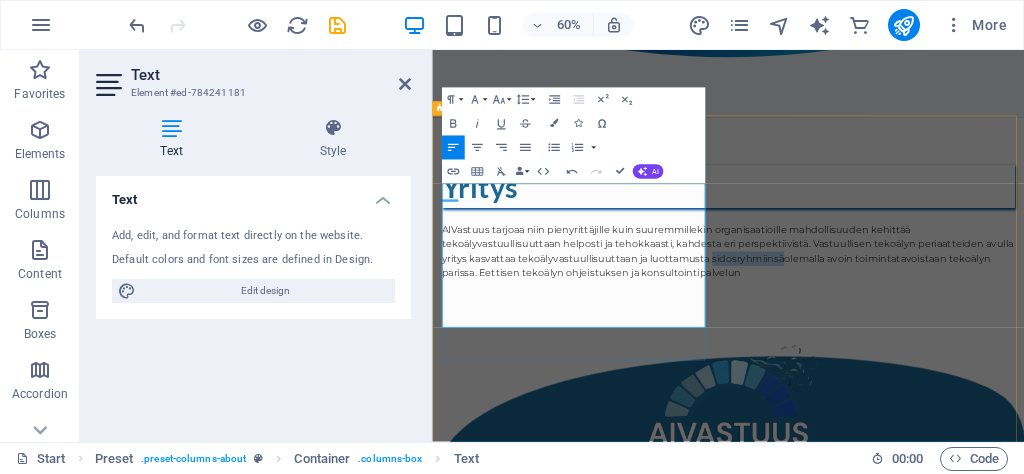 drag, startPoint x: 568, startPoint y: 449, endPoint x: 450, endPoint y: 454, distance: 118.10589 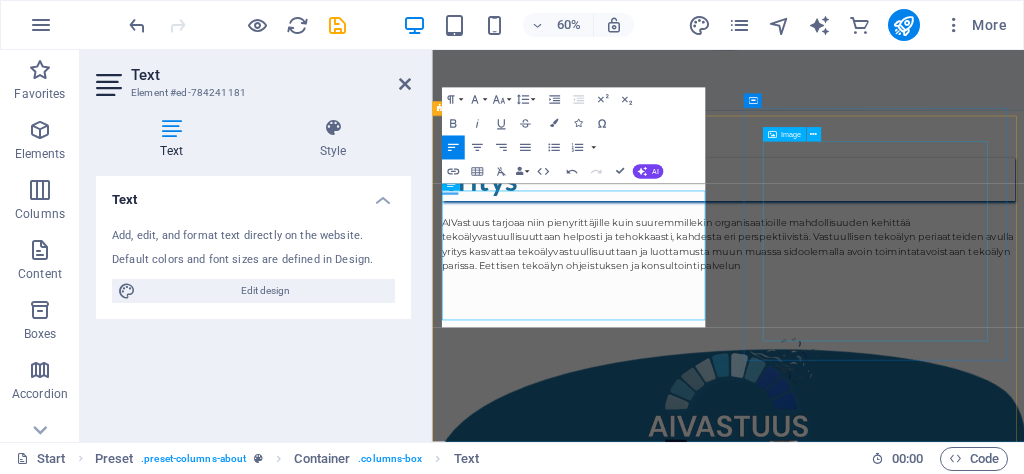 scroll, scrollTop: 825, scrollLeft: 0, axis: vertical 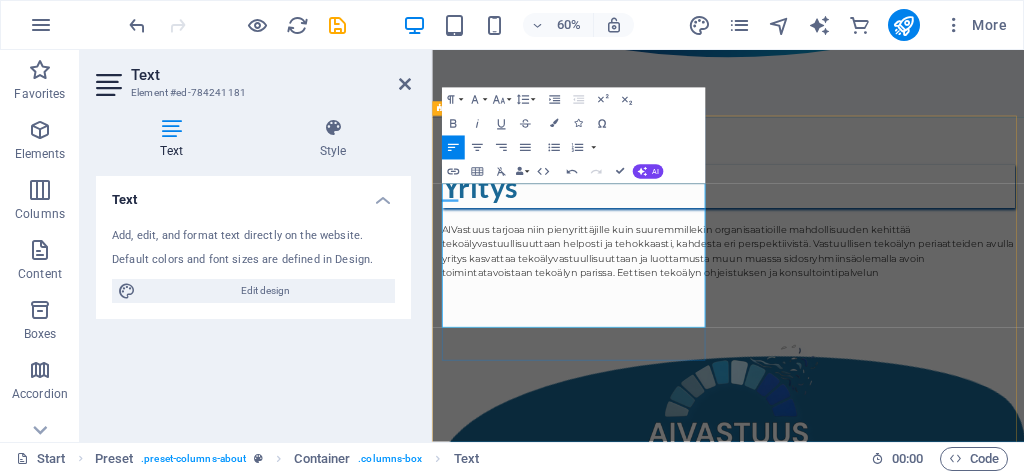 click on "AIVastuus tarjoaa niin pienyrittäjille kuin suuremmillekin organisaatioille mahdollisuuden kehittää tekoälyvastuullisuuttaan helposti ja tehokkaasti, kahdesta eri perspektiivistä. Vastuullisen tekoälyn periaatteiden avulla yritys kasvattaa tekoälyvastuullisuuttaan ja luottamusta muun muassa sidosryhmiinsä  olemalla avoin toimintatavoistaan tekoälyn parissa. Eettisen tekoälyn ohjeistuksen ja konsultointipalvelun" at bounding box center [925, 386] 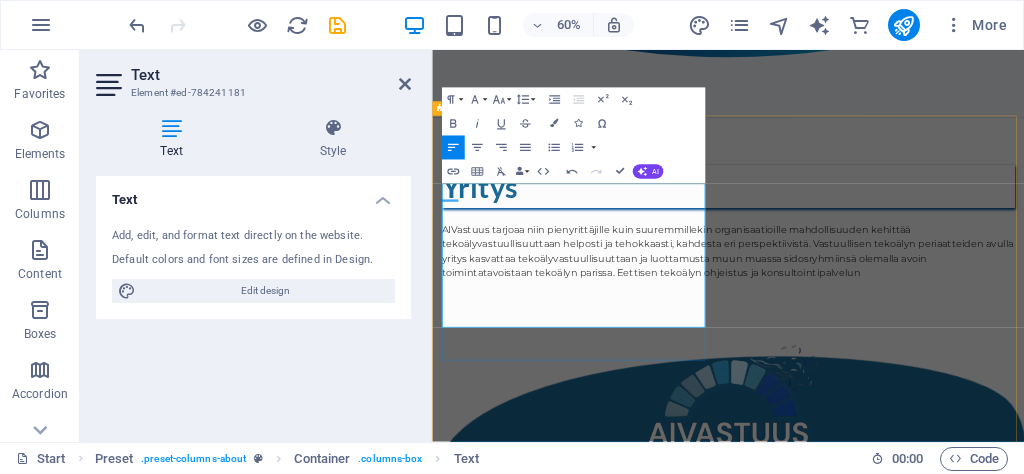 click on "AIVastuus tarjoaa niin pienyrittäjille kuin suuremmillekin organisaatioille mahdollisuuden kehittää tekoälyvastuullisuuttaan helposti ja tehokkaasti, kahdesta eri perspektiivistä. Vastuullisen tekoälyn periaatteiden avulla yritys kasvattaa tekoälyvastuullisuuttaan ja luottamusta muun muassa sidosryhmiinsä olemalla avoin toimintatavoistaan tekoälyn parissa. Eettisen tekoälyn ohjeistus ja konsultointipalvelun" at bounding box center (925, 386) 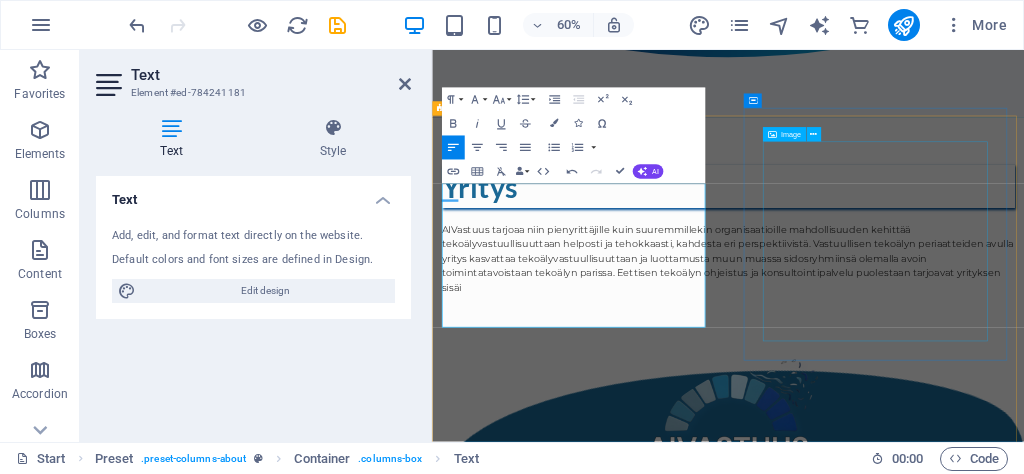 scroll, scrollTop: 812, scrollLeft: 0, axis: vertical 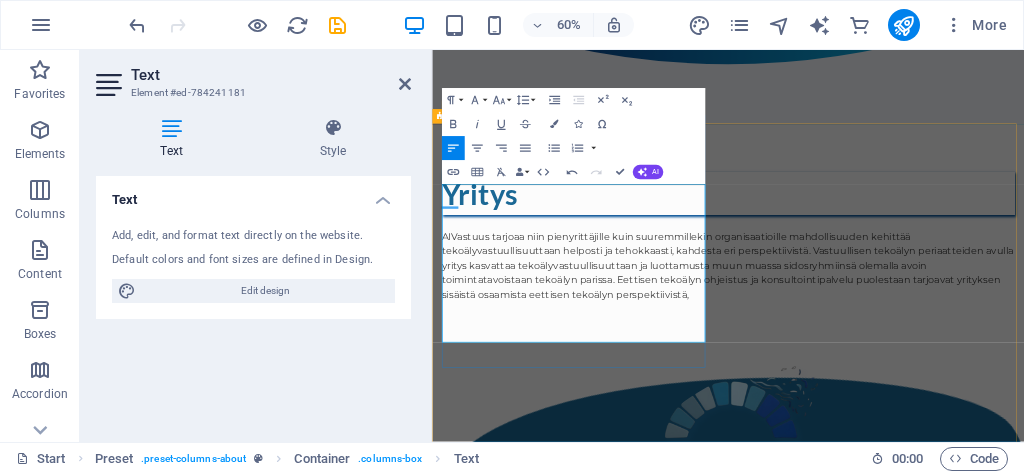 click on "AIVastuus tarjoaa niin pienyrittäjille kuin suuremmillekin organisaatioille mahdollisuuden kehittää tekoälyvastuullisuuttaan helposti ja tehokkaasti, kahdesta eri perspektiivistä. Vastuullisen tekoälyn periaatteiden avulla yritys kasvattaa tekoälyvastuullisuuttaan ja luottamusta muun muassa sidosryhmiinsä olemalla avoin toimintatavoistaan tekoälyn parissa. Eettisen tekoälyn ohjeistus ja konsultointipalvelu puolestaan tarjoavat yrityksen sisäistä osaamista eettisen tekoälyn perspektiivistä," at bounding box center (925, 411) 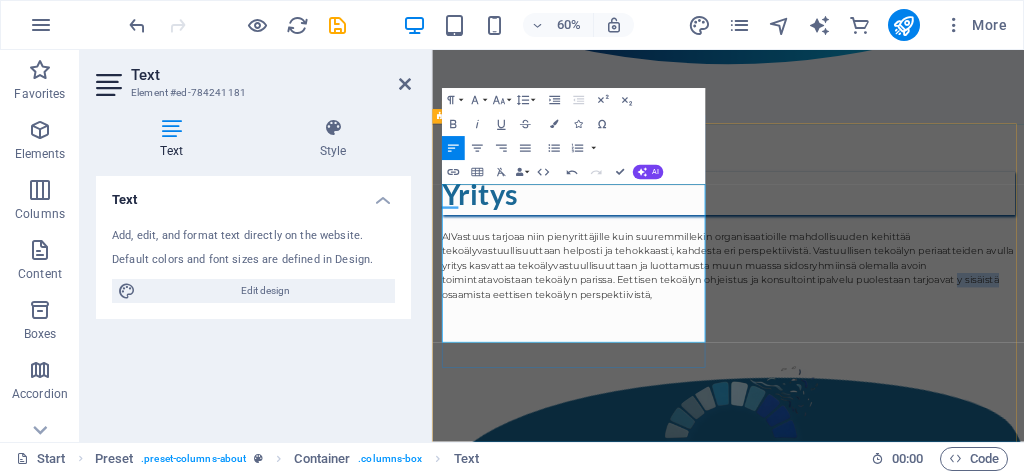 drag, startPoint x: 841, startPoint y: 501, endPoint x: 773, endPoint y: 501, distance: 68 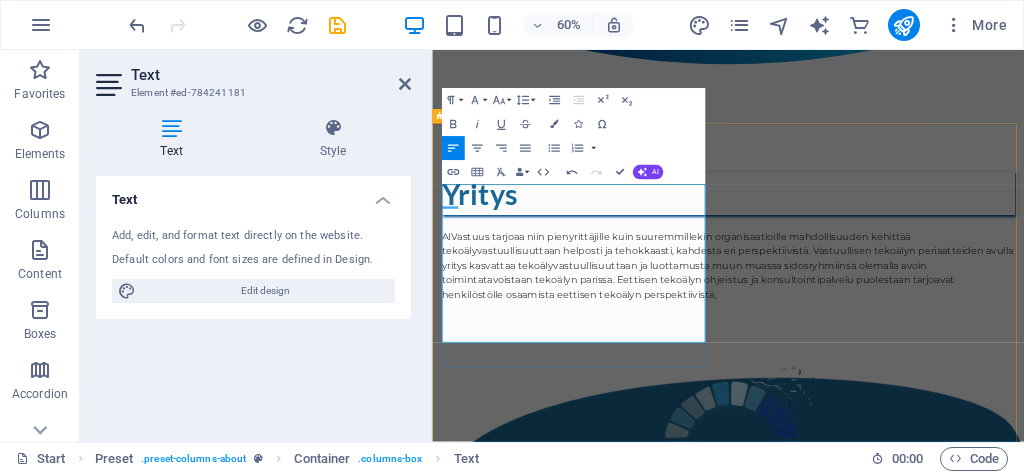 click on "AIVastuus tarjoaa niin pienyrittäjille kuin suuremmillekin organisaatioille mahdollisuuden kehittää tekoälyvastuullisuuttaan helposti ja tehokkaasti, kahdesta eri perspektiivistä. Vastuullisen tekoälyn periaatteiden avulla yritys kasvattaa tekoälyvastuullisuuttaan ja luottamusta muun muassa sidosryhmiinsä olemalla avoin toimintatavoistaan tekoälyn parissa. Eettisen tekoälyn ohjeistus ja konsultointipalvelu puolestaan tarjoavat henkilöstölle osaamista eettisen tekoälyn perspektiivistä," at bounding box center (925, 411) 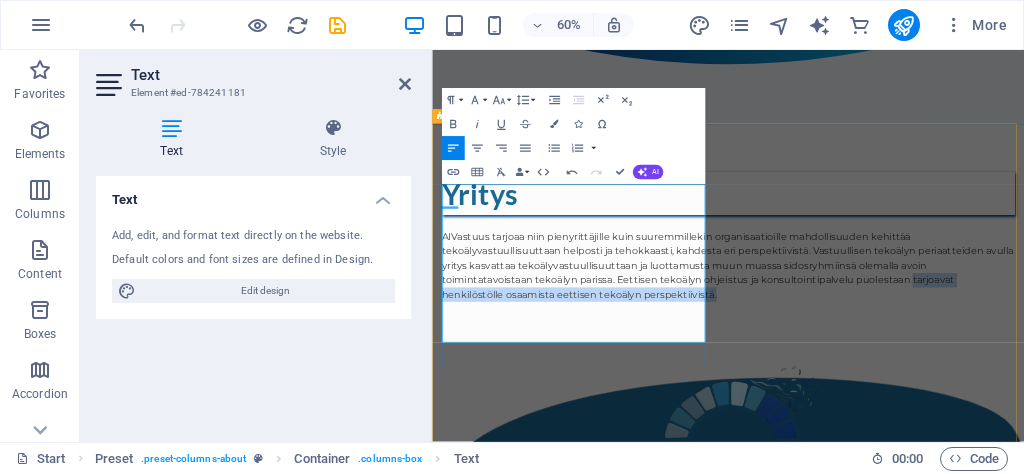 drag, startPoint x: 806, startPoint y: 528, endPoint x: 700, endPoint y: 509, distance: 107.68937 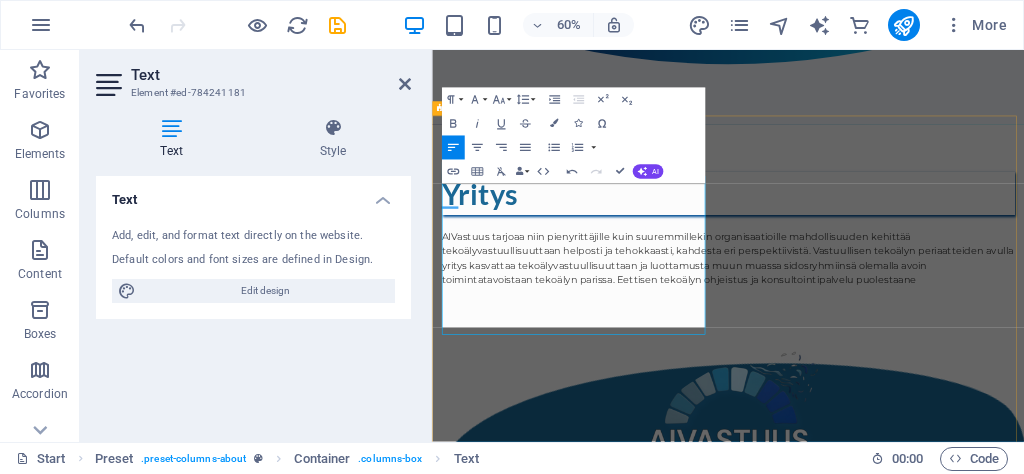 scroll, scrollTop: 825, scrollLeft: 0, axis: vertical 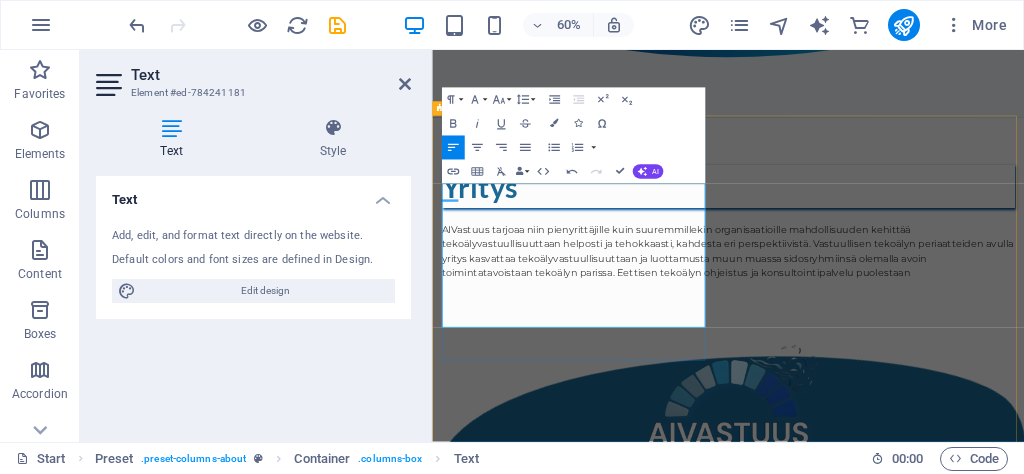 drag, startPoint x: 715, startPoint y: 499, endPoint x: 604, endPoint y: 497, distance: 111.01801 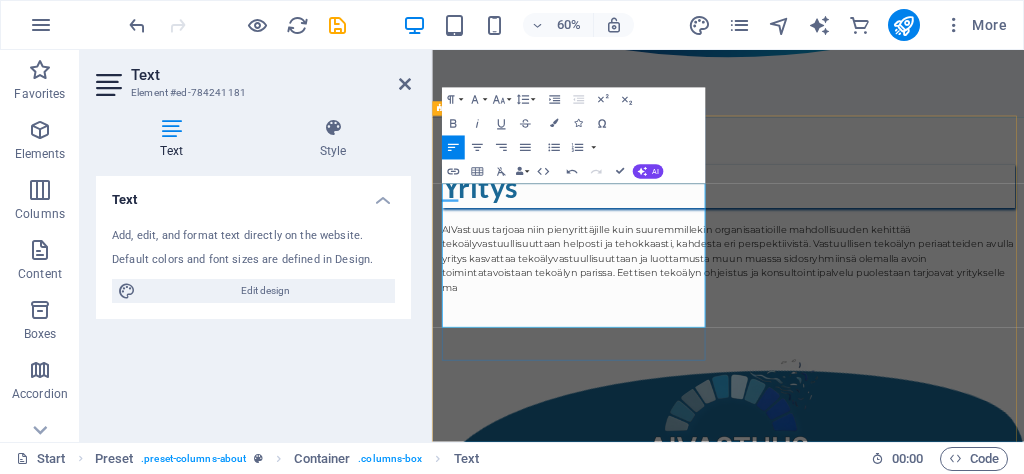 scroll, scrollTop: 812, scrollLeft: 0, axis: vertical 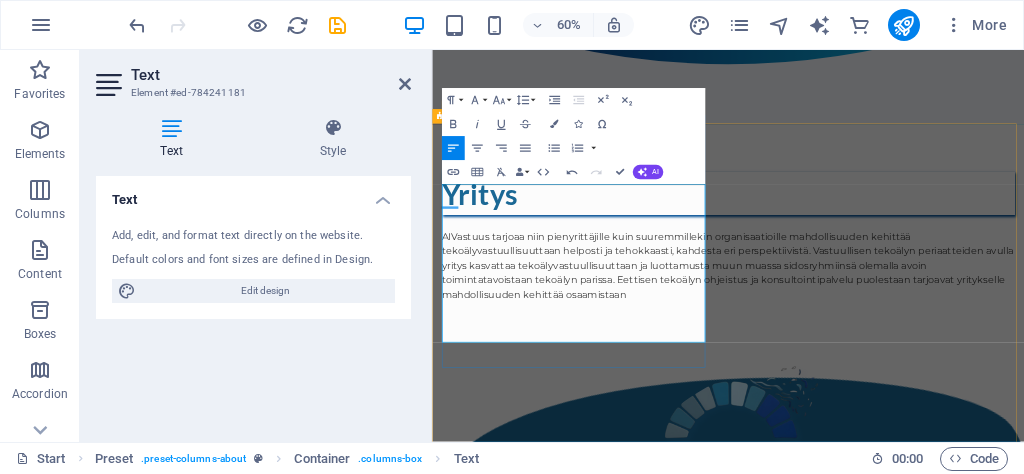 click on "AIVastuus tarjoaa niin pienyrittäjille kuin suuremmillekin organisaatioille mahdollisuuden kehittää tekoälyvastuullisuuttaan helposti ja tehokkaasti, kahdesta eri perspektiivistä. Vastuullisen tekoälyn periaatteiden avulla yritys kasvattaa tekoälyvastuullisuuttaan ja luottamusta muun muassa sidosryhmiinsä olemalla avoin toimintatavoistaan tekoälyn parissa. Eettisen tekoälyn ohjeistus ja konsultointipalvelu puolestaan tarjoavat yritykselle mahdollisuuden kehittää osaamistaan" at bounding box center (925, 411) 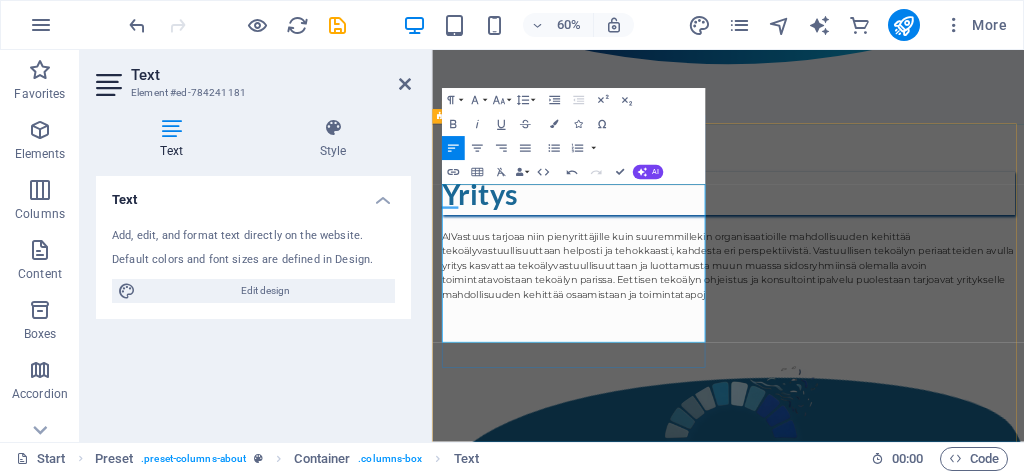 scroll, scrollTop: 801, scrollLeft: 0, axis: vertical 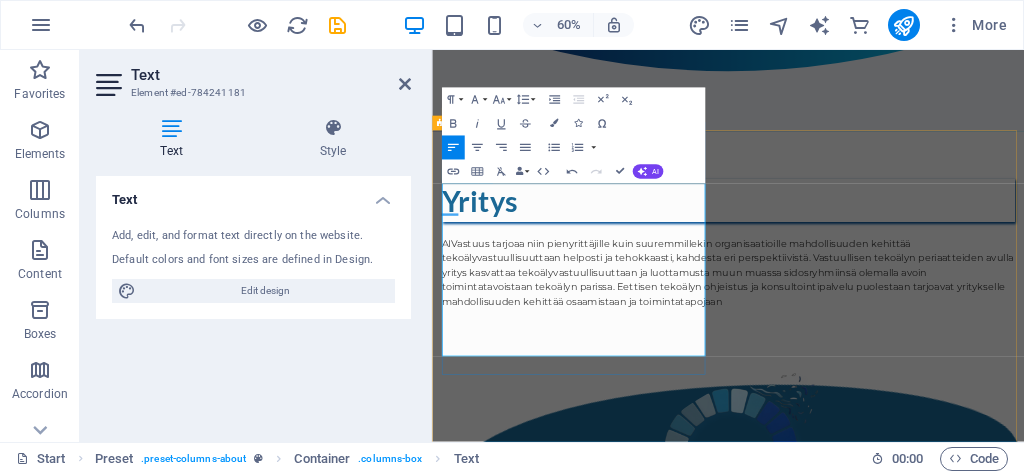 drag, startPoint x: 631, startPoint y: 554, endPoint x: 615, endPoint y: 542, distance: 20 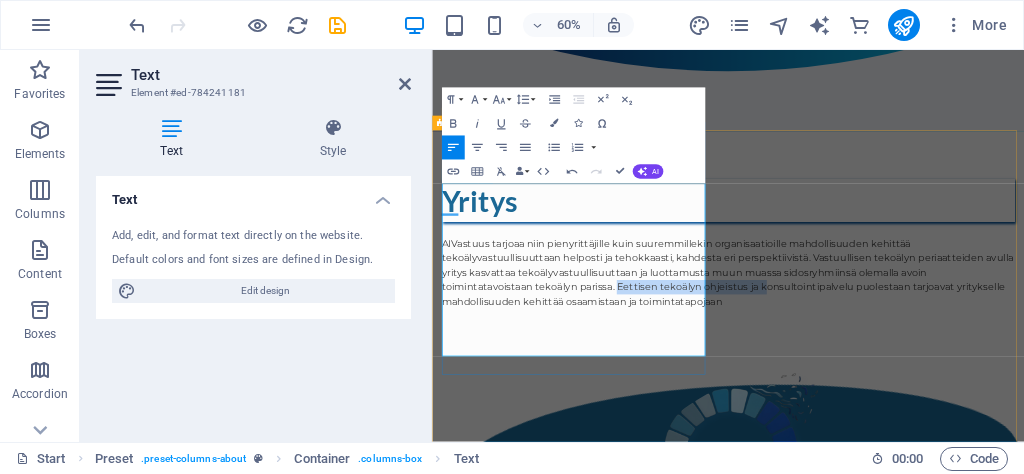drag, startPoint x: 456, startPoint y: 502, endPoint x: 587, endPoint y: 479, distance: 133.00375 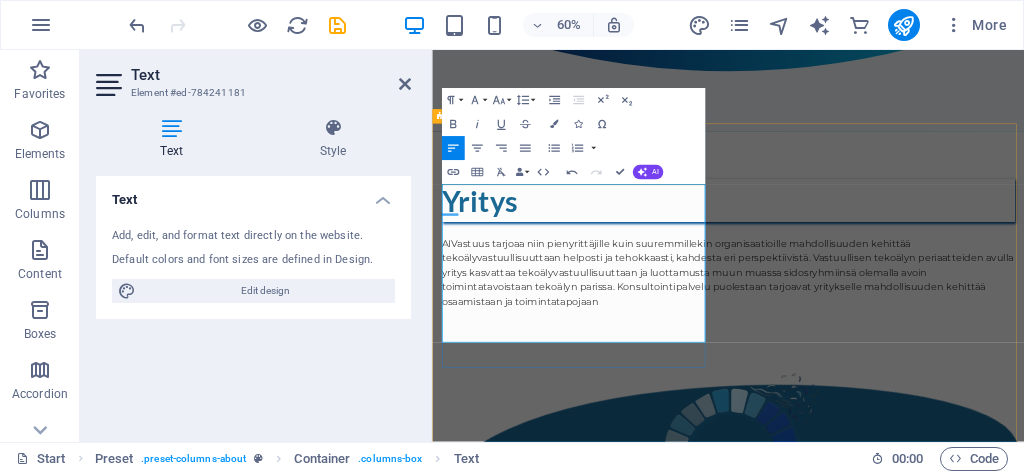scroll, scrollTop: 812, scrollLeft: 0, axis: vertical 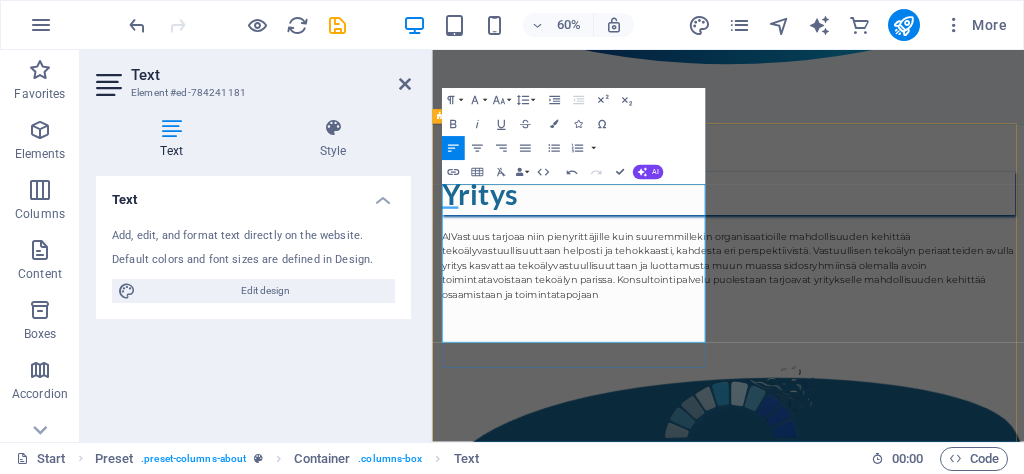 click on "AIVastuus tarjoaa niin pienyrittäjille kuin suuremmillekin organisaatioille mahdollisuuden kehittää tekoälyvastuullisuuttaan helposti ja tehokkaasti, kahdesta eri perspektiivistä. Vastuullisen tekoälyn periaatteiden avulla yritys kasvattaa tekoälyvastuullisuuttaan ja luottamusta muun muassa sidosryhmiinsä olemalla avoin toimintatavoistaan tekoälyn parissa. Konsultointipalvelu puolestaan tarjoavat yritykselle mahdollisuuden kehittää osaamistaan ja toimintatapojaan" at bounding box center [925, 411] 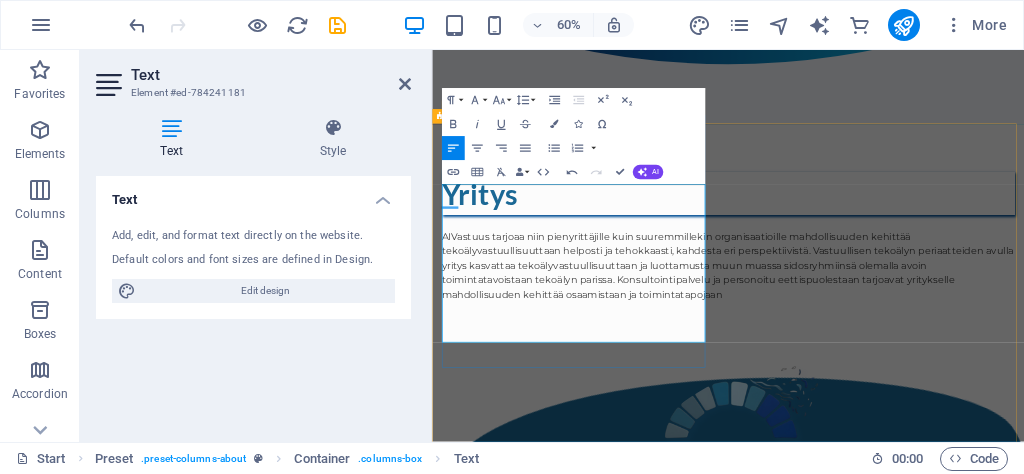 scroll, scrollTop: 801, scrollLeft: 0, axis: vertical 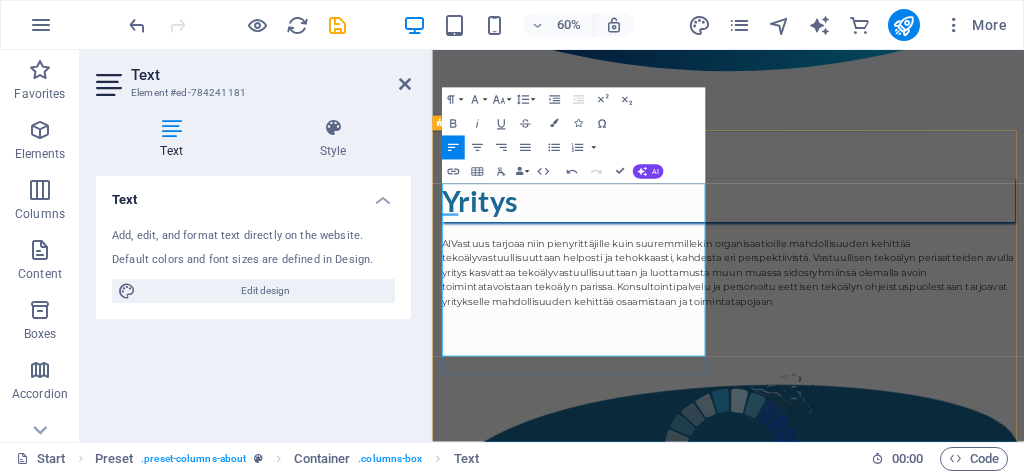 click on "AIVastuus tarjoaa niin pienyrittäjille kuin suuremmillekin organisaatioille mahdollisuuden kehittää tekoälyvastuullisuuttaan helposti ja tehokkaasti, kahdesta eri perspektiivistä. Vastuullisen tekoälyn periaatteiden avulla yritys kasvattaa tekoälyvastuullisuuttaan ja luottamusta muun muassa sidosryhmiinsä olemalla avoin toimintatavoistaan tekoälyn parissa. Konsultointipalvelu ja personoitu eettisen tekoälyn ohjeistus  puolestaan tarjoavat yritykselle mahdollisuuden kehittää osaamistaan ja toimintatapojaan" at bounding box center [925, 422] 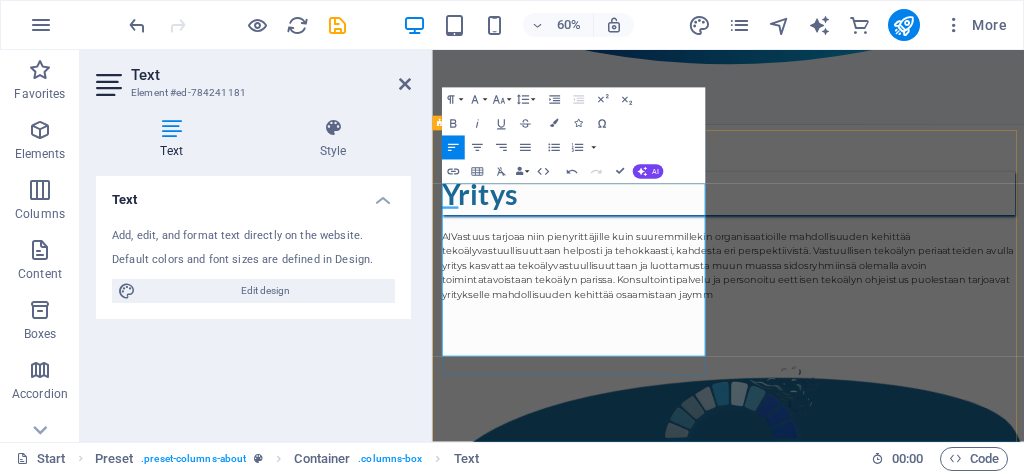 scroll, scrollTop: 801, scrollLeft: 0, axis: vertical 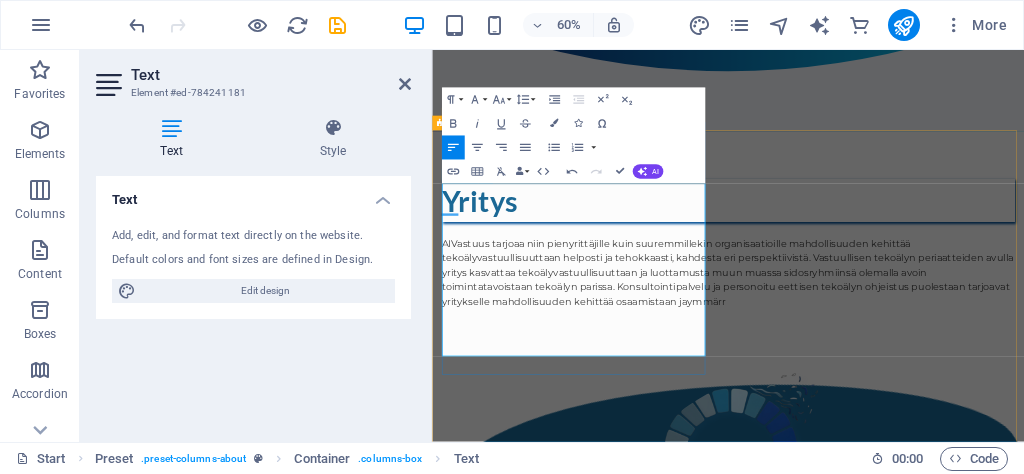 click on "AIVastuus tarjoaa niin pienyrittäjille kuin suuremmillekin organisaatioille mahdollisuuden kehittää tekoälyvastuullisuuttaan helposti ja tehokkaasti, kahdesta eri perspektiivistä. Vastuullisen tekoälyn periaatteiden avulla yritys kasvattaa tekoälyvastuullisuuttaan ja luottamusta muun muassa sidosryhmiinsä olemalla avoin toimintatavoistaan tekoälyn parissa. Konsultointipalvelu ja personoitu eettisen tekoälyn ohjeistus puolestaan tarjoavat yritykselle mahdollisuuden kehittää osaamistaan jaymmärr" at bounding box center (925, 422) 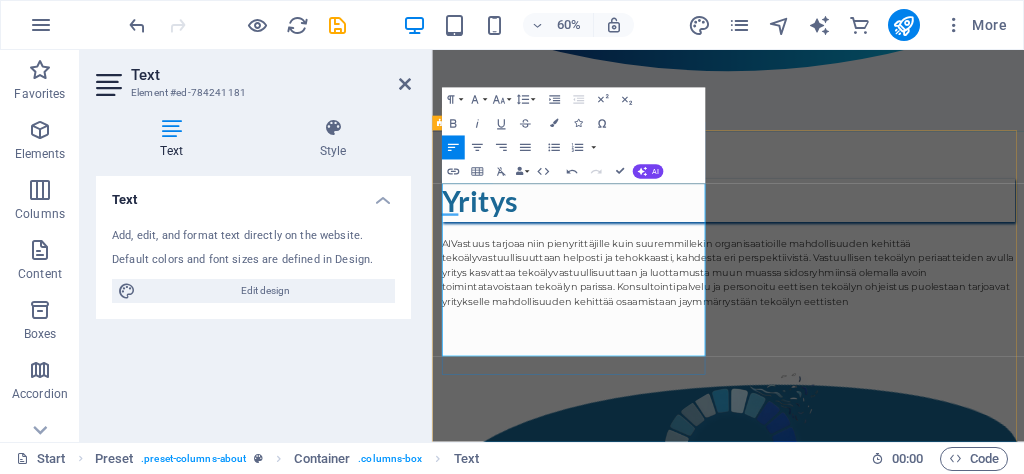 click on "AIVastuus tarjoaa niin pienyrittäjille kuin suuremmillekin organisaatioille mahdollisuuden kehittää tekoälyvastuullisuuttaan helposti ja tehokkaasti, kahdesta eri perspektiivistä. Vastuullisen tekoälyn periaatteiden avulla yritys kasvattaa tekoälyvastuullisuuttaan ja luottamusta muun muassa sidosryhmiinsä olemalla avoin toimintatavoistaan tekoälyn parissa. Konsultointipalvelu ja personoitu eettisen tekoälyn ohjeistus puolestaan tarjoavat yritykselle mahdollisuuden kehittää osaamistaan ja  ymmärrystään tekoälyn eettisten" at bounding box center [925, 422] 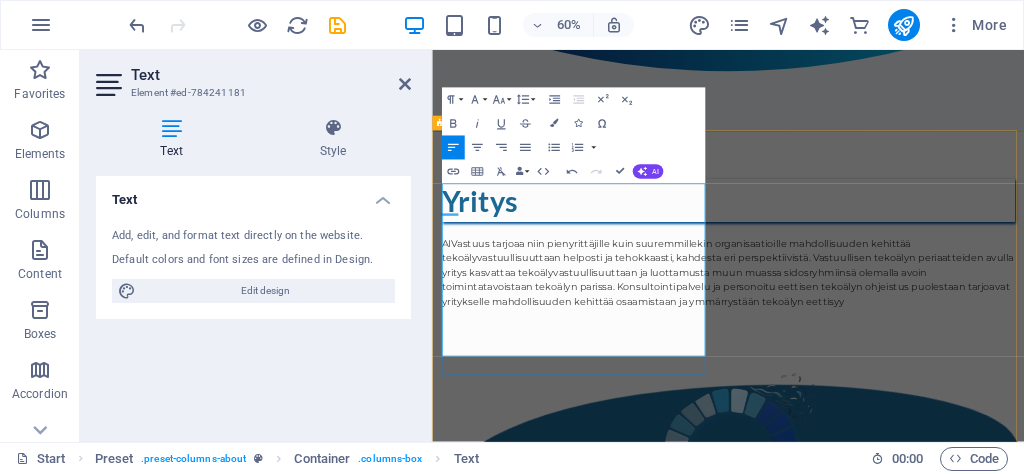 click on "AIVastuus tarjoaa niin pienyrittäjille kuin suuremmillekin organisaatioille mahdollisuuden kehittää tekoälyvastuullisuuttaan helposti ja tehokkaasti, kahdesta eri perspektiivistä. Vastuullisen tekoälyn periaatteiden avulla yritys kasvattaa tekoälyvastuullisuuttaan ja luottamusta muun muassa sidosryhmiinsä olemalla avoin toimintatavoistaan tekoälyn parissa. Konsultointipalvelu ja personoitu eettisen tekoälyn ohjeistus puolestaan tarjoavat yritykselle mahdollisuuden kehittää osaamistaan ja ymmärrystään tekoälyn eettisyy" at bounding box center (925, 422) 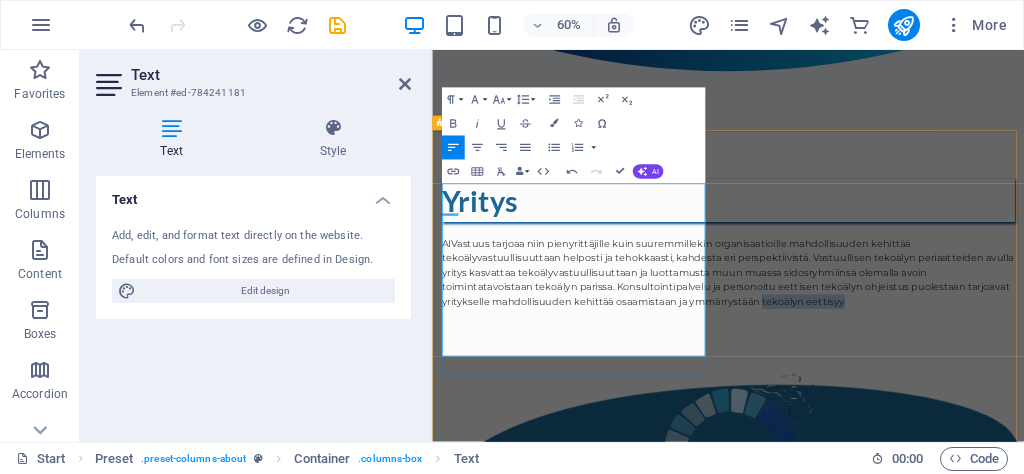 drag, startPoint x: 714, startPoint y: 549, endPoint x: 569, endPoint y: 545, distance: 145.05516 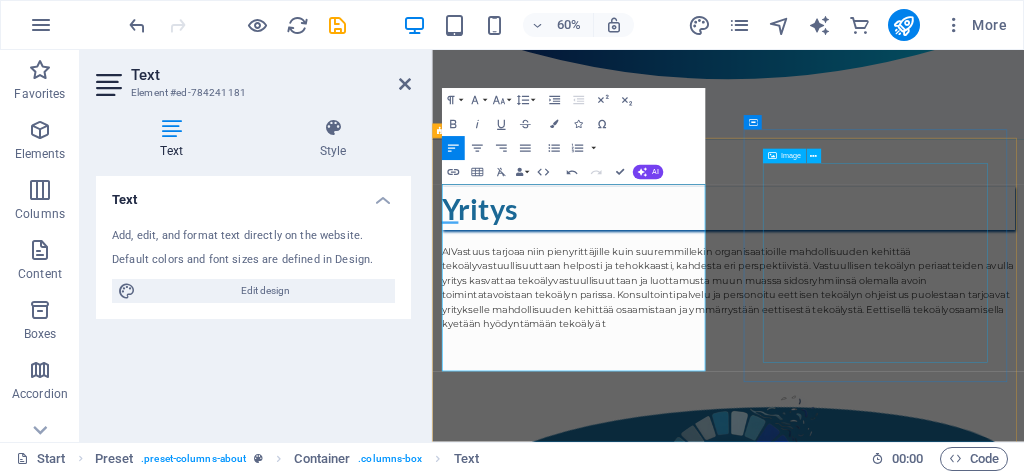 scroll, scrollTop: 777, scrollLeft: 0, axis: vertical 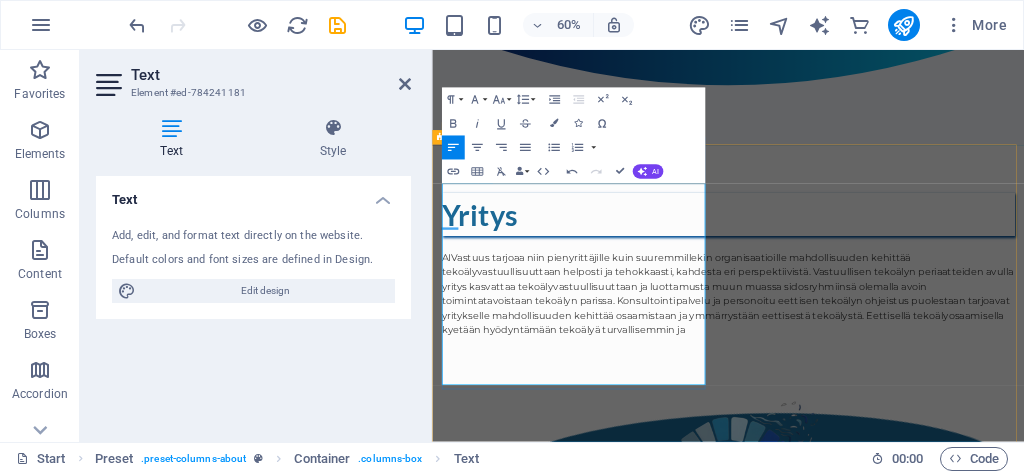 click on "AIVastuus tarjoaa niin pienyrittäjille kuin suuremmillekin organisaatioille mahdollisuuden kehittää tekoälyvastuullisuuttaan helposti ja tehokkaasti, kahdesta eri perspektiivistä. Vastuullisen tekoälyn periaatteiden avulla yritys kasvattaa tekoälyvastuullisuuttaan ja luottamusta muun muassa sidosryhmiinsä olemalla avoin toimintatavoistaan tekoälyn parissa. Konsultointipalvelu ja personoitu eettisen tekoälyn ohjeistus puolestaan tarjoavat yritykselle mahdollisuuden kehittää osaamistaan ja ymmärrystään eettisestä tekoälystä. Eettisellä tekoälyosaamisella kyetään hyödyntämään tekoälyä turvallisemmin ja" at bounding box center [925, 458] 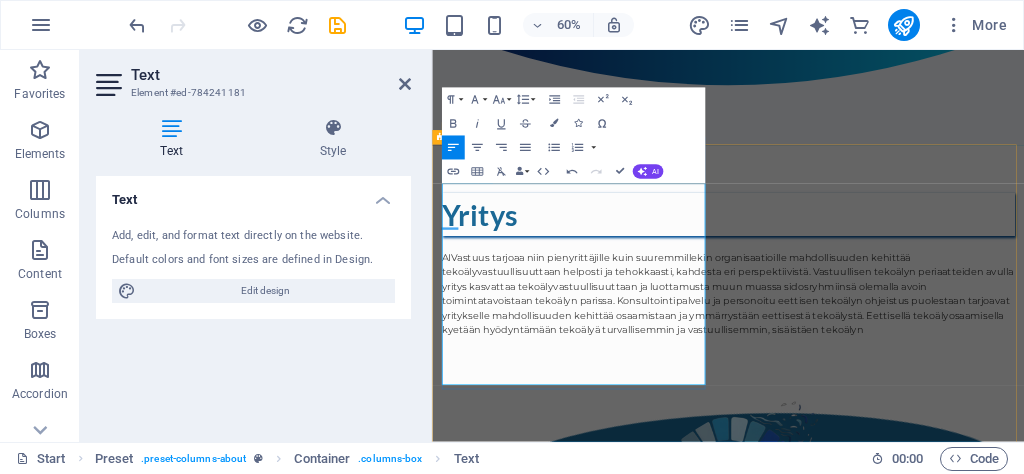scroll, scrollTop: 764, scrollLeft: 0, axis: vertical 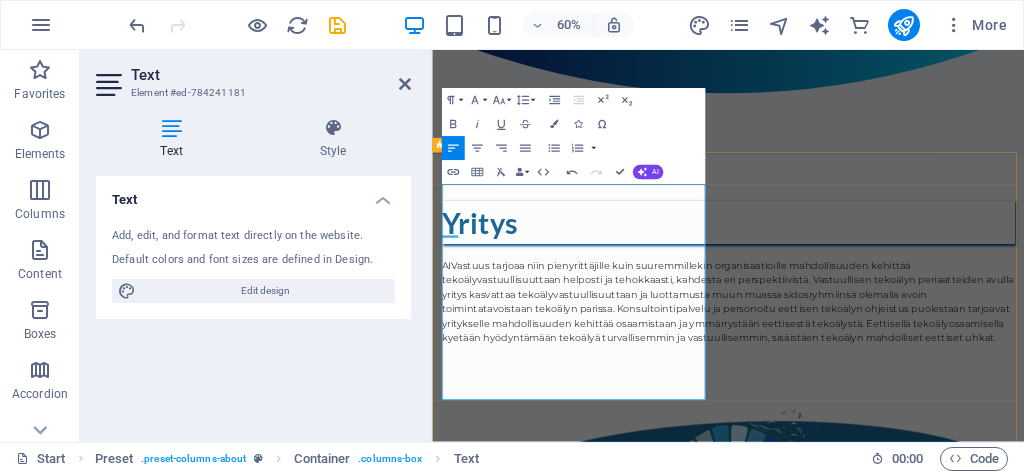 click on "AIVastuus tarjoaa niin pienyrittäjille kuin suuremmillekin organisaatioille mahdollisuuden kehittää tekoälyvastuullisuuttaan helposti ja tehokkaasti, kahdesta eri perspektiivistä. Vastuullisen tekoälyn periaatteiden avulla yritys kasvattaa tekoälyvastuullisuuttaan ja luottamusta muun muassa sidosryhmiinsä olemalla avoin toimintatavoistaan tekoälyn parissa. Konsultointipalvelu ja personoitu eettisen tekoälyn ohjeistus puolestaan tarjoavat yritykselle mahdollisuuden kehittää osaamistaan ja ymmärrystään eettisestä tekoälystä. Eettisellä tekoälyosaamisella kyetään hyödyntämään tekoälyä turvallisemmin ja vastuullisemmin, sisäistäen tekoälyn mahdolliset eettiset uhkat." at bounding box center (925, 471) 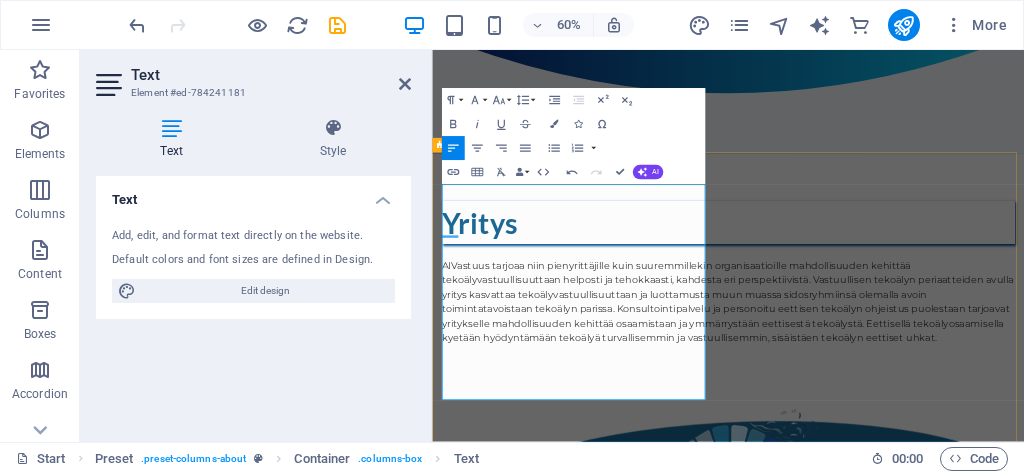 click on "AIVastuus tarjoaa niin pienyrittäjille kuin suuremmillekin organisaatioille mahdollisuuden kehittää tekoälyvastuullisuuttaan helposti ja tehokkaasti, kahdesta eri perspektiivistä. Vastuullisen tekoälyn periaatteiden avulla yritys kasvattaa tekoälyvastuullisuuttaan ja luottamusta muun muassa sidosryhmiinsä olemalla avoin toimintatavoistaan tekoälyn parissa. Konsultointipalvelu ja personoitu eettisen tekoälyn ohjeistus puolestaan tarjoavat yritykselle mahdollisuuden kehittää osaamistaan ja ymmärrystään eettisestä tekoälystä. Eettisellä tekoälyosaamisella kyetään hyödyntämään tekoälyä turvallisemmin ja vastuullisemmin, sisäistäen tekoälyn eettiset uhkat." at bounding box center [925, 471] 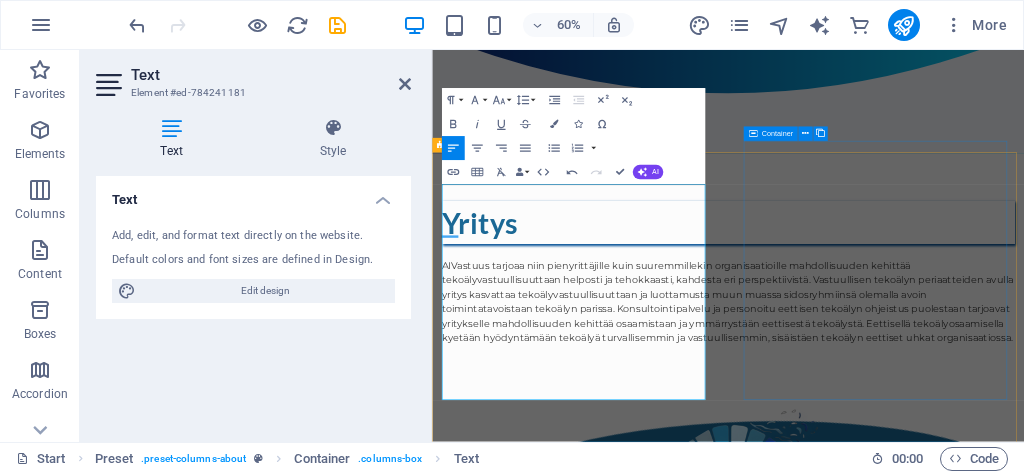 click on ".cls-1{fill:#1a171b;stroke:#fff;stroke-miterlimit:10;} Element 2" at bounding box center (925, 785) 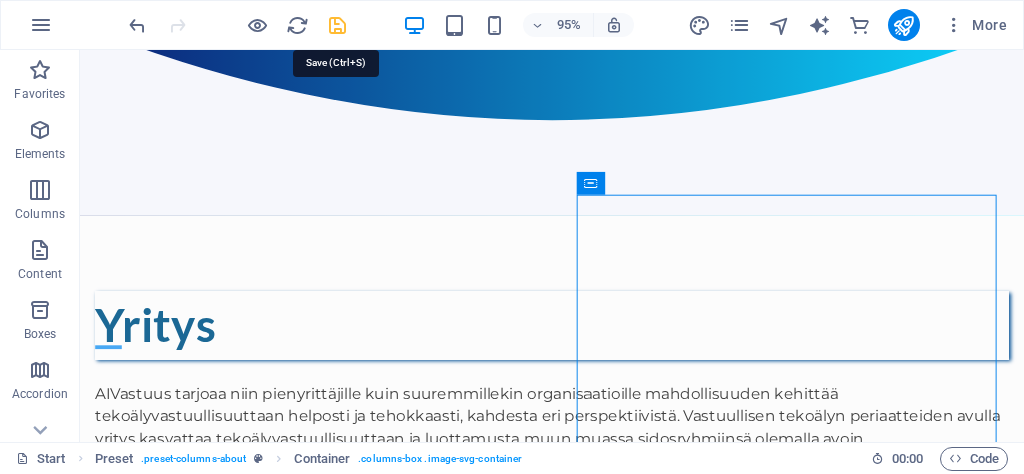 click at bounding box center [337, 25] 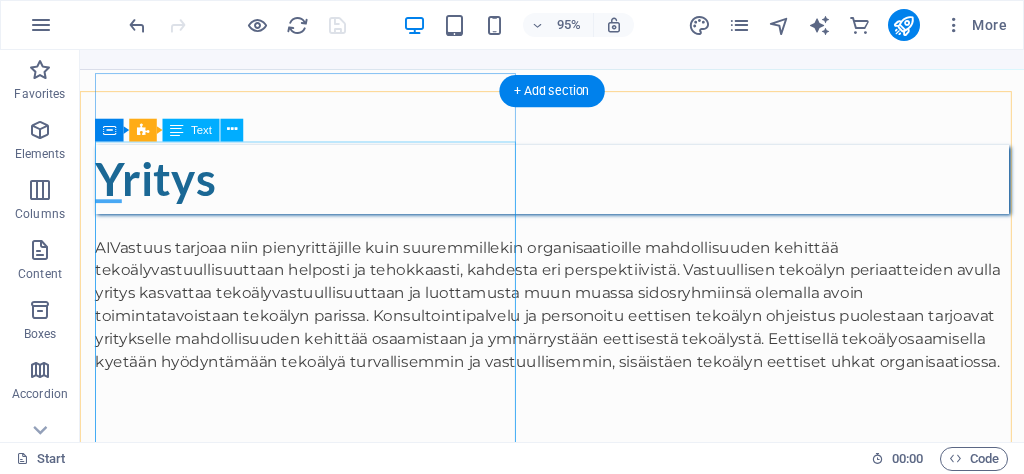 scroll, scrollTop: 892, scrollLeft: 0, axis: vertical 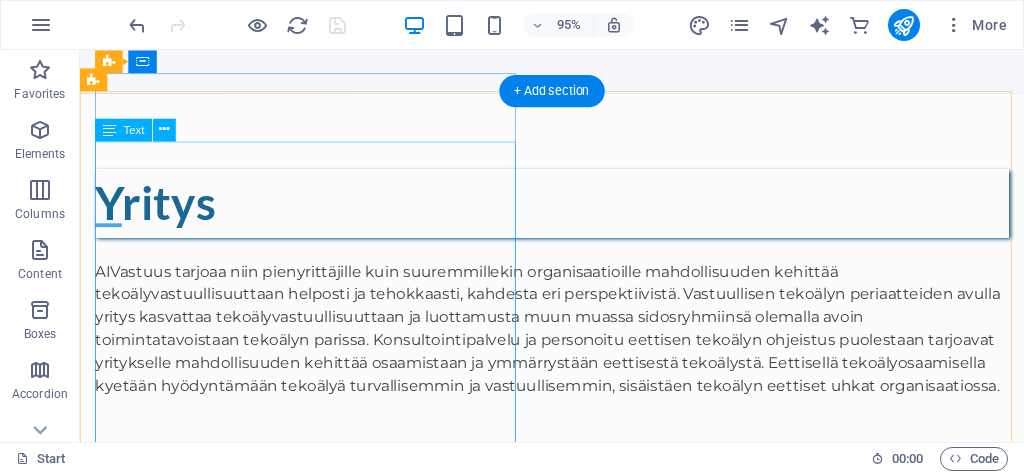 click on "AIVastuus tarjoaa niin pienyrittäjille kuin suuremmillekin organisaatioille mahdollisuuden kehittää tekoälyvastuullisuuttaan helposti ja tehokkaasti, kahdesta eri perspektiivistä. Vastuullisen tekoälyn periaatteiden avulla yritys kasvattaa tekoälyvastuullisuuttaan ja luottamusta muun muassa sidosryhmiinsä olemalla avoin toimintatavoistaan tekoälyn parissa. Konsultointipalvelu ja personoitu eettisen tekoälyn ohjeistus puolestaan tarjoavat yritykselle mahdollisuuden kehittää osaamistaan ja ymmärrystään eettisestä tekoälystä. Eettisellä tekoälyosaamisella kyetään hyödyntämään tekoälyä turvallisemmin ja vastuullisemmin, sisäistäen tekoälyn eettiset uhkat organisaatiossa." at bounding box center [577, 331] 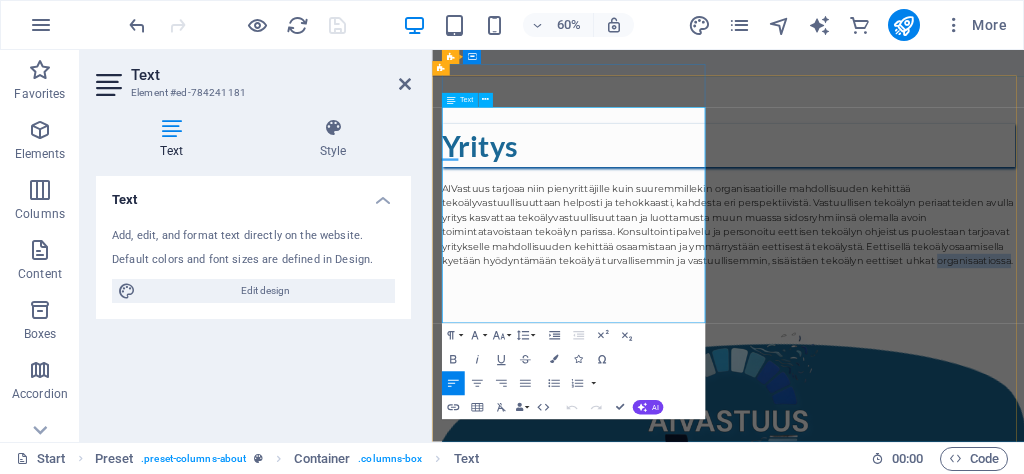 drag, startPoint x: 688, startPoint y: 490, endPoint x: 564, endPoint y: 495, distance: 124.10077 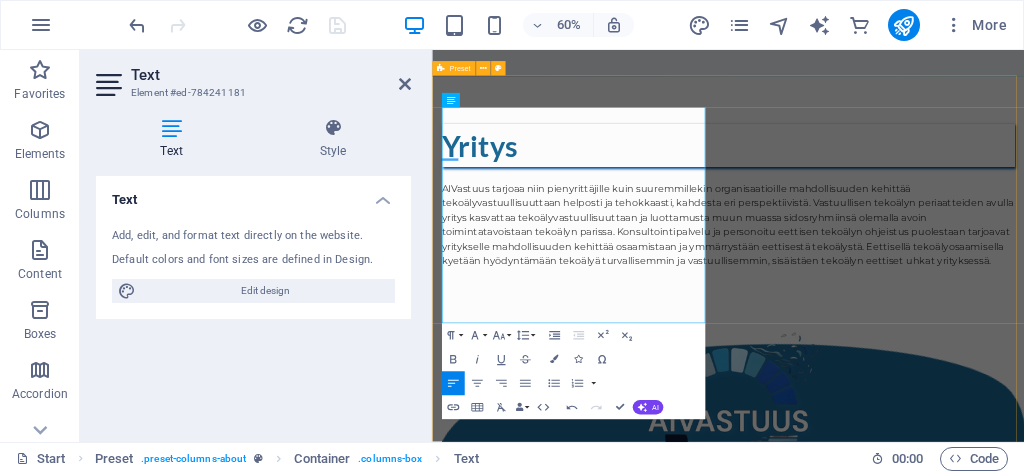 click on "Yritys AIVastuus tarjoaa niin pienyrittäjille kuin suuremmillekin organisaatioille mahdollisuuden kehittää tekoälyvastuullisuuttaan helposti ja tehokkaasti, kahdesta eri perspektiivistä. Vastuullisen tekoälyn periaatteiden avulla yritys kasvattaa tekoälyvastuullisuuttaan ja luottamusta muun muassa sidosryhmiinsä olemalla avoin toimintatavoistaan tekoälyn parissa. Konsultointipalvelu ja personoitu eettisen tekoälyn ohjeistus puolestaan tarjoavat yritykselle mahdollisuuden kehittää osaamistaan ja ymmärrystään eettisestä tekoälystä. Eettisellä tekoälyosaamisella kyetään hyödyntämään tekoälyä turvallisemmin ja vastuullisemmin, sisäistäen tekoälyn eettiset uhkat yrityksessä.
.cls-1{fill:#1a171b;stroke:#fff;stroke-miterlimit:10;} Element 2
.cls-1{fill:#1a171b;stroke:#fff;stroke-miterlimit:10;} Element 2
Yrityksen omat vastuullisen tekoälyn periaatteet Yrityksen omat vastuullisen tekoälyn periaatteet 1 2 3 4 5 Palvelut ja hinnasto" at bounding box center (925, 908) 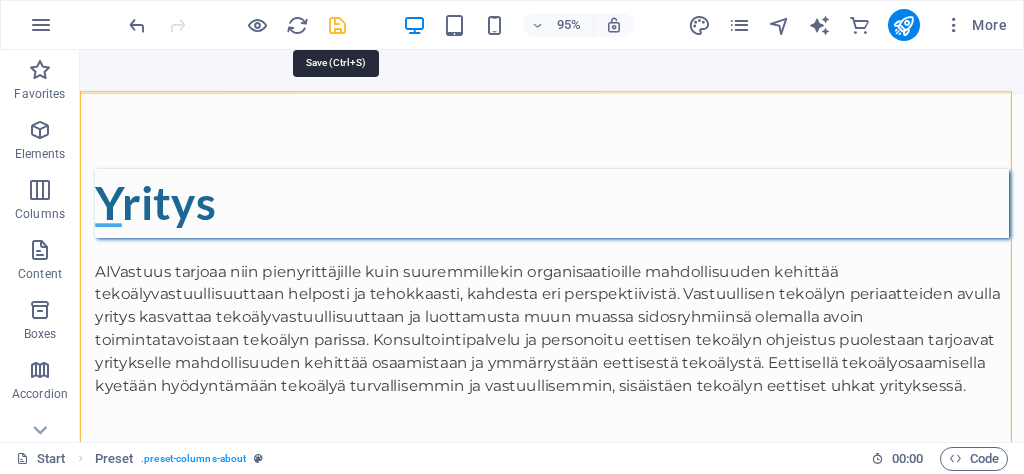 click at bounding box center [337, 25] 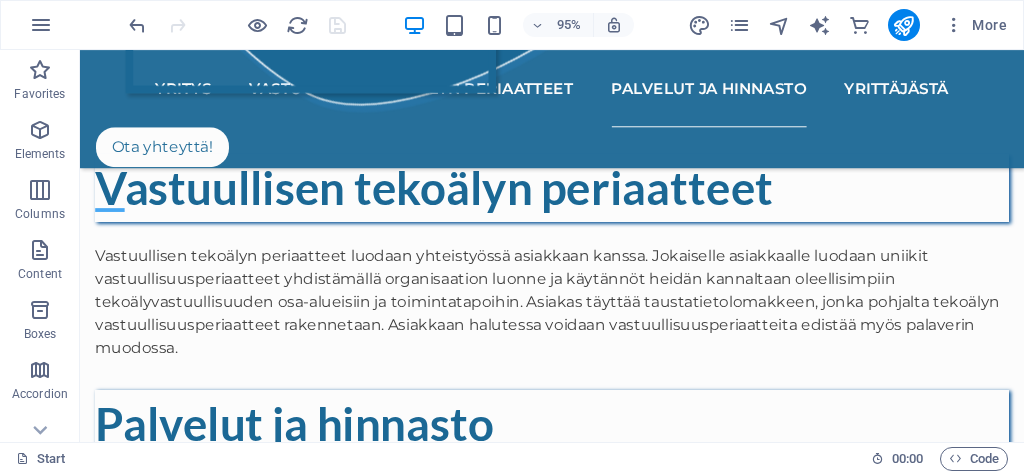 scroll, scrollTop: 2130, scrollLeft: 0, axis: vertical 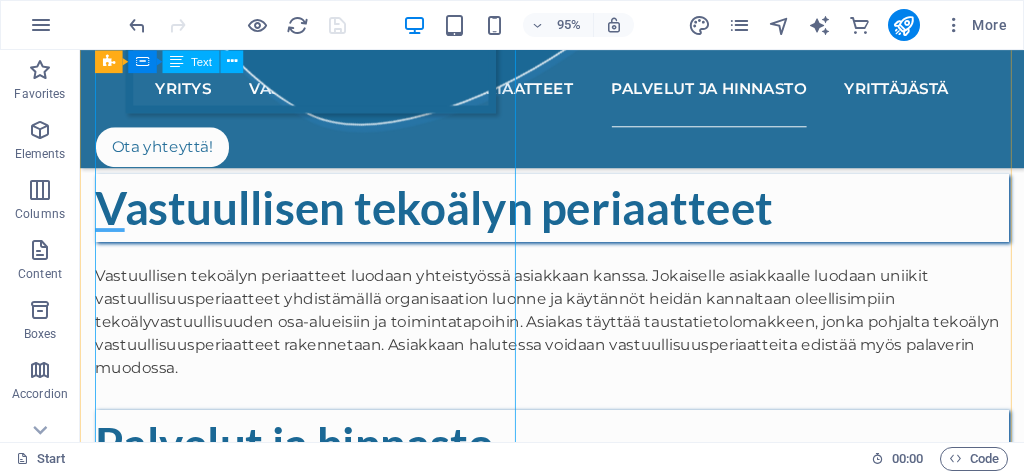 click on "Vastuullisen tekoälyn periaatteiden hinta määritellään tapauskohtaisesti työn laajuuden mukaan. Hintaluokkia on kolme (alk. 169-289 eur). Hinta määräytyy työn laajuuden ja yksityiskohtaisen personoinnin määrän mukaan. Lisäpalveluna vastuullisen tekoälyn periaatteille voidaan luoda asiakkaan toiveita vastaava ulkoasu (alk. 29 eur) esimerkiksi Instagram-julkaisua tai kotisivuja varten.  AIVastuus tarjoaa tekoälyvastuullisuuden konsultaatiopalveluita hyödynnettävän tekoälyn eettisten riskien ja niitä koskevien vastuullisuustoimien tunnistamiseksi (59e/h). Kerätyistä tiedoista voidaan myös luoda selkeä eettisen tekoälyn ohjeistus, jonka avulla pystytään tehokkaasti omaksumaan eettisen tekoälyvastuullisuuden opit ja välttämään sudenkuopat. Ota yhteyttä sivuston alaosasta löytyvän yhteydenottolomakkeen avulla, niin sovitaan tekoälyvastuullisuuden edistämisestä haluamallanne tavalla!" at bounding box center [577, 644] 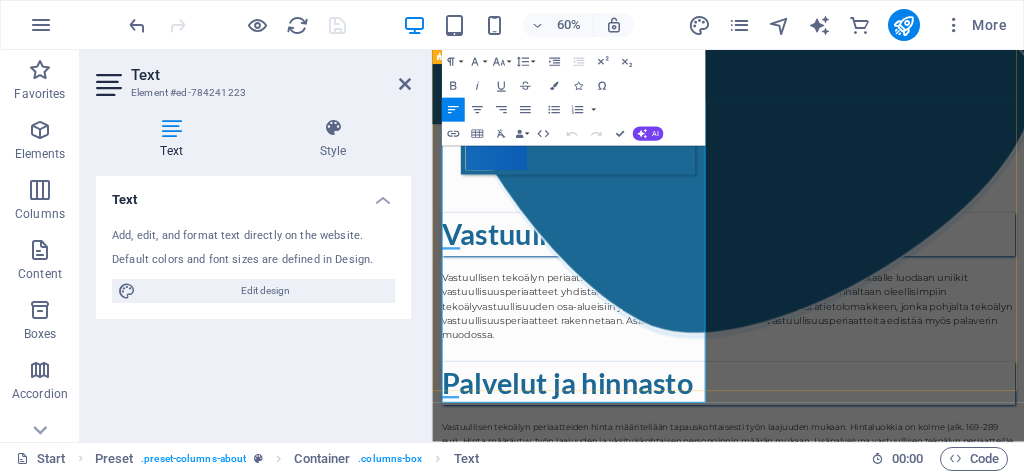 scroll, scrollTop: 2002, scrollLeft: 0, axis: vertical 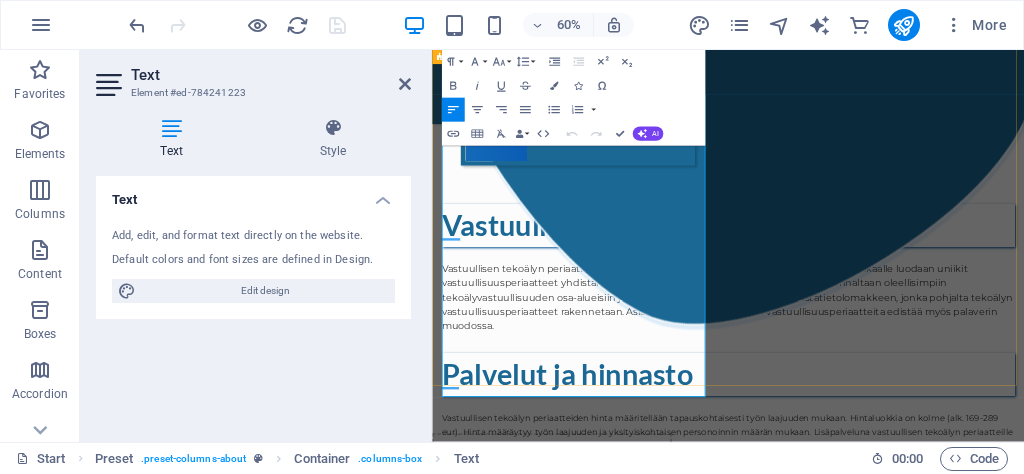 click on "AIVastuus tarjoaa tekoälyvastuullisuuden konsultaatiopalveluita hyödynnettävän tekoälyn eettisten riskien ja niitä koskevien vastuullisuustoimien tunnistamiseksi (59e/h). Kerätyistä tiedoista voidaan myös luoda selkeä eettisen tekoälyn ohjeistus, jonka avulla pystytään tehokkaasti omaksumaan eettisen tekoälyvastuullisuuden opit ja välttämään sudenkuopat." at bounding box center [912, 784] 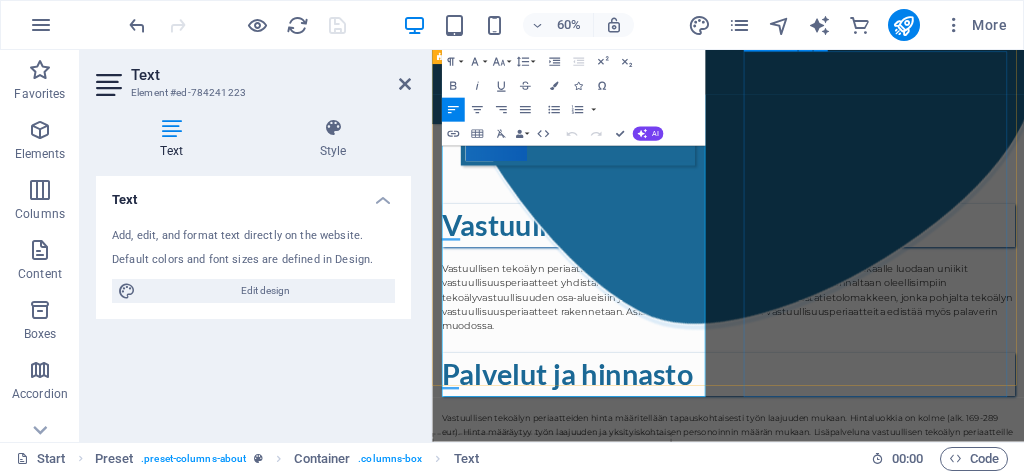 type 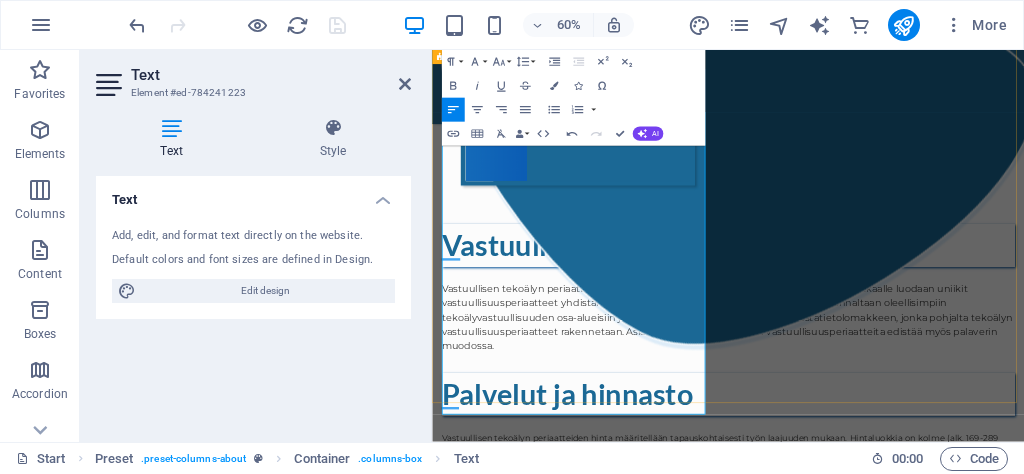 scroll, scrollTop: 1972, scrollLeft: 0, axis: vertical 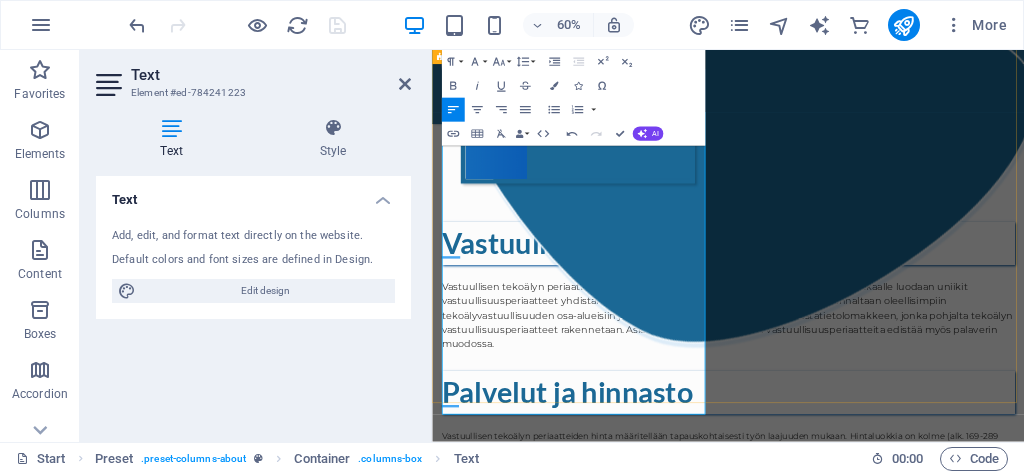 click on "AIVastuus tarjoaa tekoälyvastuullisuuden konsultaatiopalveluita hyödynnettävän tekoälyn eettisten riskien ja niitä koskevien vastuullisuustoimien tunnistamiseksi (59e/h). Kerätyistä tiedoista voidaan myös luoda selkeä eettisen tekoälyn ohjeistus (alk. 129e) , jonka avulla pystytään tehokkaasti omaksumaan eettisen tekoälyvastuullisuuden opit ja välttämään sudenkuopat." at bounding box center (925, 814) 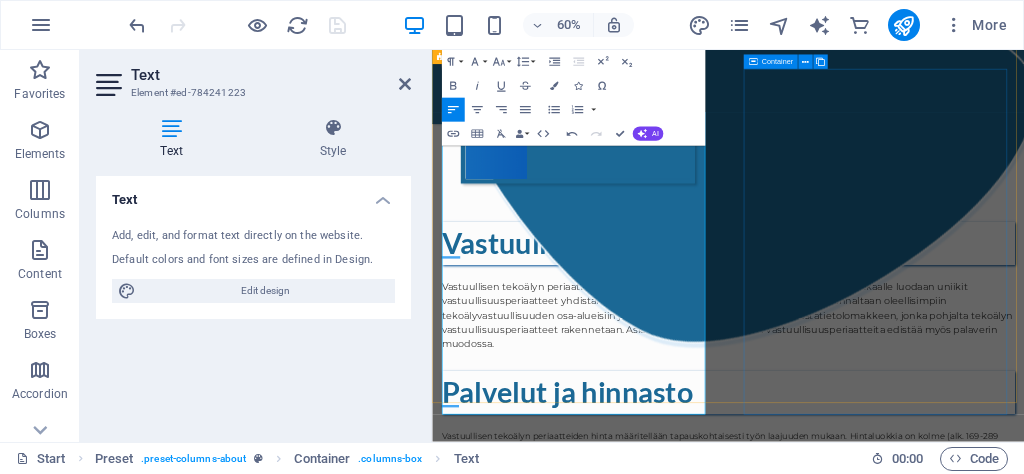 click on ".cls-1{fill:#1a171b;stroke:#fff;stroke-miterlimit:10;} Element 2" at bounding box center [925, 1295] 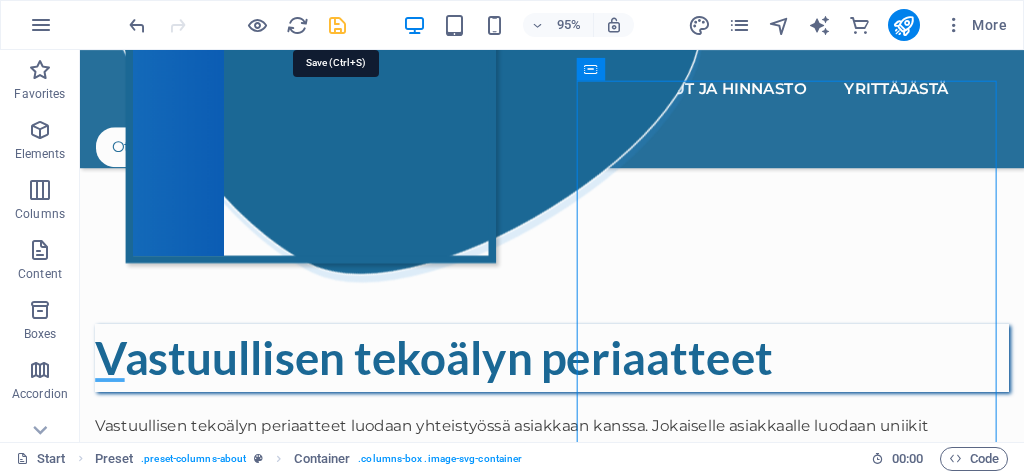 click at bounding box center [337, 25] 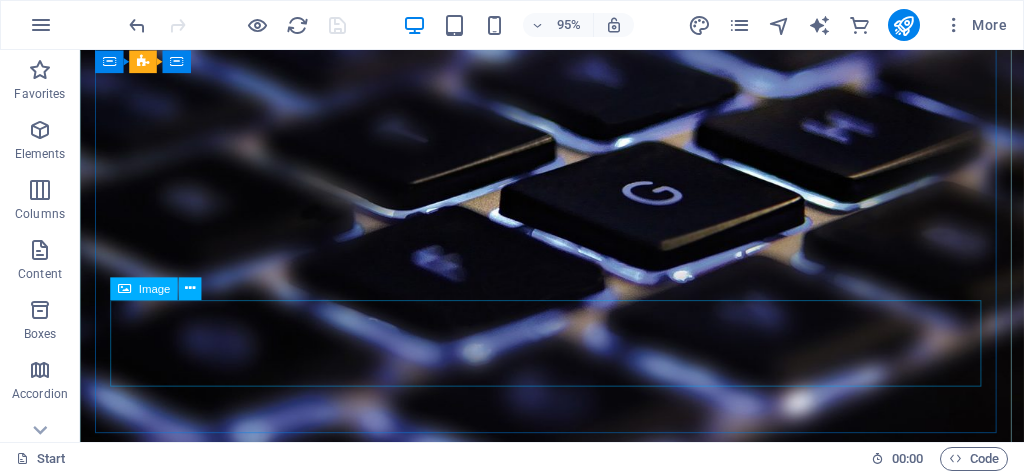 scroll, scrollTop: 4500, scrollLeft: 0, axis: vertical 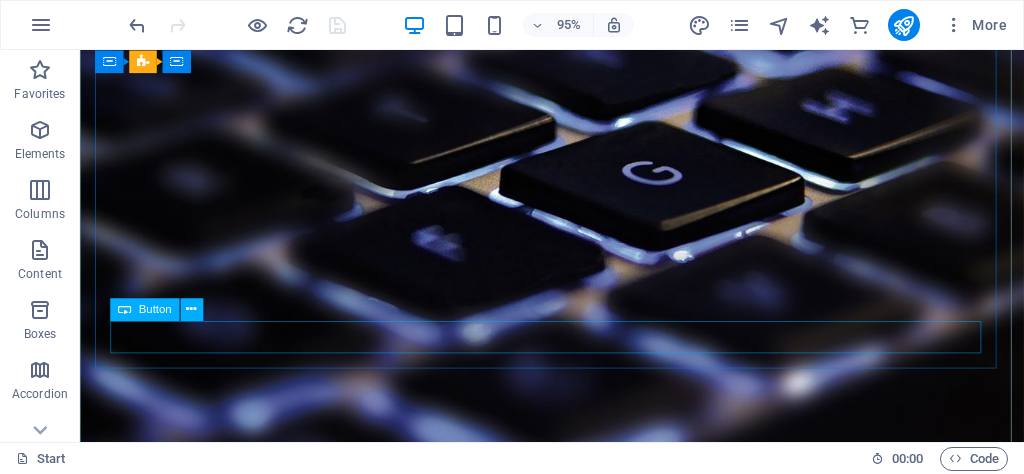 click on "Tietosuojaseloste" at bounding box center [577, 3358] 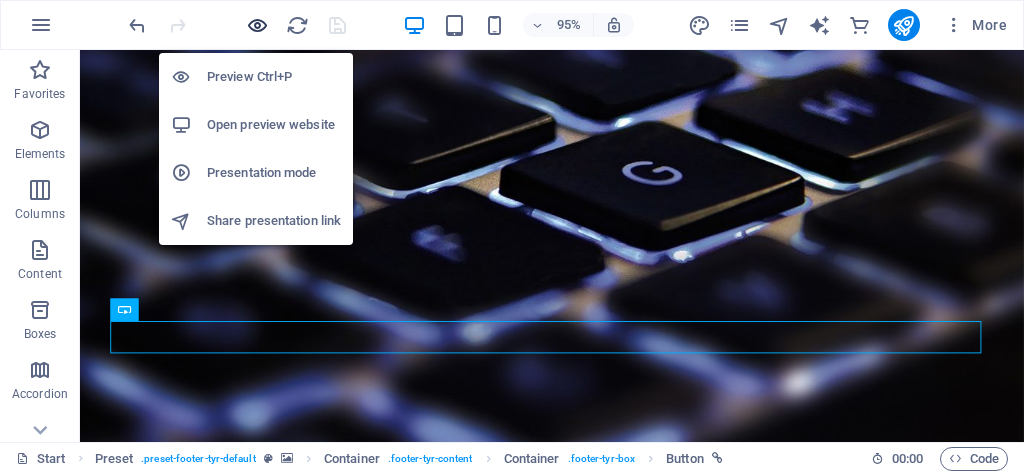 click at bounding box center (257, 25) 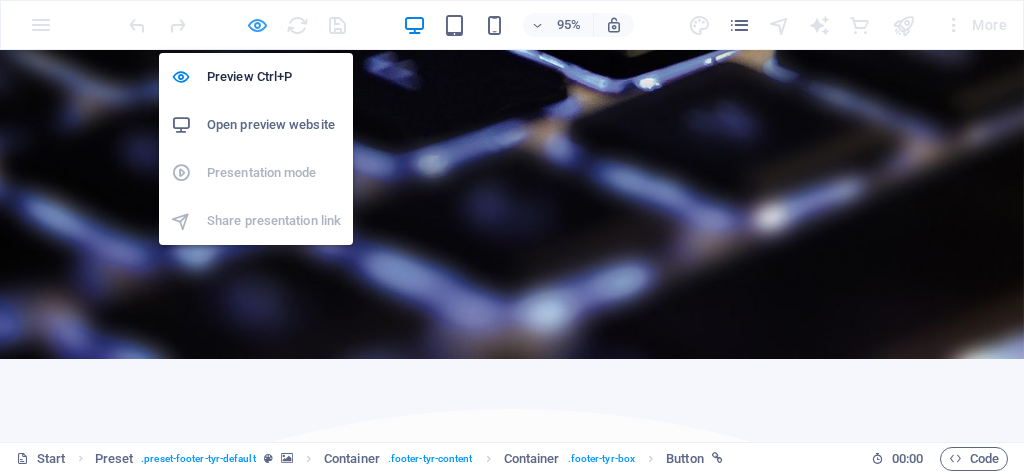 scroll, scrollTop: 4359, scrollLeft: 0, axis: vertical 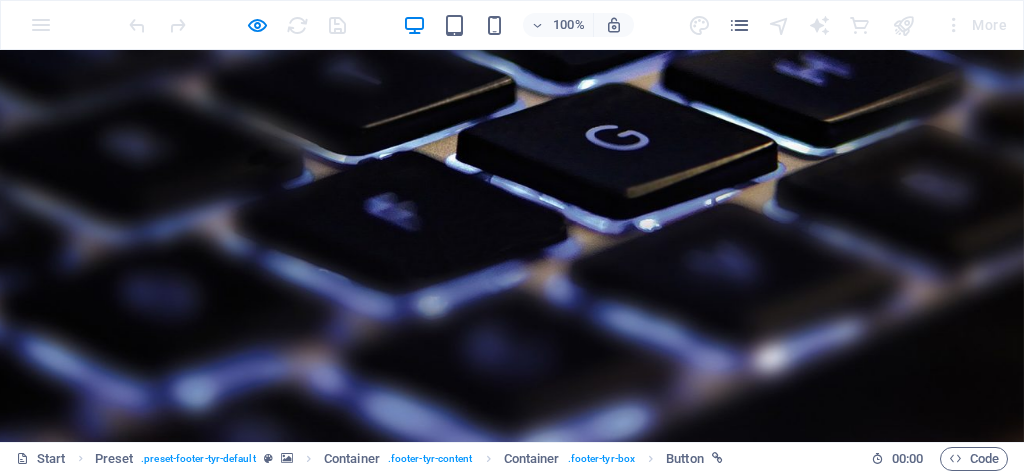 click on "Tietosuojaseloste" at bounding box center (110, 3380) 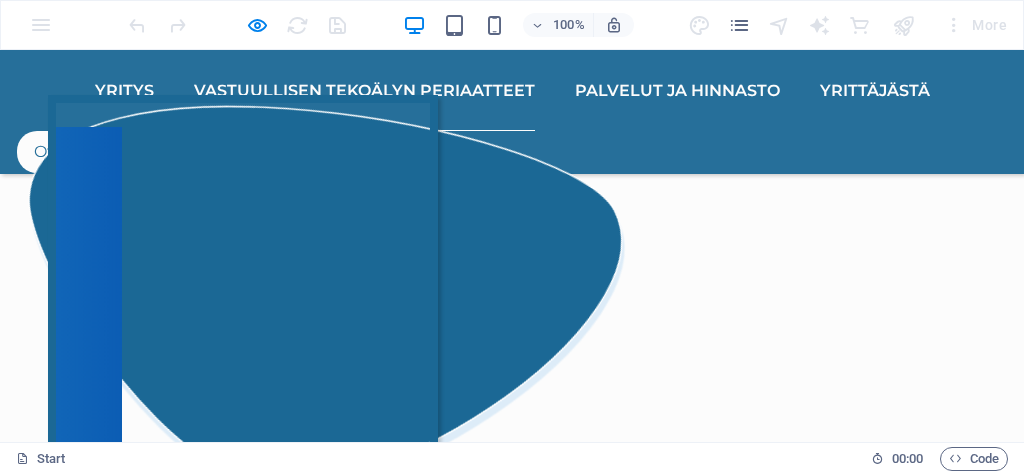 scroll, scrollTop: 1676, scrollLeft: 0, axis: vertical 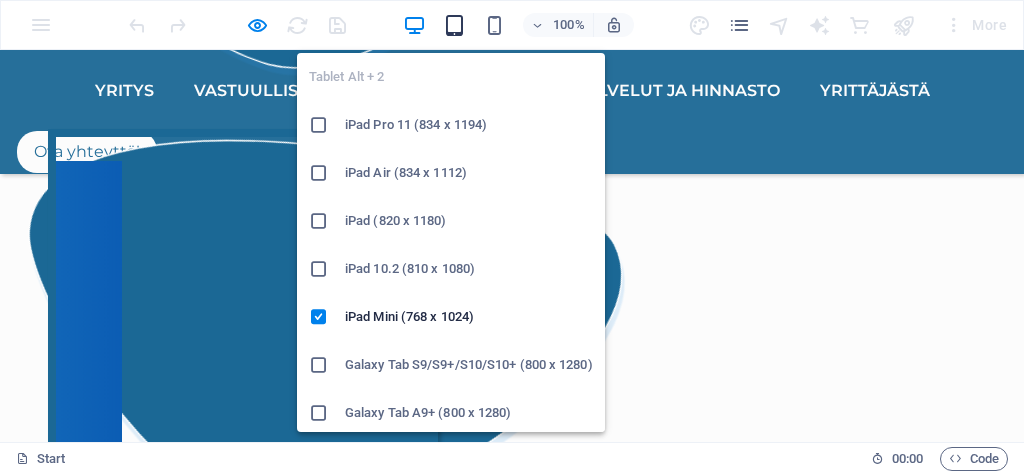 click at bounding box center (454, 25) 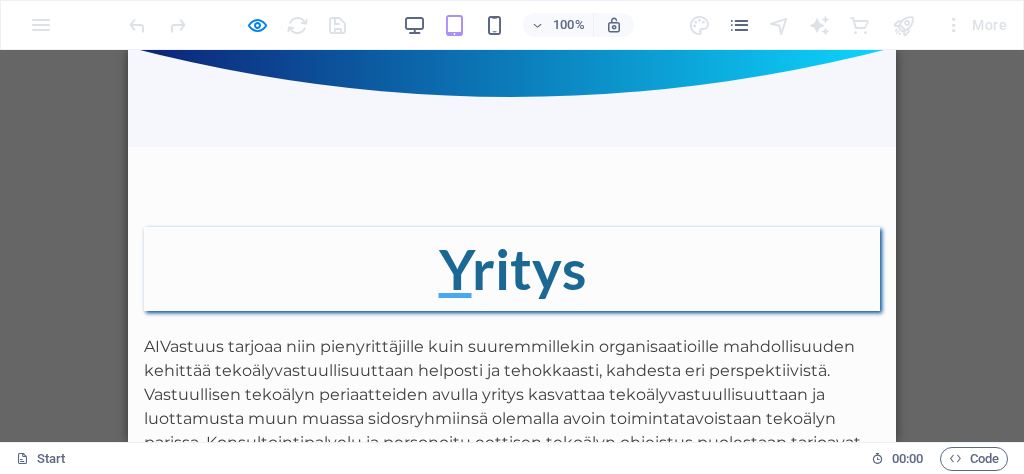 scroll, scrollTop: 650, scrollLeft: 0, axis: vertical 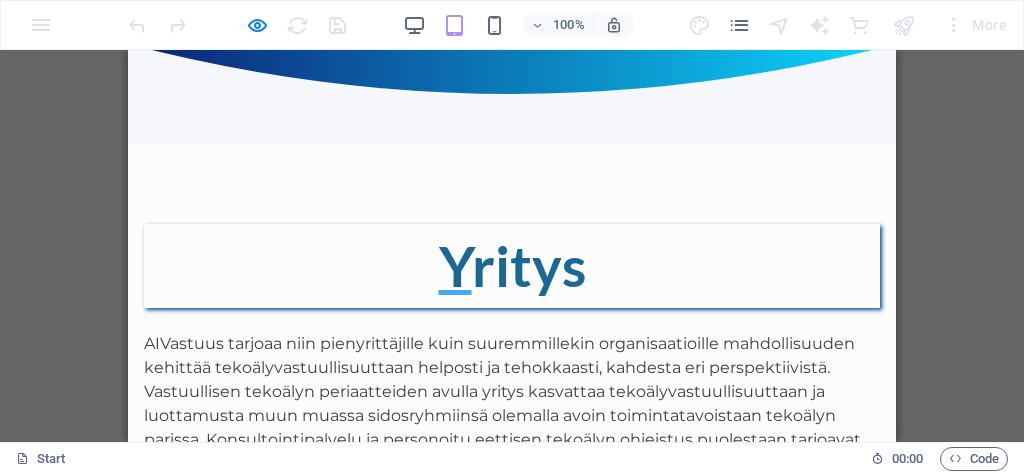 click on "AIVastuus tarjoaa niin pienyrittäjille kuin suuremmillekin organisaatioille mahdollisuuden kehittää tekoälyvastuullisuuttaan helposti ja tehokkaasti, kahdesta eri perspektiivistä. Vastuullisen tekoälyn periaatteiden avulla yritys kasvattaa tekoälyvastuullisuuttaan ja luottamusta muun muassa sidosryhmiinsä olemalla avoin toimintatavoistaan tekoälyn parissa. Konsultointipalvelu ja personoitu eettisen tekoälyn ohjeistus puolestaan tarjoavat yritykselle mahdollisuuden kehittää osaamistaan ja ymmärrystään eettisestä tekoälystä. Eettisellä tekoälyosaamisella kyetään hyödyntämään tekoälyä turvallisemmin ja vastuullisemmin, sisäistäen tekoälyn eettiset uhkat yrityksessä." at bounding box center [512, 428] 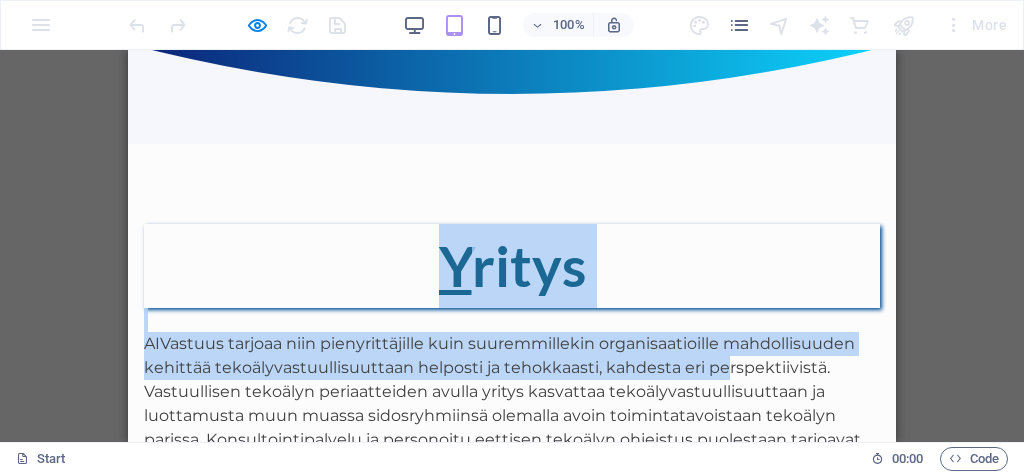 drag, startPoint x: 723, startPoint y: 166, endPoint x: 666, endPoint y: 156, distance: 57.870544 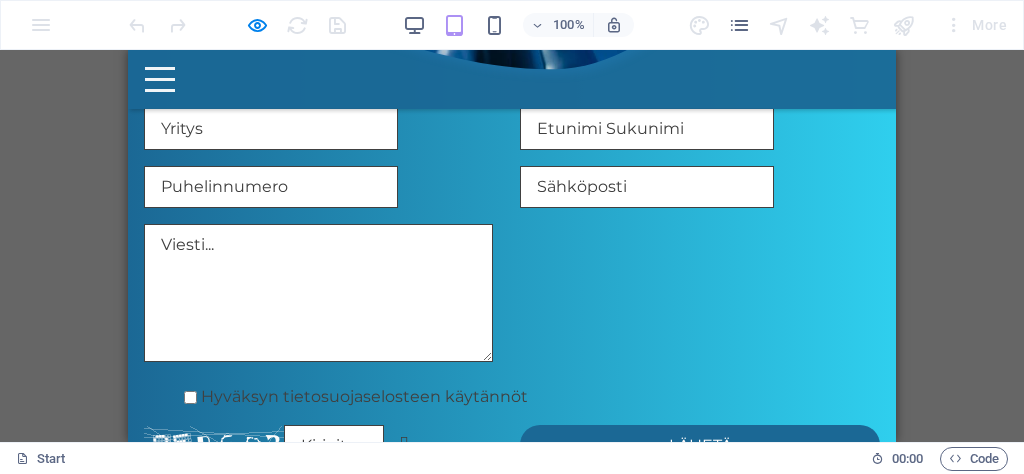 scroll, scrollTop: 3437, scrollLeft: 0, axis: vertical 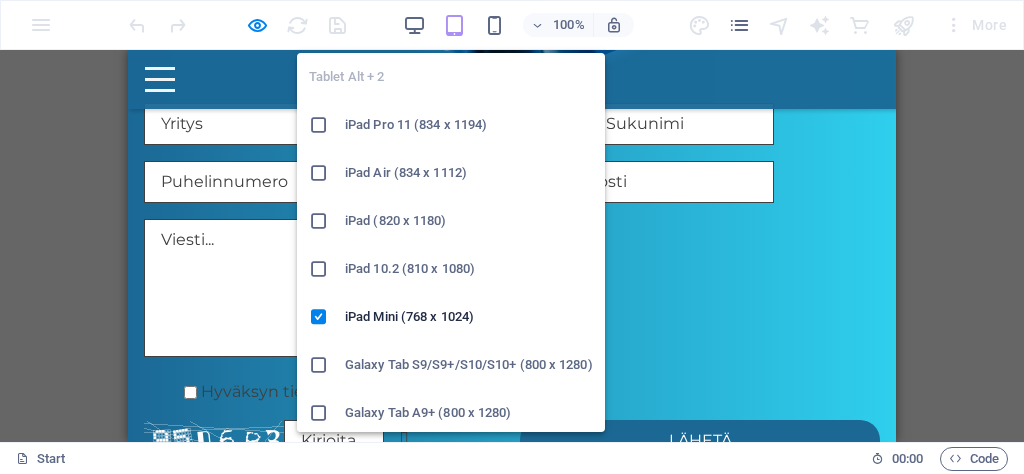 click on "iPad Pro 11 (834 x 1194)" at bounding box center [469, 125] 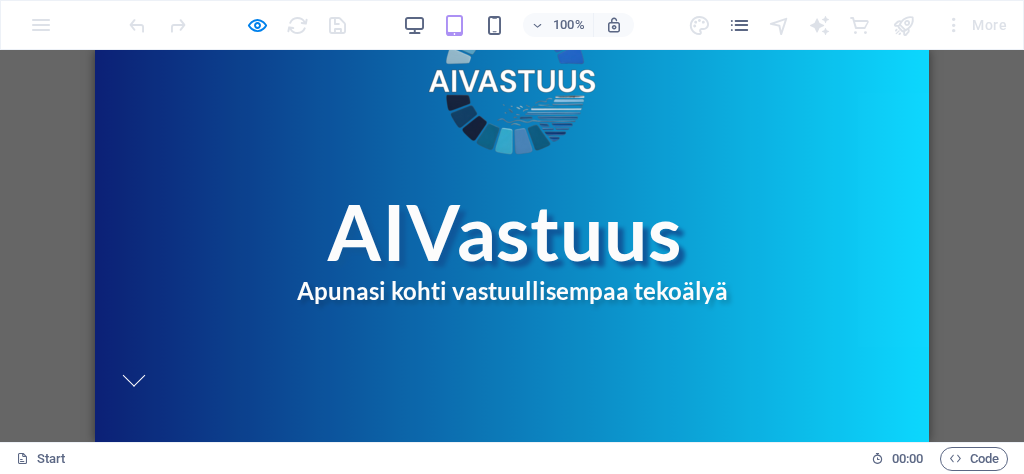 scroll, scrollTop: 204, scrollLeft: 0, axis: vertical 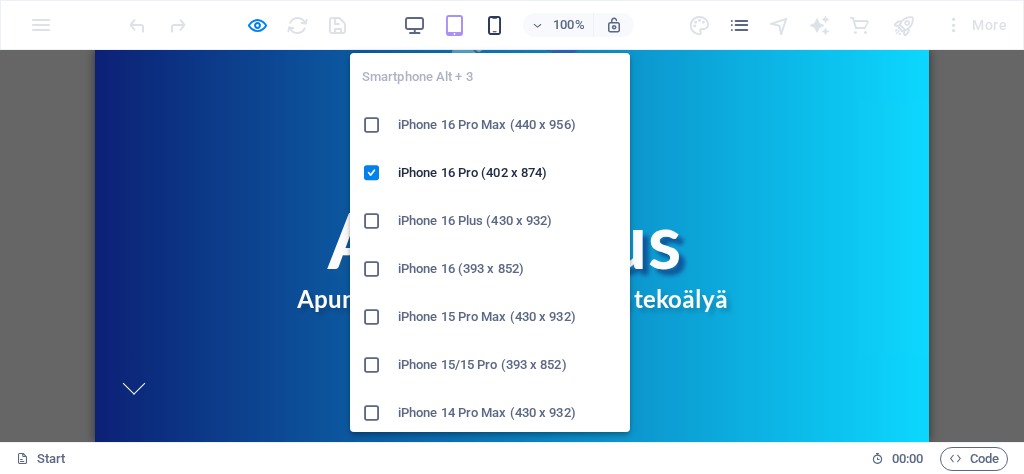 click at bounding box center (494, 25) 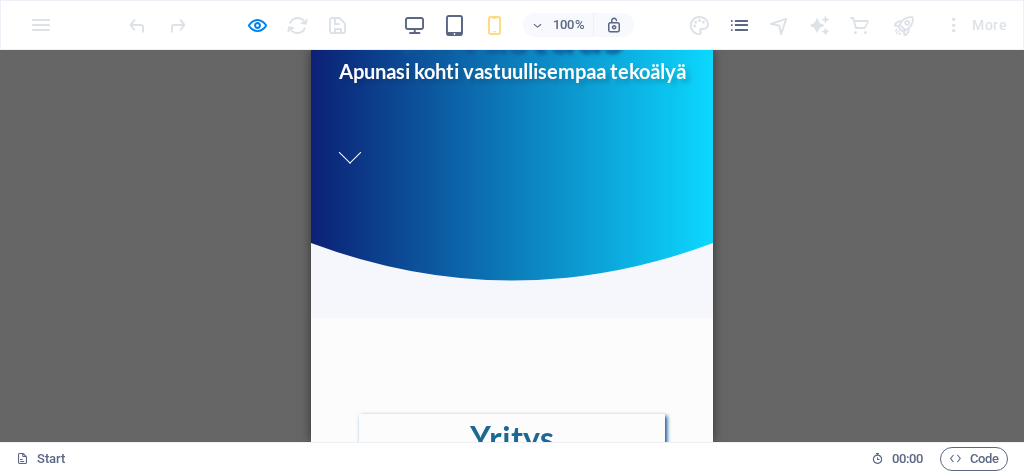 scroll, scrollTop: 568, scrollLeft: 0, axis: vertical 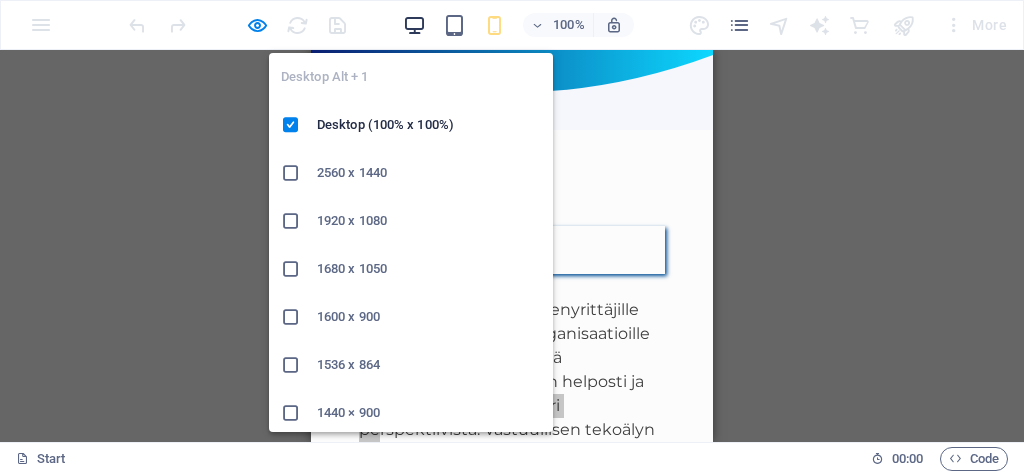 click at bounding box center (414, 25) 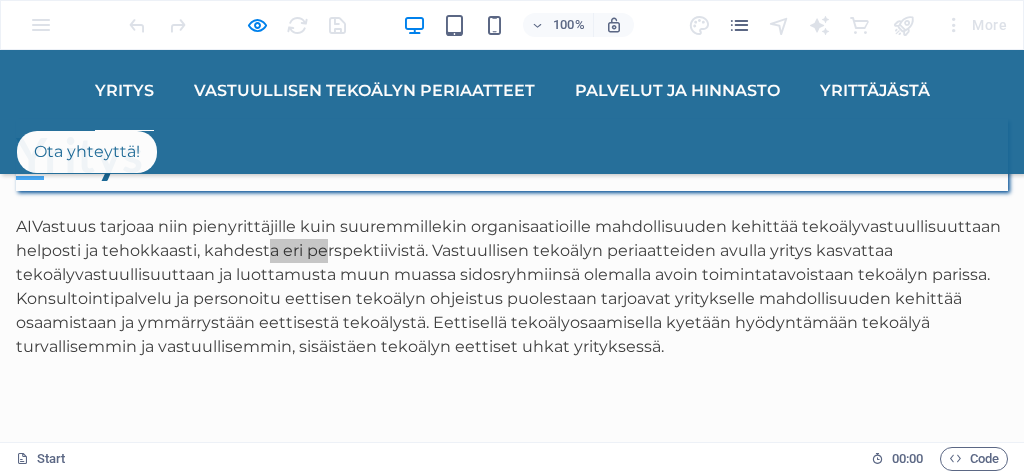 scroll, scrollTop: 909, scrollLeft: 0, axis: vertical 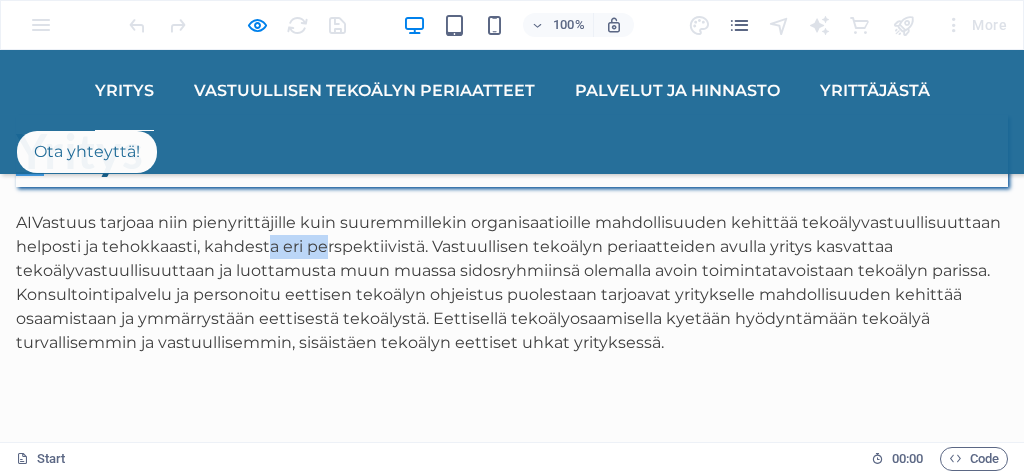 click at bounding box center [512, 609] 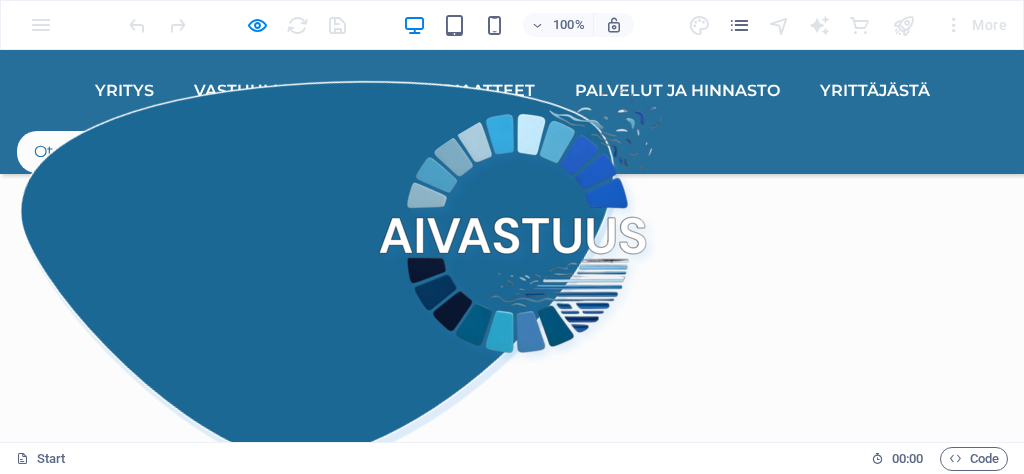 click at bounding box center (-1700, 8475) 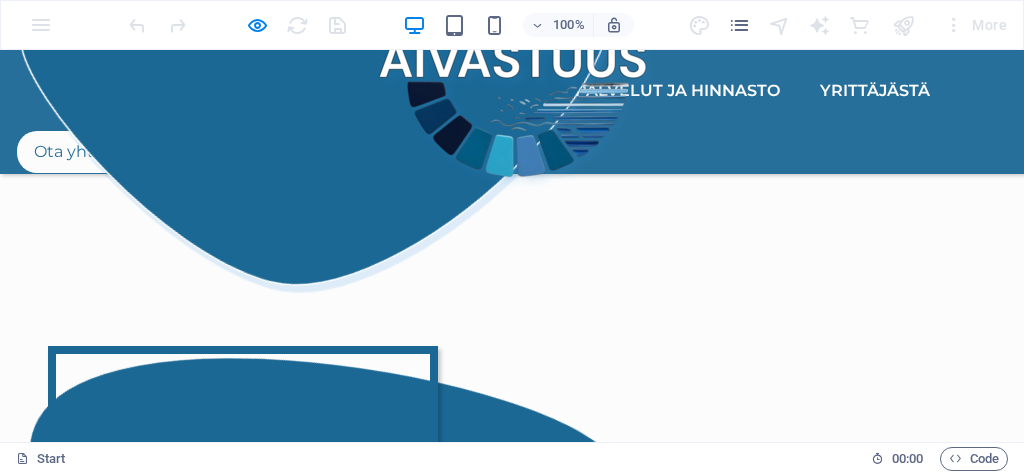 click at bounding box center (-1700, 8299) 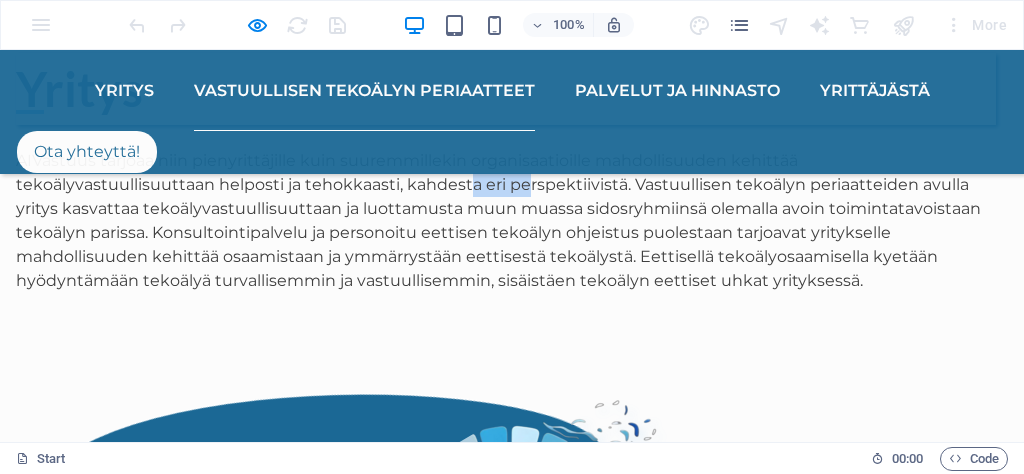 click on "×" at bounding box center (4, -1397) 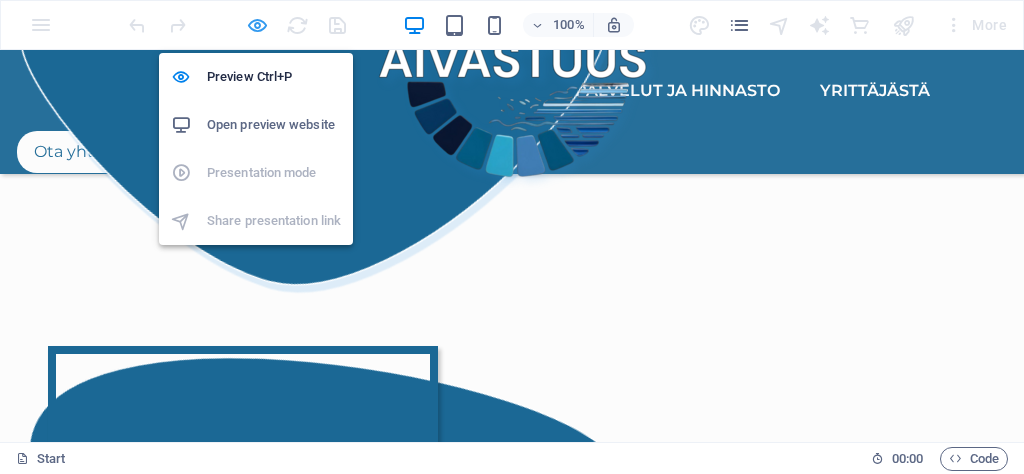 click at bounding box center [257, 25] 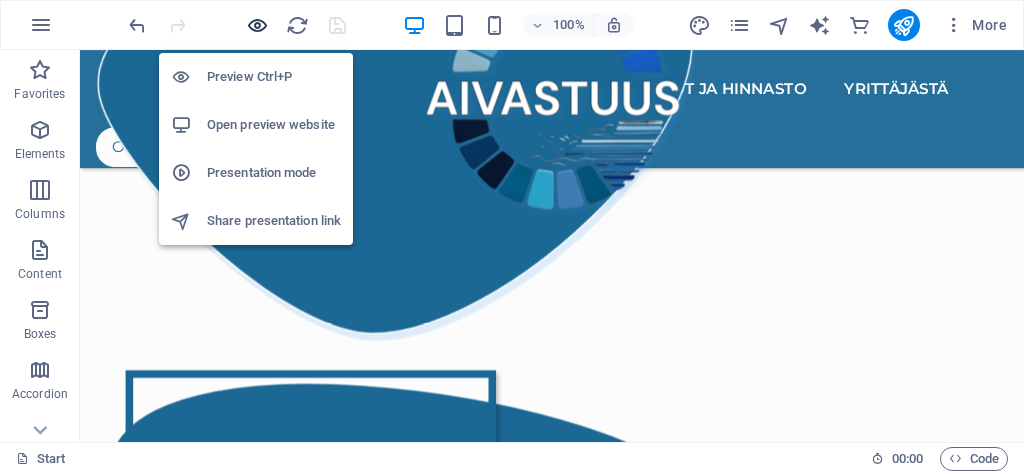scroll, scrollTop: 1476, scrollLeft: 0, axis: vertical 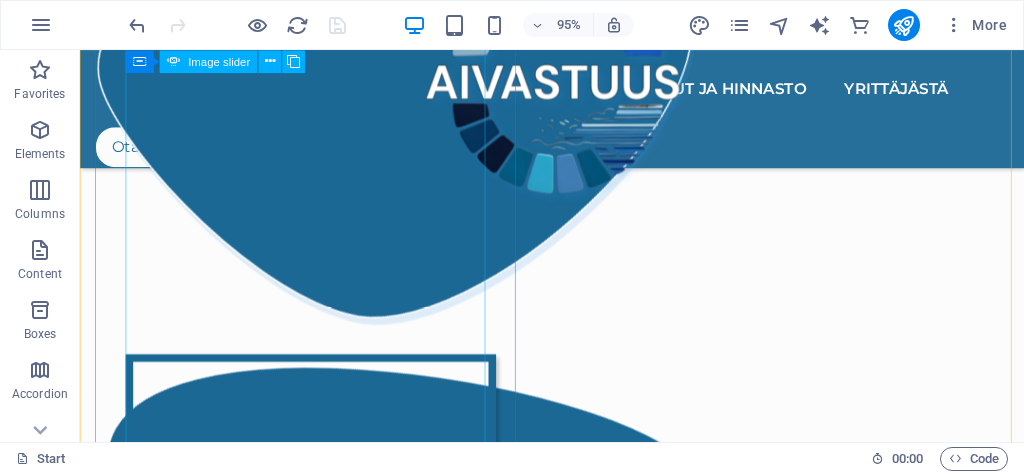 click on "Yrityksen omat vastuullisen tekoälyn periaatteet" at bounding box center (-1861, 8323) 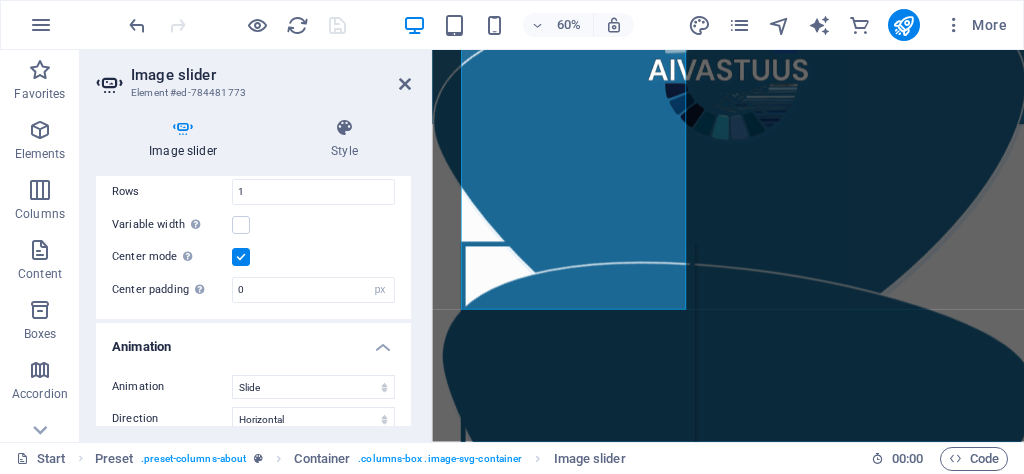 scroll, scrollTop: 1032, scrollLeft: 0, axis: vertical 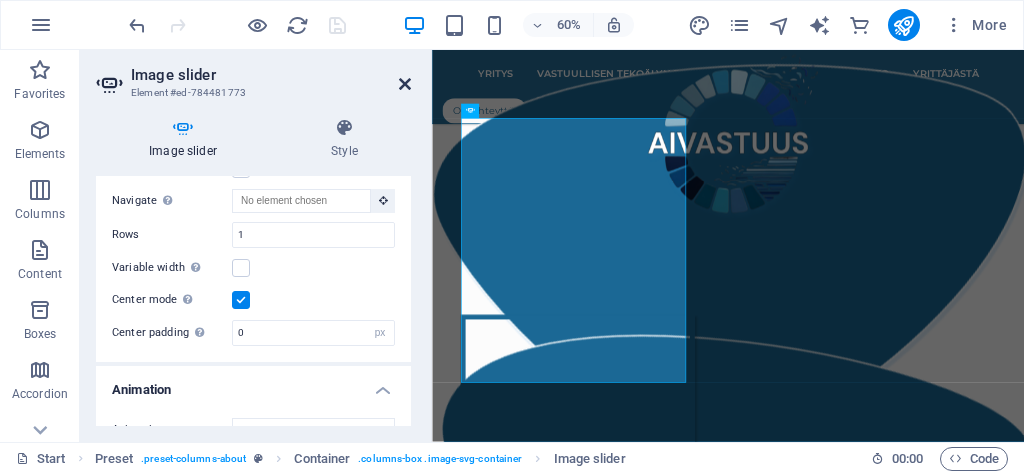 click at bounding box center [405, 84] 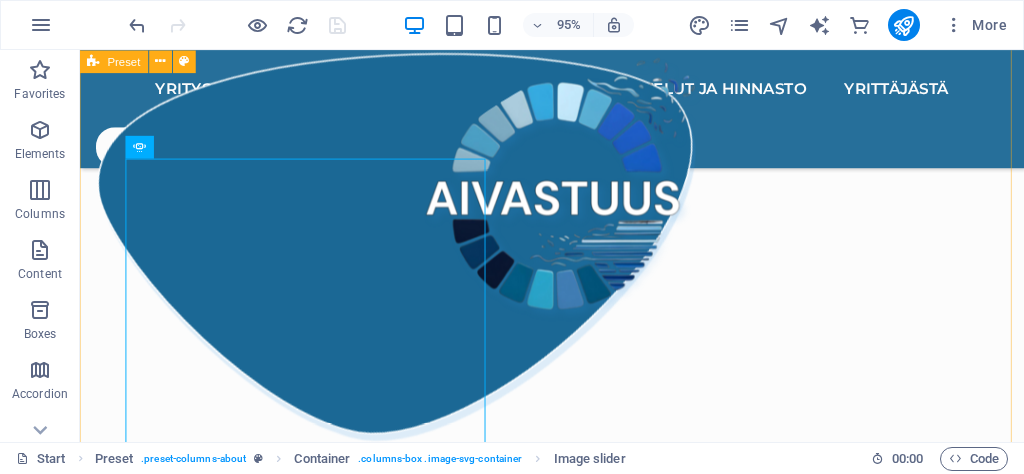 click on "Yritys AIVastuus tarjoaa niin pienyrittäjille kuin suuremmillekin organisaatioille mahdollisuuden kehittää tekoälyvastuullisuuttaan helposti ja tehokkaasti, kahdesta eri perspektiivistä. Vastuullisen tekoälyn periaatteiden avulla yritys kasvattaa tekoälyvastuullisuuttaan ja luottamusta muun muassa sidosryhmiinsä olemalla avoin toimintatavoistaan tekoälyn parissa. Konsultointipalvelu ja personoitu eettisen tekoälyn ohjeistus puolestaan tarjoavat yritykselle mahdollisuuden kehittää osaamistaan ja ymmärrystään eettisestä tekoälystä. Eettisellä tekoälyosaamisella kyetään hyödyntämään tekoälyä turvallisemmin ja vastuullisemmin, sisäistäen tekoälyn eettiset uhkat yrityksessä.
.cls-1{fill:#1a171b;stroke:#fff;stroke-miterlimit:10;} Element 2
.cls-1{fill:#1a171b;stroke:#fff;stroke-miterlimit:10;} Element 2
Yrityksen omat vastuullisen tekoälyn periaatteet Yrityksen omat vastuullisen tekoälyn periaatteet 1 2 3 4 5 Palvelut ja hinnasto" at bounding box center [577, 444] 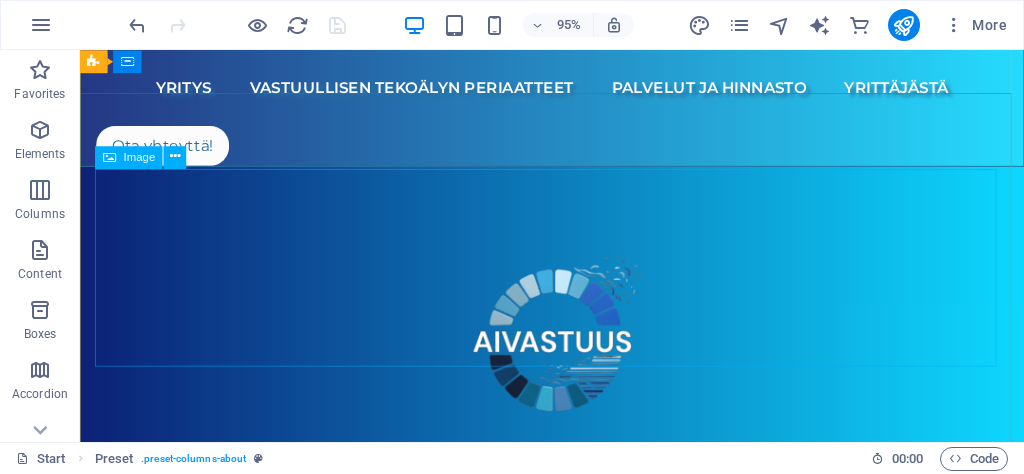 scroll, scrollTop: 0, scrollLeft: 0, axis: both 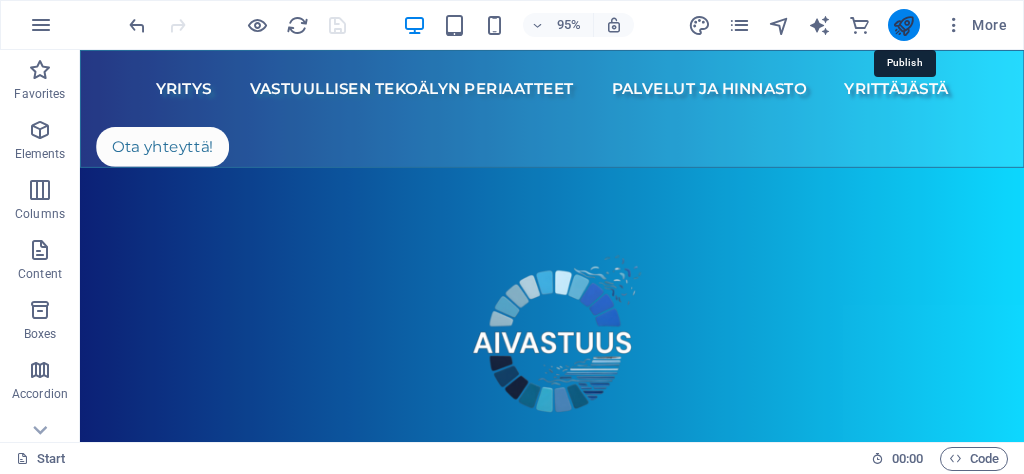 click at bounding box center (903, 25) 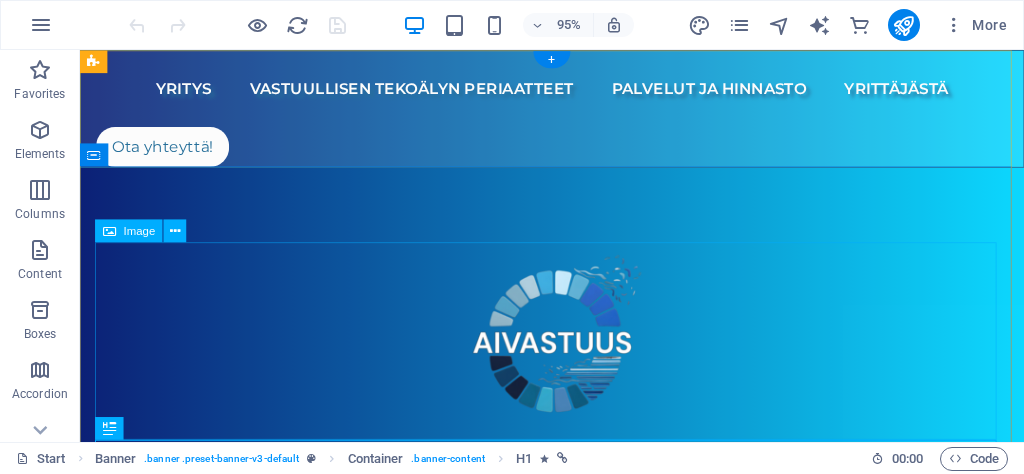 scroll, scrollTop: 0, scrollLeft: 0, axis: both 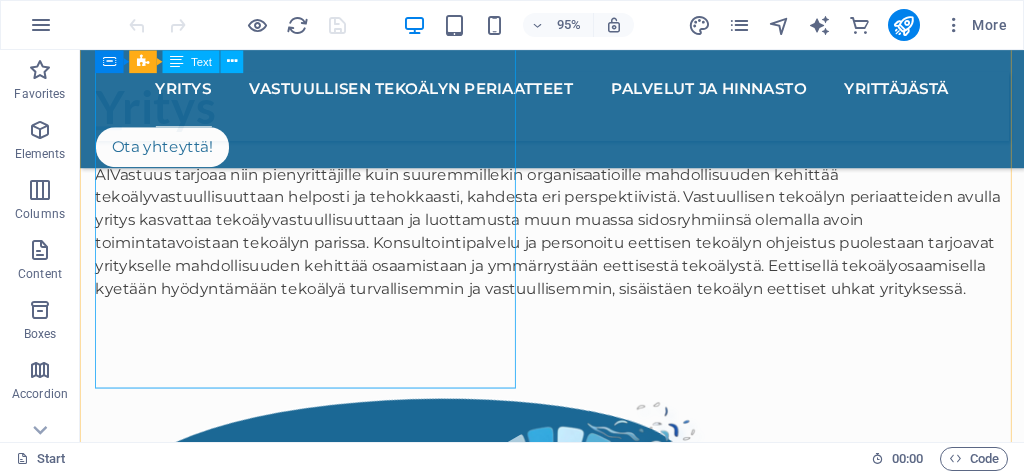 click on "AIVastuus tarjoaa niin pienyrittäjille kuin suuremmillekin organisaatioille mahdollisuuden kehittää tekoälyvastuullisuuttaan helposti ja tehokkaasti, kahdesta eri perspektiivistä. Vastuullisen tekoälyn periaatteiden avulla yritys kasvattaa tekoälyvastuullisuuttaan ja luottamusta muun muassa sidosryhmiinsä olemalla avoin toimintatavoistaan tekoälyn parissa. Konsultointipalvelu ja personoitu eettisen tekoälyn ohjeistus puolestaan tarjoavat yritykselle mahdollisuuden kehittää osaamistaan ja ymmärrystään eettisestä tekoälystä. Eettisellä tekoälyosaamisella kyetään hyödyntämään tekoälyä turvallisemmin ja vastuullisemmin, sisäistäen tekoälyn eettiset uhkat yrityksessä." at bounding box center [577, 229] 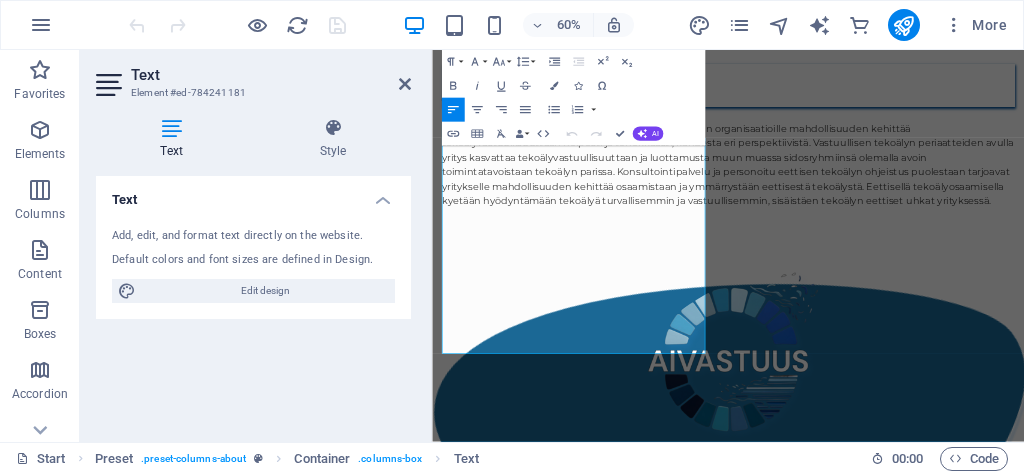 scroll, scrollTop: 841, scrollLeft: 0, axis: vertical 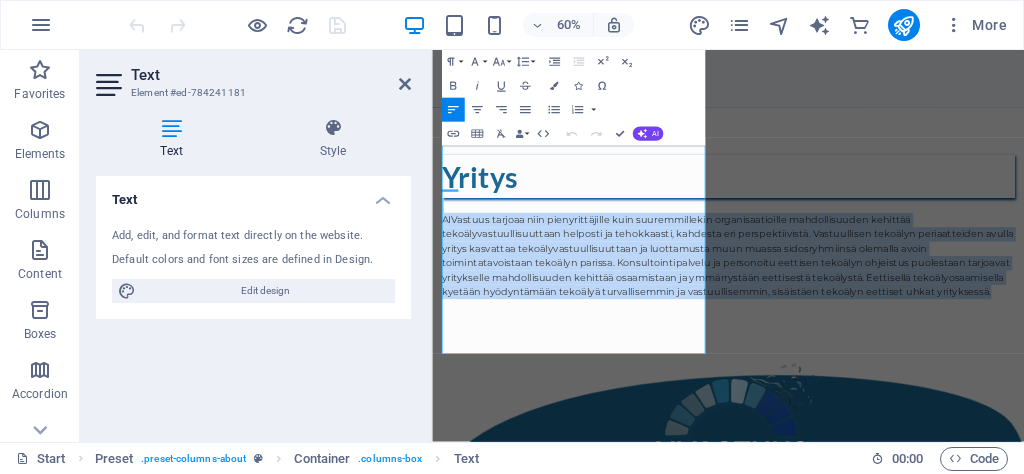 drag, startPoint x: 677, startPoint y: 541, endPoint x: 415, endPoint y: 191, distance: 437.2002 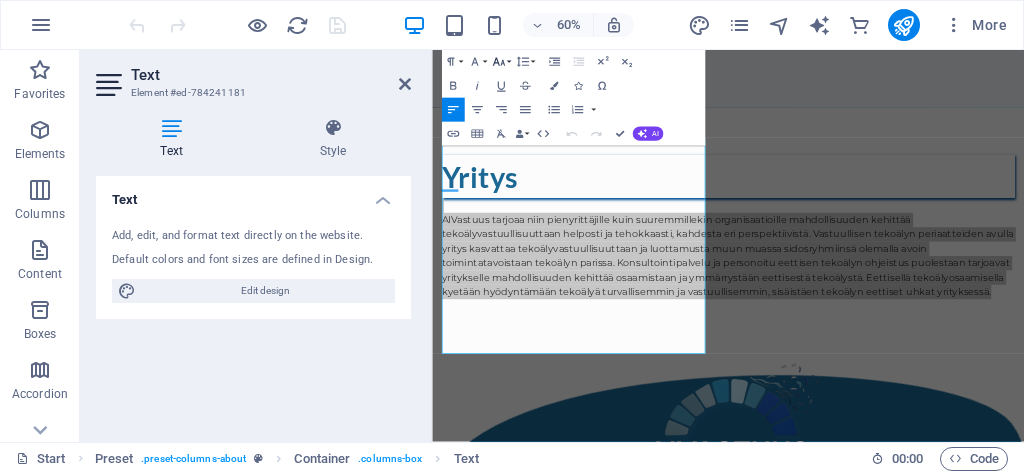 click 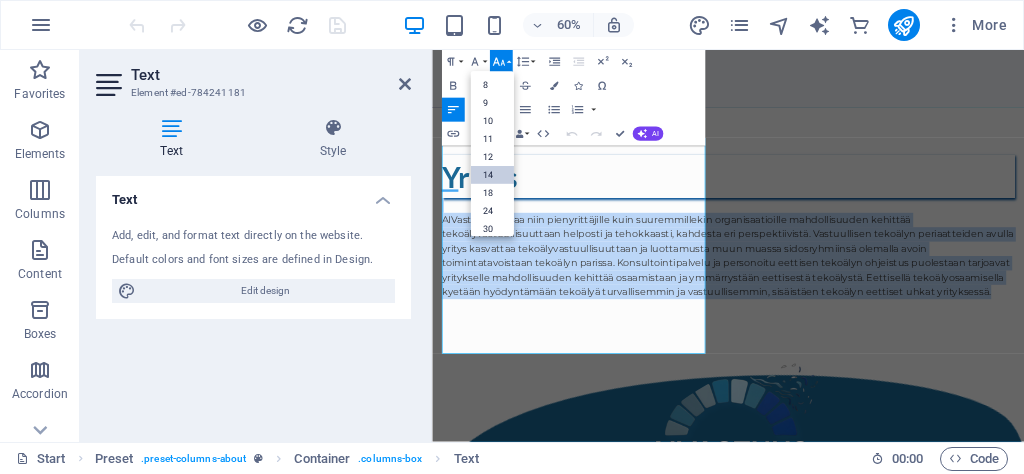 click on "14" at bounding box center (491, 175) 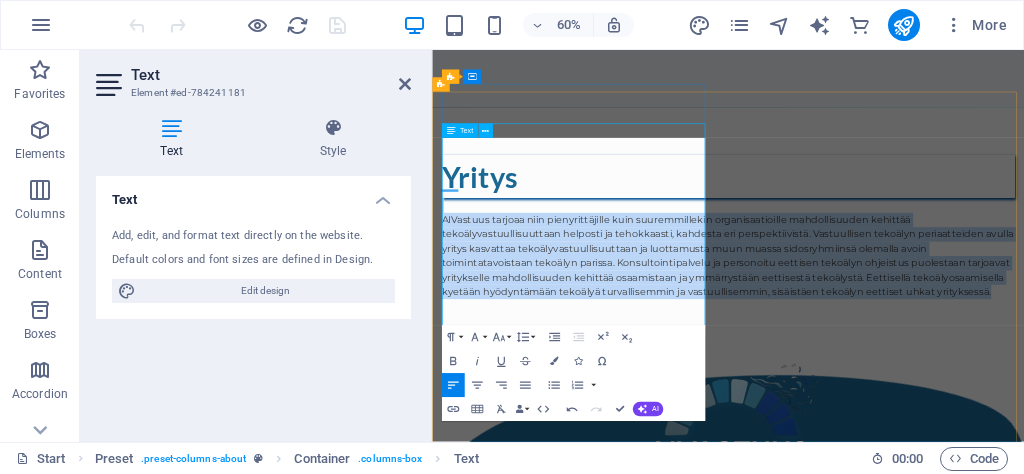 scroll, scrollTop: 865, scrollLeft: 0, axis: vertical 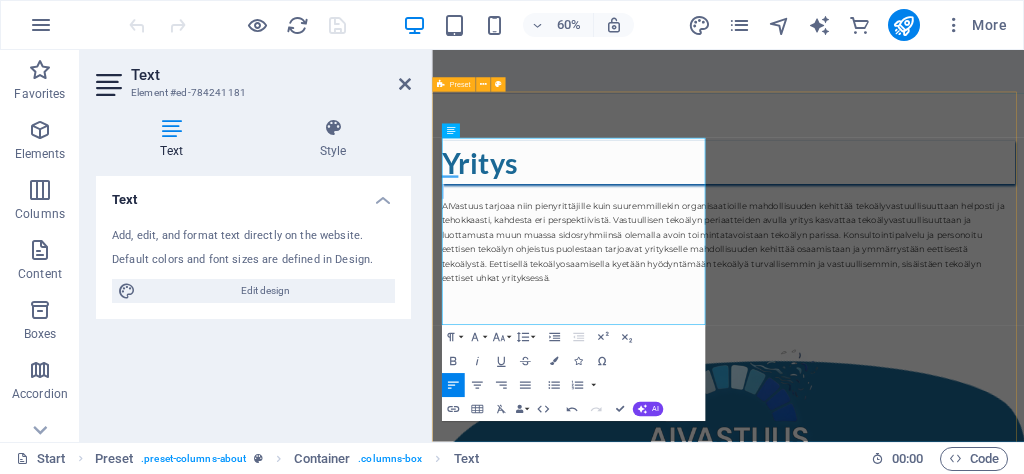 click on "Yritys AIVastuus tarjoaa niin pienyrittäjille kuin suuremmillekin organisaatioille mahdollisuuden kehittää tekoälyvastuullisuuttaan helposti ja tehokkaasti, kahdesta eri perspektiivistä. Vastuullisen tekoälyn periaatteiden avulla yritys kasvattaa tekoälyvastuullisuuttaan ja luottamusta muun muassa sidosryhmiinsä olemalla avoin toimintatavoistaan tekoälyn parissa. Konsultointipalvelu ja personoitu eettisen tekoälyn ohjeistus puolestaan tarjoavat yritykselle mahdollisuuden kehittää osaamistaan ja ymmärrystään eettisestä tekoälystä. Eettisellä tekoälyosaamisella kyetään hyödyntämään tekoälyä turvallisemmin ja vastuullisemmin, sisäistäen tekoälyn eettiset uhkat yrityksessä.
.cls-1{fill:#1a171b;stroke:#fff;stroke-miterlimit:10;} Element 2
.cls-1{fill:#1a171b;stroke:#fff;stroke-miterlimit:10;} Element 2
Yrityksen omat vastuullisen tekoälyn periaatteet Yrityksen omat vastuullisen tekoälyn periaatteet 1 2 3 4 5 Palvelut ja hinnasto" at bounding box center (925, 935) 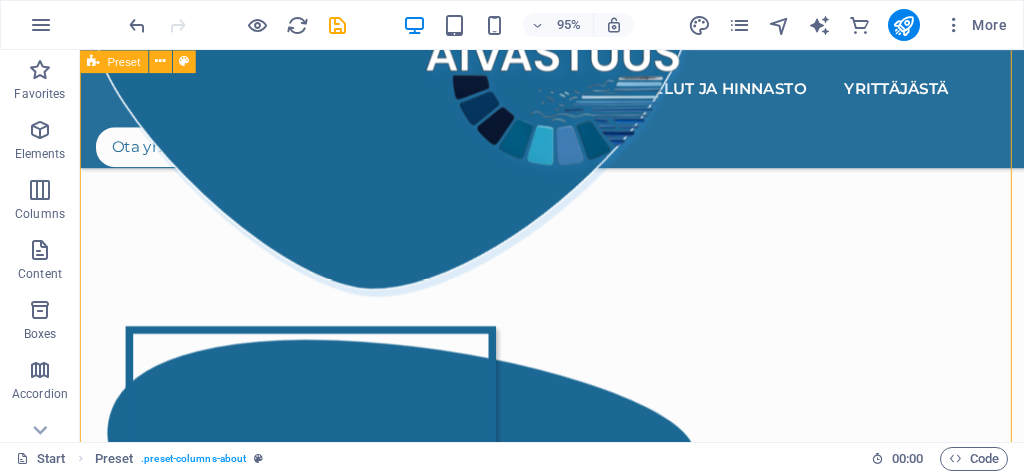 scroll, scrollTop: 1505, scrollLeft: 0, axis: vertical 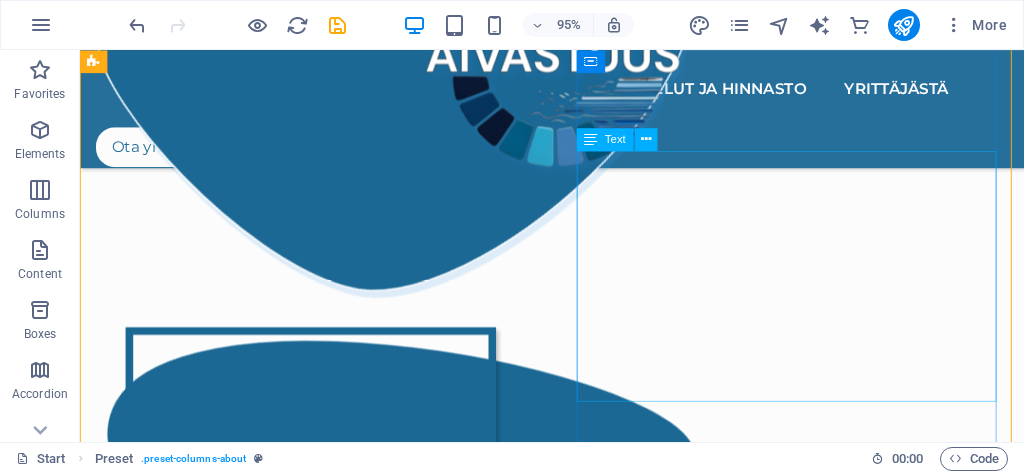 click on "Vastuullisen tekoälyn periaatteet luodaan yhteistyössä asiakkaan kanssa. Jokaiselle asiakkaalle luodaan uniikit vastuullisuusperiaatteet yhdistämällä organisaation luonne ja käytännöt heidän kannaltaan oleellisimpiin tekoälyvastuullisuuden osa-alueisiin ja toimintatapoihin. Asiakas täyttää taustatietolomakkeen, jonka pohjalta tekoälyn vastuullisuusperiaatteet rakennetaan. Asiakkaan halutessa voidaan vastuullisuusperiaatteita edistää myös palaverin muodossa." at bounding box center [577, 949] 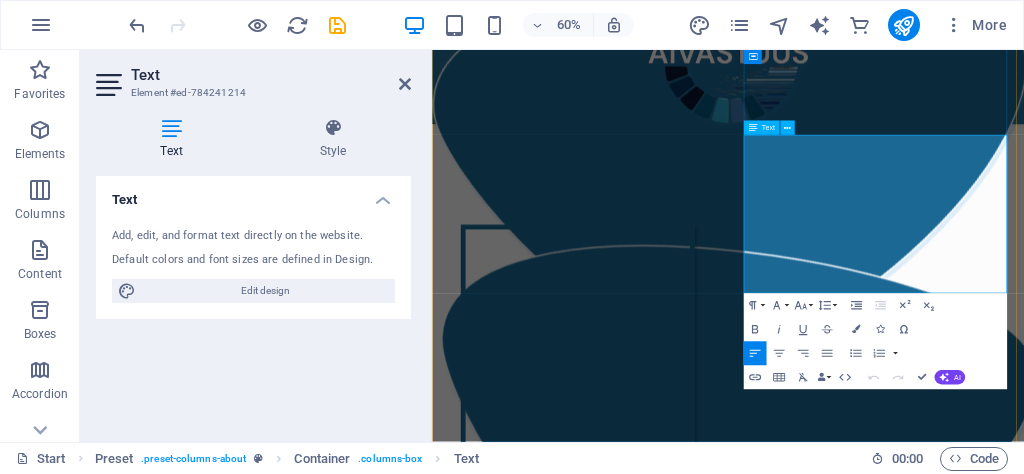 drag, startPoint x: 1205, startPoint y: 448, endPoint x: 952, endPoint y: 203, distance: 352.1846 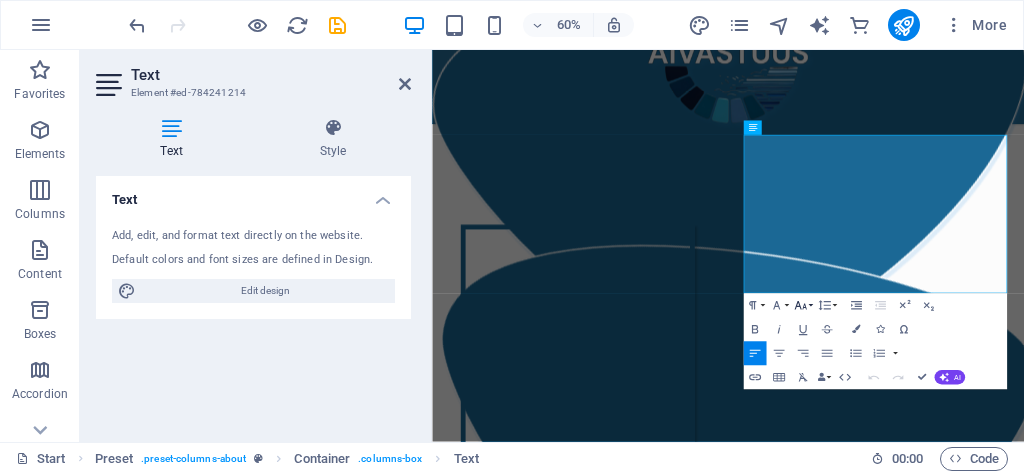 click 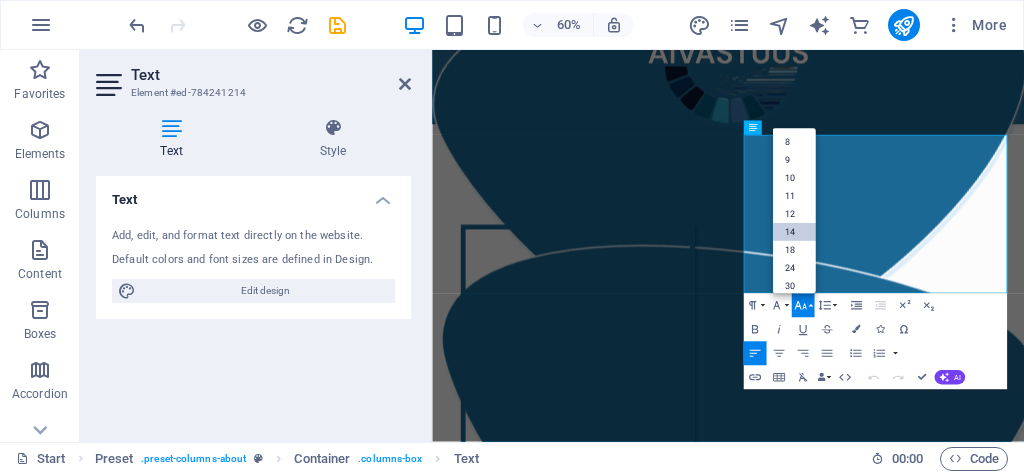 click on "14" at bounding box center (793, 232) 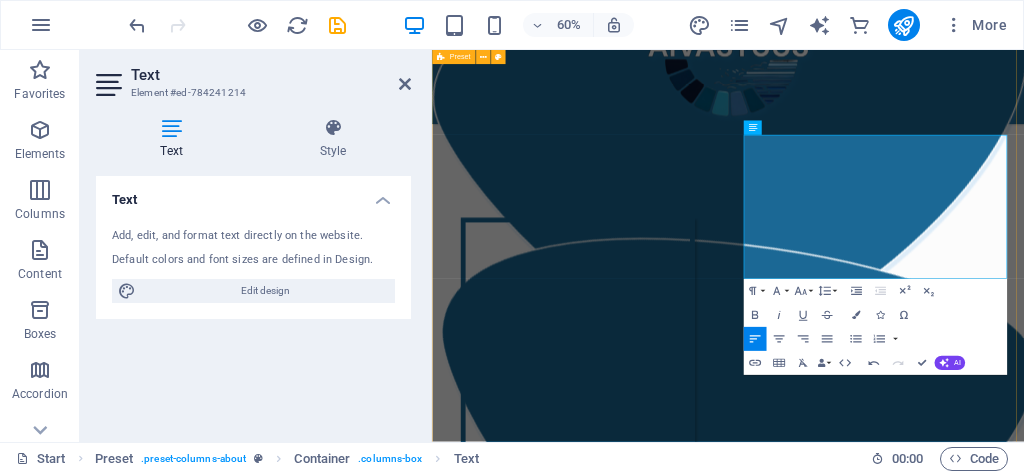 click on "Yritys AIVastuus tarjoaa niin pienyrittäjille kuin suuremmillekin organisaatioille mahdollisuuden kehittää tekoälyvastuullisuuttaan helposti ja tehokkaasti, kahdesta eri perspektiivistä. Vastuullisen tekoälyn periaatteiden avulla yritys kasvattaa tekoälyvastuullisuuttaan ja luottamusta muun muassa sidosryhmiinsä olemalla avoin toimintatavoistaan tekoälyn parissa. Konsultointipalvelu ja personoitu eettisen tekoälyn ohjeistus puolestaan tarjoavat yritykselle mahdollisuuden kehittää osaamistaan ja ymmärrystään eettisestä tekoälystä. Eettisellä tekoälyosaamisella kyetään hyödyntämään tekoälyä turvallisemmin ja vastuullisemmin, sisäistäen tekoälyn eettiset uhkat yrityksessä.
.cls-1{fill:#1a171b;stroke:#fff;stroke-miterlimit:10;} Element 2
.cls-1{fill:#1a171b;stroke:#fff;stroke-miterlimit:10;} Element 2
Yrityksen omat vastuullisen tekoälyn periaatteet Yrityksen omat vastuullisen tekoälyn periaatteet 1 2 3 4 5 Palvelut ja hinnasto" at bounding box center (925, 282) 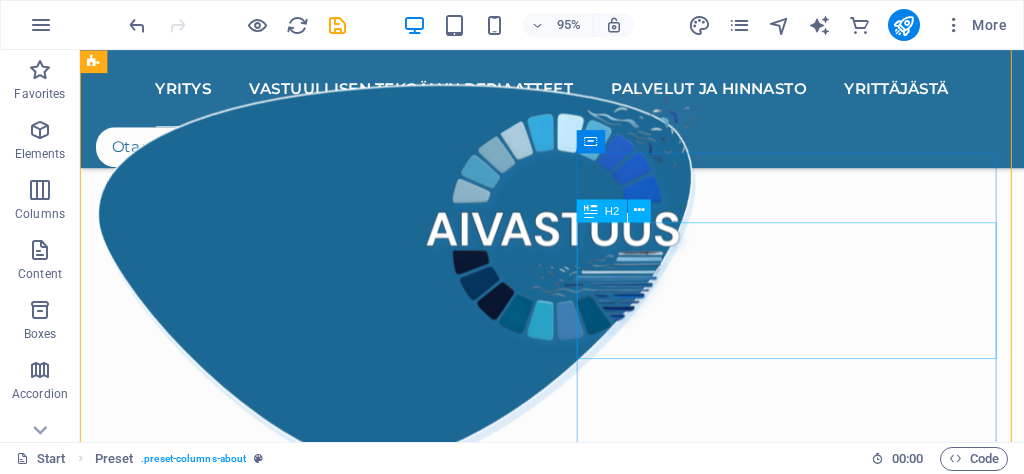 scroll, scrollTop: 1298, scrollLeft: 0, axis: vertical 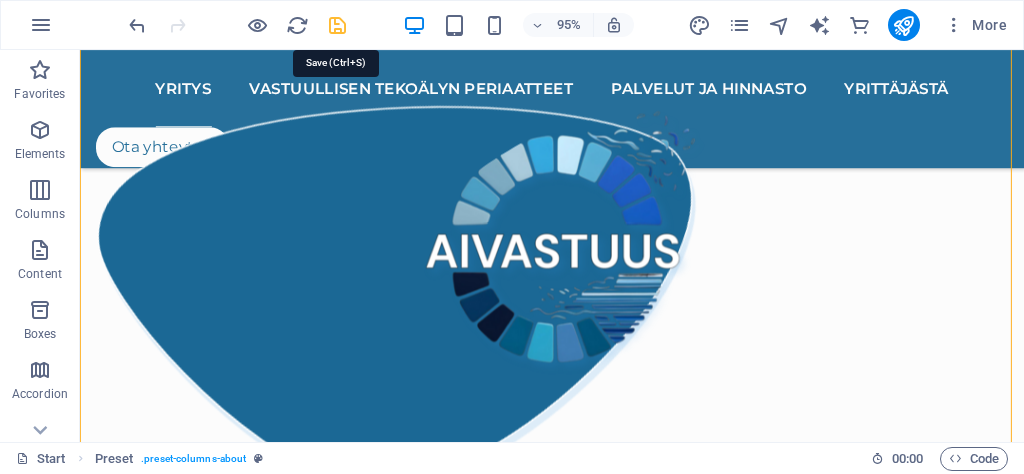 click at bounding box center (337, 25) 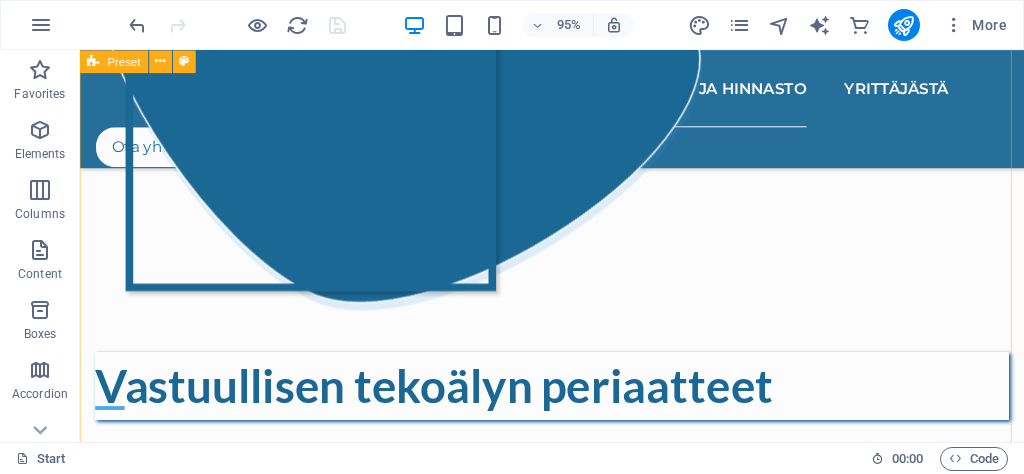 scroll, scrollTop: 1911, scrollLeft: 0, axis: vertical 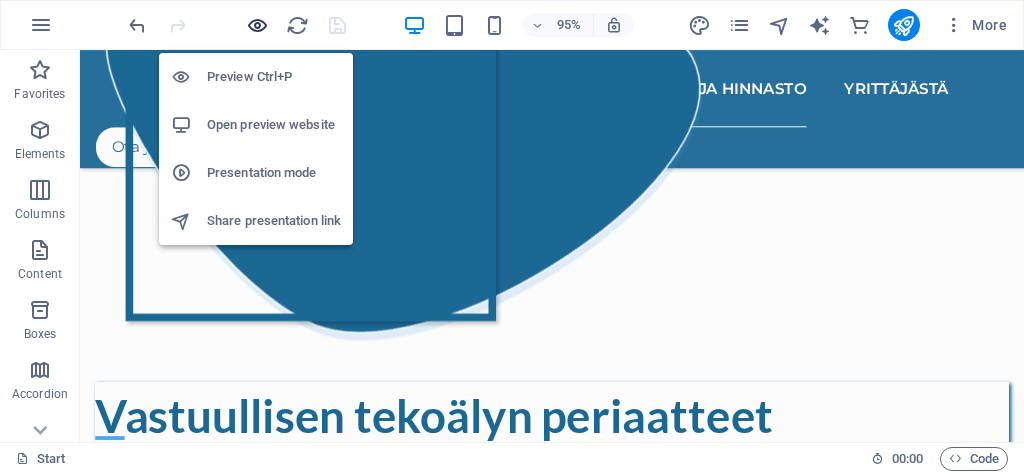 click at bounding box center (257, 25) 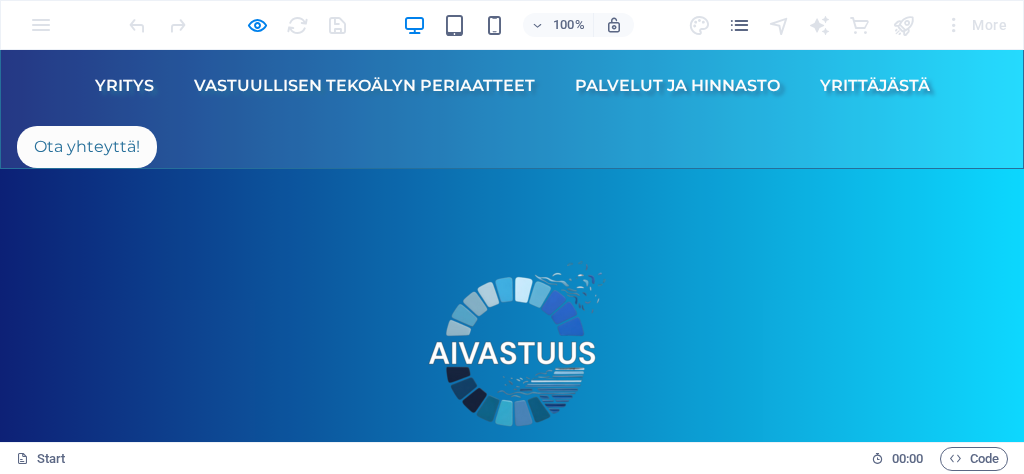 scroll, scrollTop: 0, scrollLeft: 0, axis: both 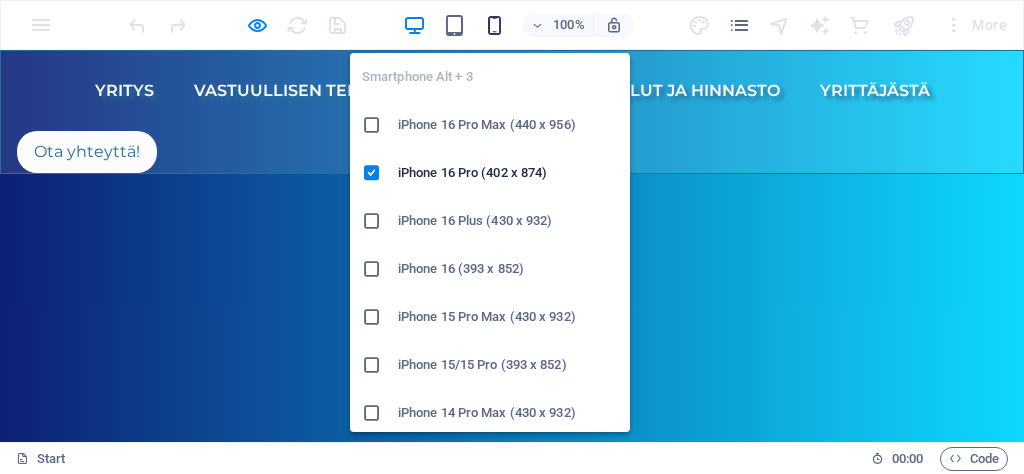click at bounding box center (494, 25) 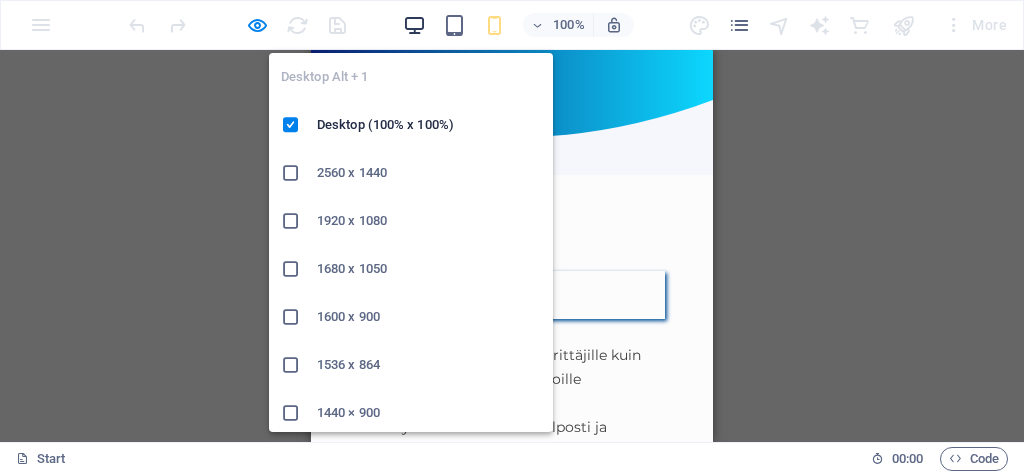 click at bounding box center [414, 25] 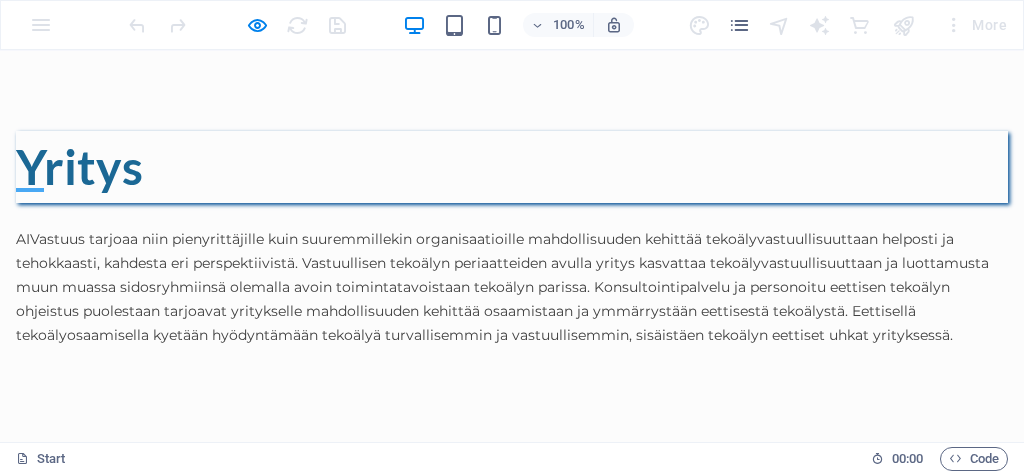scroll, scrollTop: 939, scrollLeft: 0, axis: vertical 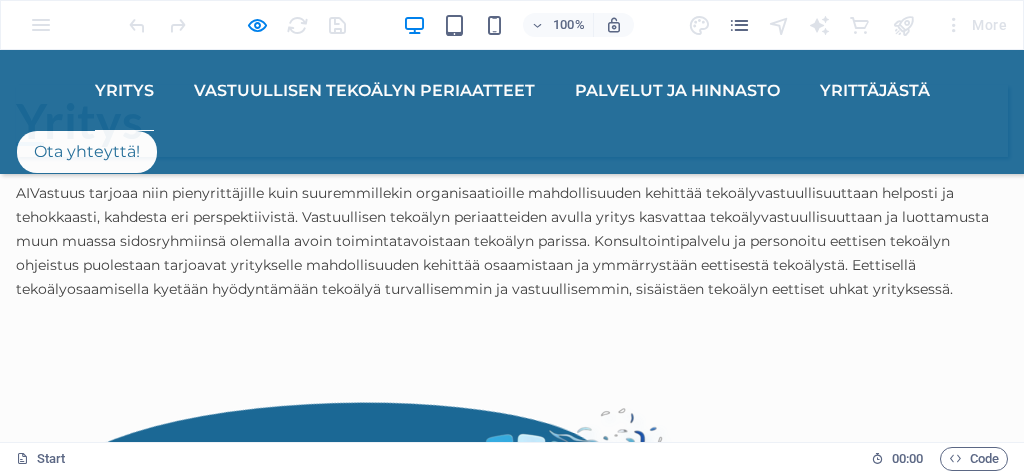 click on "AIVastuus tarjoaa niin pienyrittäjille kuin suuremmillekin organisaatioille mahdollisuuden kehittää tekoälyvastuullisuuttaan helposti ja tehokkaasti, kahdesta eri perspektiivistä. Vastuullisen tekoälyn periaatteiden avulla yritys kasvattaa tekoälyvastuullisuuttaan ja luottamusta muun muassa sidosryhmiinsä olemalla avoin toimintatavoistaan tekoälyn parissa. Konsultointipalvelu ja personoitu eettisen tekoälyn ohjeistus puolestaan tarjoavat yritykselle mahdollisuuden kehittää osaamistaan ja ymmärrystään eettisestä tekoälystä. Eettisellä tekoälyosaamisella kyetään hyödyntämään tekoälyä turvallisemmin ja vastuullisemmin, sisäistäen tekoälyn eettiset uhkat yrityksessä." at bounding box center [502, 241] 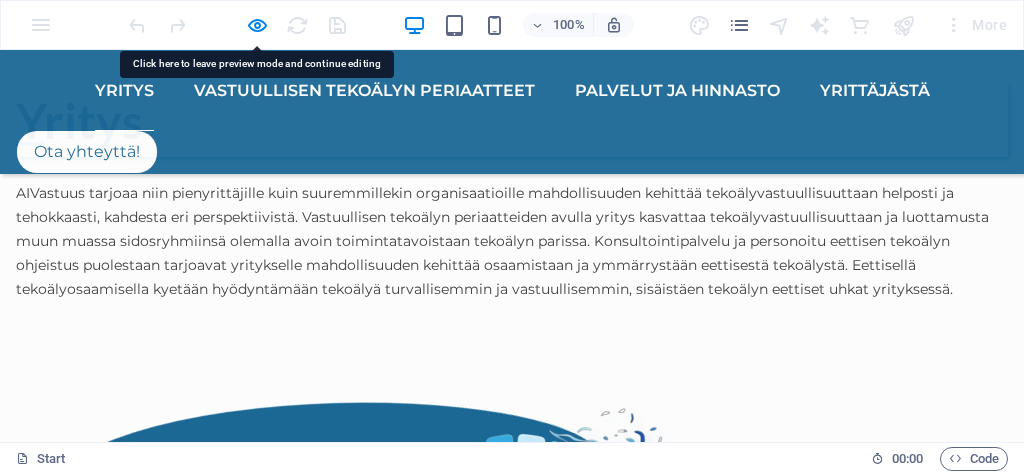 click on "AIVastuus tarjoaa niin pienyrittäjille kuin suuremmillekin organisaatioille mahdollisuuden kehittää tekoälyvastuullisuuttaan helposti ja tehokkaasti, kahdesta eri perspektiivistä. Vastuullisen tekoälyn periaatteiden avulla yritys kasvattaa tekoälyvastuullisuuttaan ja luottamusta muun muassa sidosryhmiinsä olemalla avoin toimintatavoistaan tekoälyn parissa. Konsultointipalvelu ja personoitu eettisen tekoälyn ohjeistus puolestaan tarjoavat yritykselle mahdollisuuden kehittää osaamistaan ja ymmärrystään eettisestä tekoälystä. Eettisellä tekoälyosaamisella kyetään hyödyntämään tekoälyä turvallisemmin ja vastuullisemmin, sisäistäen tekoälyn eettiset uhkat yrityksessä." at bounding box center (502, 241) 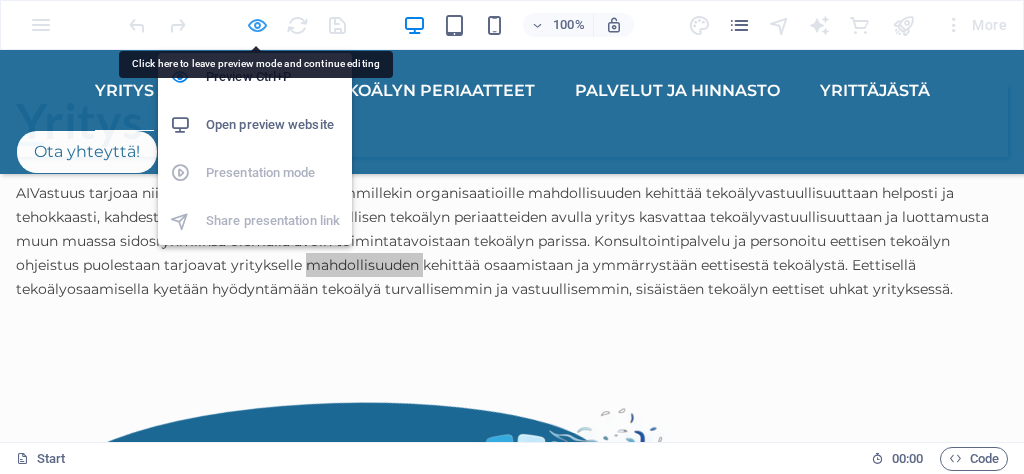 click at bounding box center (257, 25) 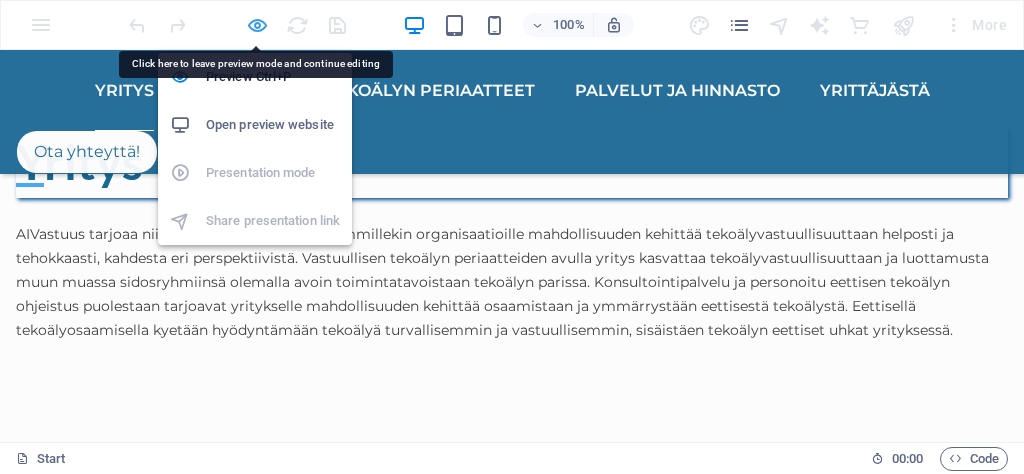 scroll, scrollTop: 956, scrollLeft: 0, axis: vertical 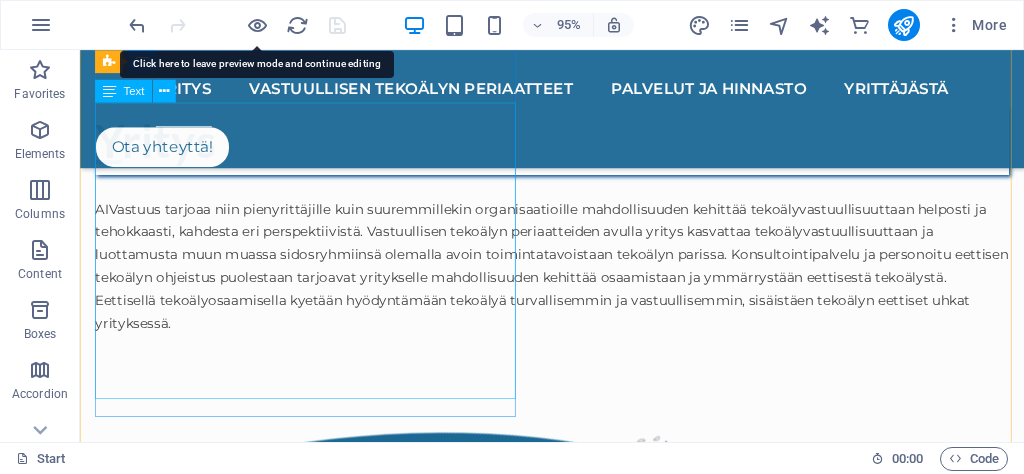 click on "AIVastuus tarjoaa niin pienyrittäjille kuin suuremmillekin organisaatioille mahdollisuuden kehittää tekoälyvastuullisuuttaan helposti ja tehokkaasti, kahdesta eri perspektiivistä. Vastuullisen tekoälyn periaatteiden avulla yritys kasvattaa tekoälyvastuullisuuttaan ja luottamusta muun muassa sidosryhmiinsä olemalla avoin toimintatavoistaan tekoälyn parissa. Konsultointipalvelu ja personoitu eettisen tekoälyn ohjeistus puolestaan tarjoavat yritykselle mahdollisuuden kehittää osaamistaan ja ymmärrystään eettisestä tekoälystä. Eettisellä tekoälyosaamisella kyetään hyödyntämään tekoälyä turvallisemmin ja vastuullisemmin, sisäistäen tekoälyn eettiset uhkat yrityksessä." at bounding box center (577, 265) 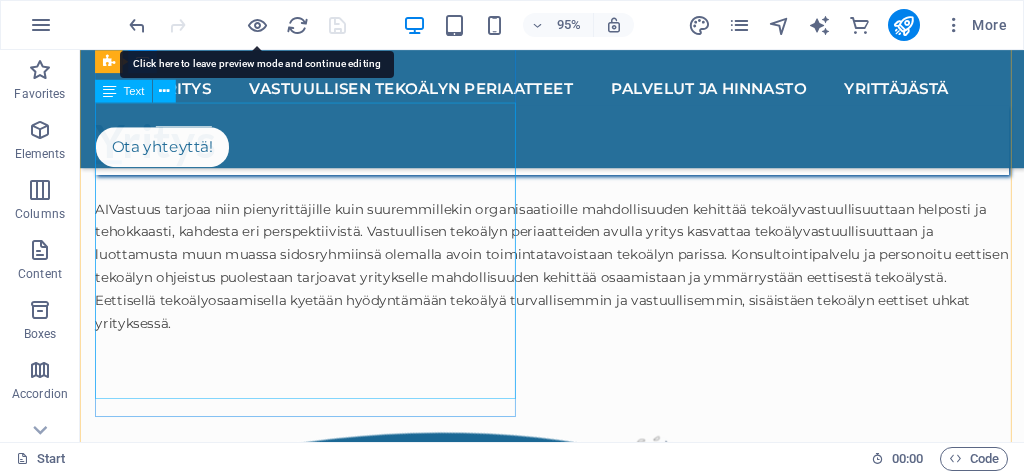 click on "AIVastuus tarjoaa niin pienyrittäjille kuin suuremmillekin organisaatioille mahdollisuuden kehittää tekoälyvastuullisuuttaan helposti ja tehokkaasti, kahdesta eri perspektiivistä. Vastuullisen tekoälyn periaatteiden avulla yritys kasvattaa tekoälyvastuullisuuttaan ja luottamusta muun muassa sidosryhmiinsä olemalla avoin toimintatavoistaan tekoälyn parissa. Konsultointipalvelu ja personoitu eettisen tekoälyn ohjeistus puolestaan tarjoavat yritykselle mahdollisuuden kehittää osaamistaan ja ymmärrystään eettisestä tekoälystä. Eettisellä tekoälyosaamisella kyetään hyödyntämään tekoälyä turvallisemmin ja vastuullisemmin, sisäistäen tekoälyn eettiset uhkat yrityksessä." at bounding box center [577, 265] 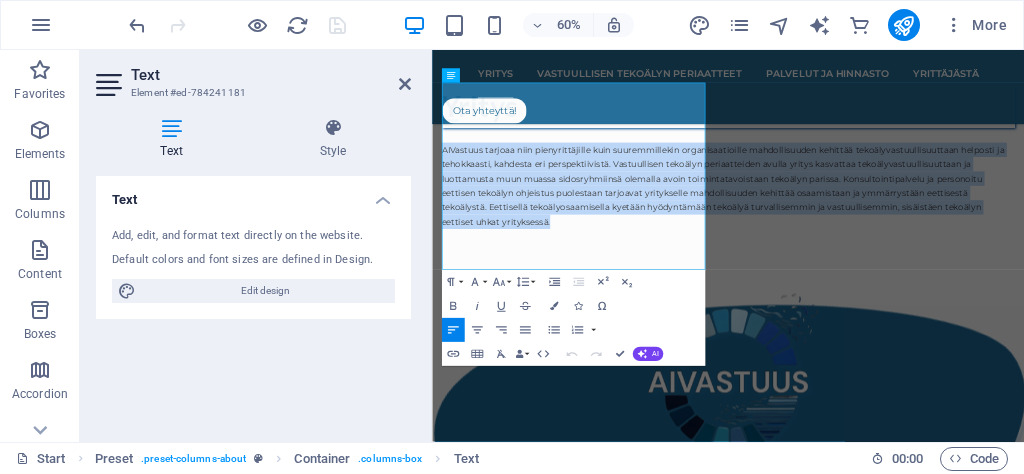 drag, startPoint x: 770, startPoint y: 407, endPoint x: 412, endPoint y: 139, distance: 447.20016 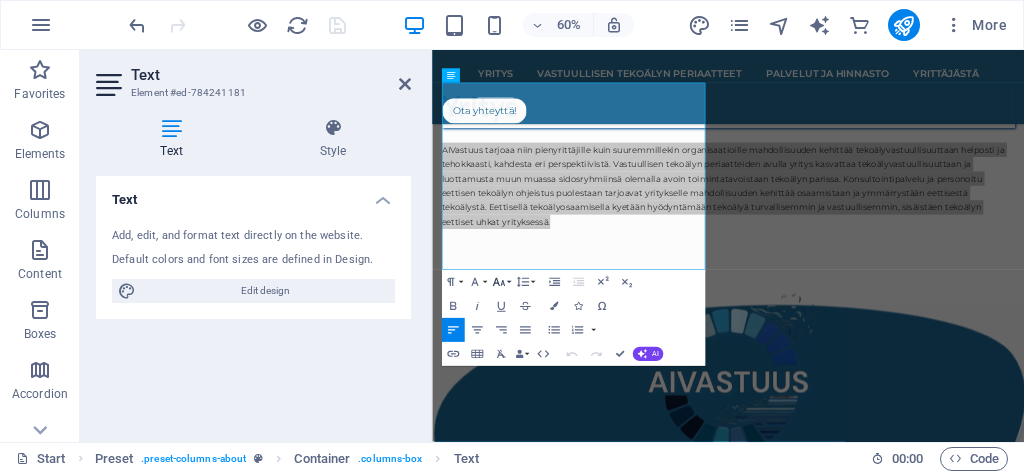 click 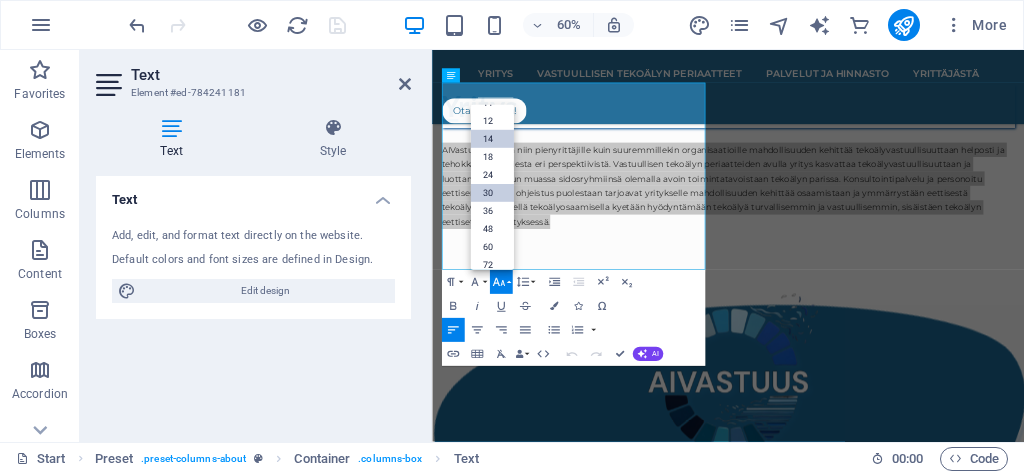 scroll, scrollTop: 115, scrollLeft: 0, axis: vertical 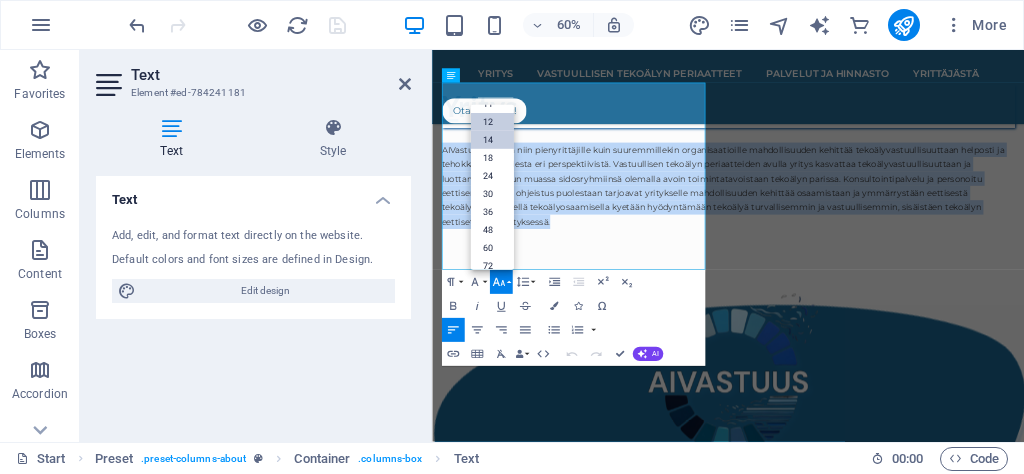 click on "12" at bounding box center [491, 122] 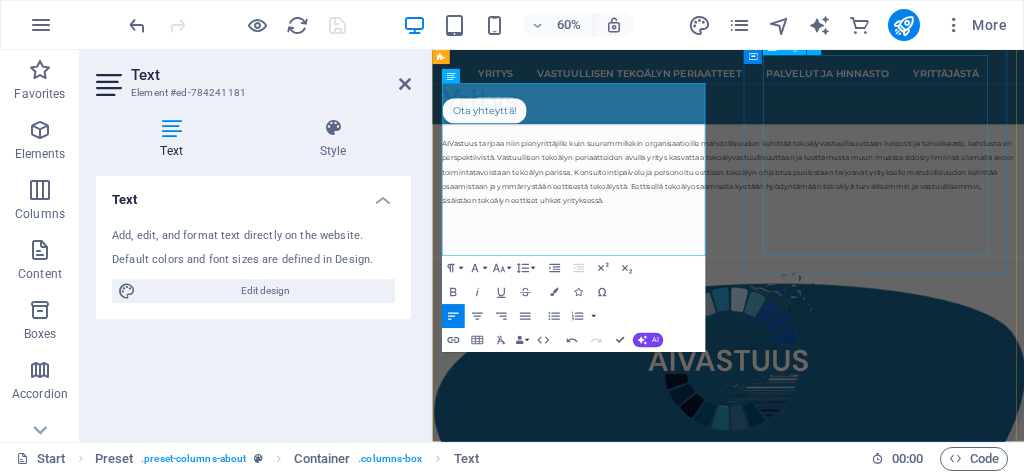 click at bounding box center [925, 567] 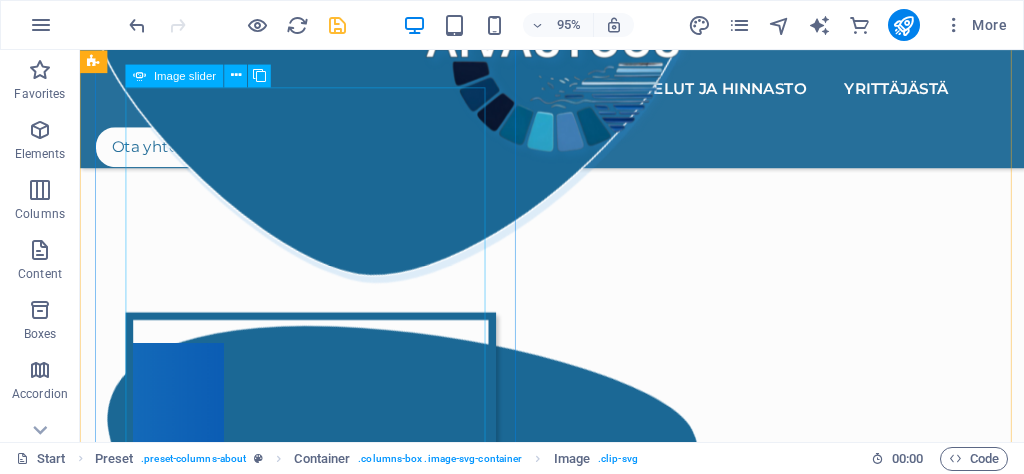 scroll, scrollTop: 1514, scrollLeft: 0, axis: vertical 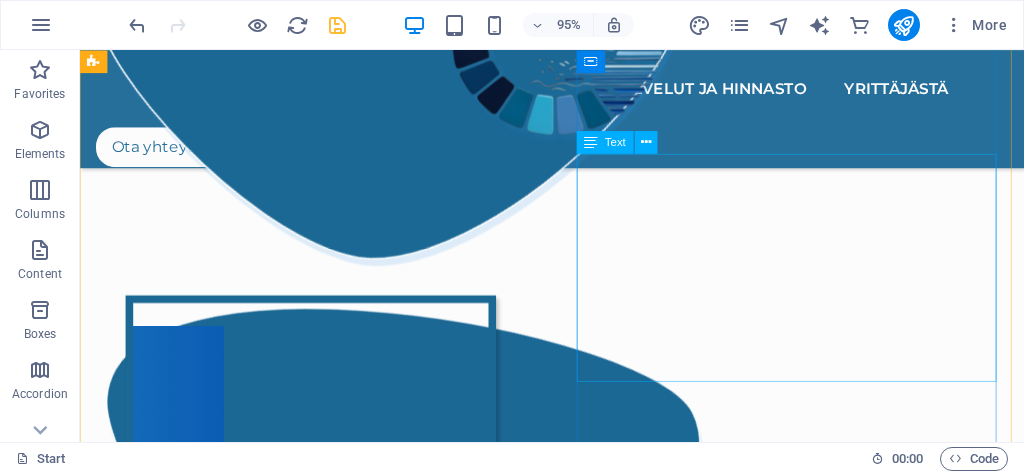 click on "Vastuullisen tekoälyn periaatteet luodaan yhteistyössä asiakkaan kanssa. Jokaiselle asiakkaalle luodaan uniikit vastuullisuusperiaatteet yhdistämällä organisaation luonne ja käytännöt heidän kannaltaan oleellisimpiin tekoälyvastuullisuuden osa-alueisiin ja toimintatapoihin. Asiakas täyttää taustatietolomakkeen, jonka pohjalta tekoälyn vastuullisuusperiaatteet rakennetaan. Asiakkaan halutessa voidaan vastuullisuusperiaatteita edistää myös palaverin muodossa." at bounding box center (577, 904) 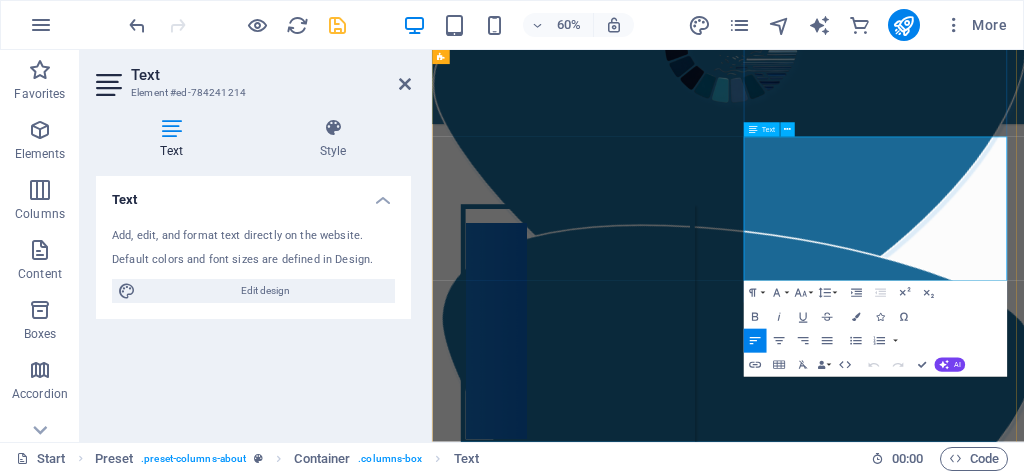drag, startPoint x: 1065, startPoint y: 419, endPoint x: 962, endPoint y: 209, distance: 233.89955 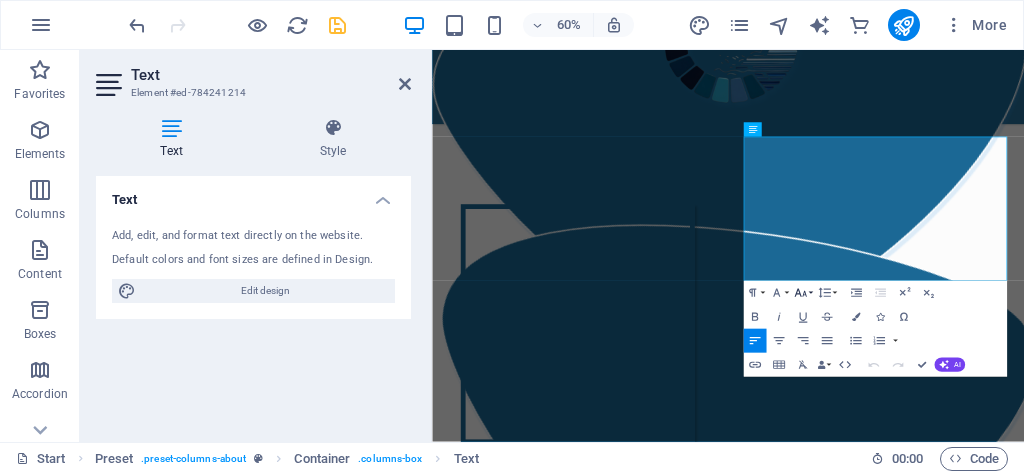 click on "Font Size" at bounding box center [803, 293] 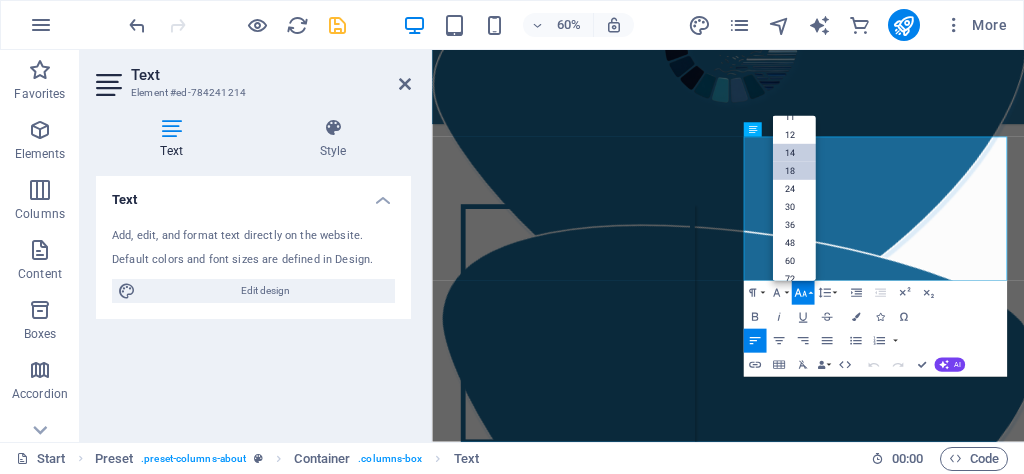 scroll, scrollTop: 107, scrollLeft: 0, axis: vertical 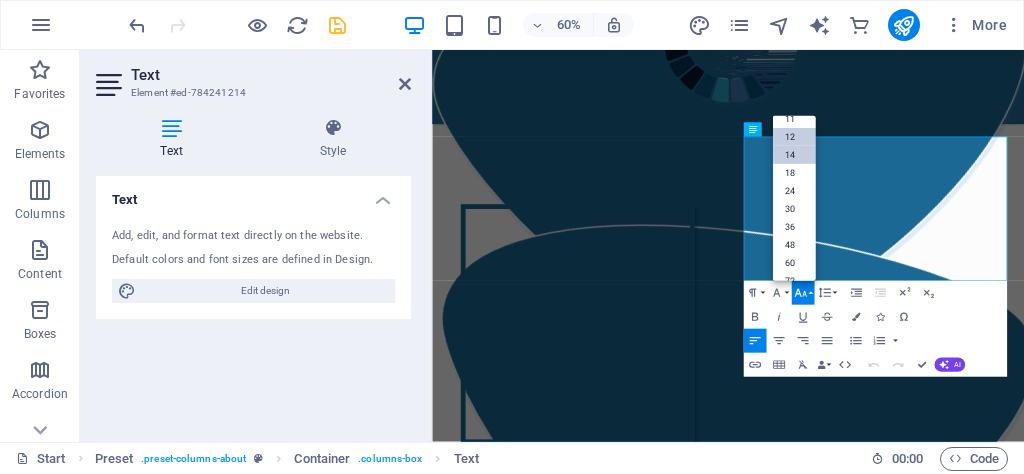 click on "12" at bounding box center (793, 138) 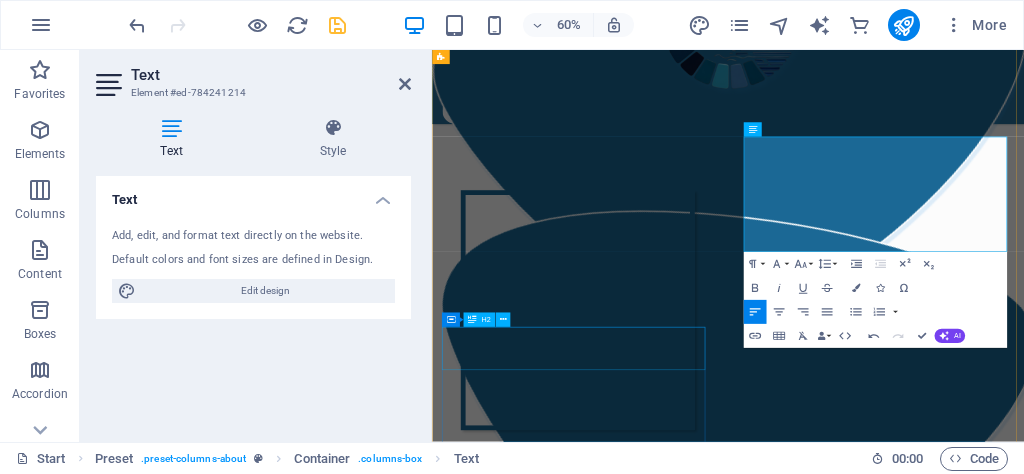 click on "Palvelut ja hinnasto" at bounding box center [925, 1008] 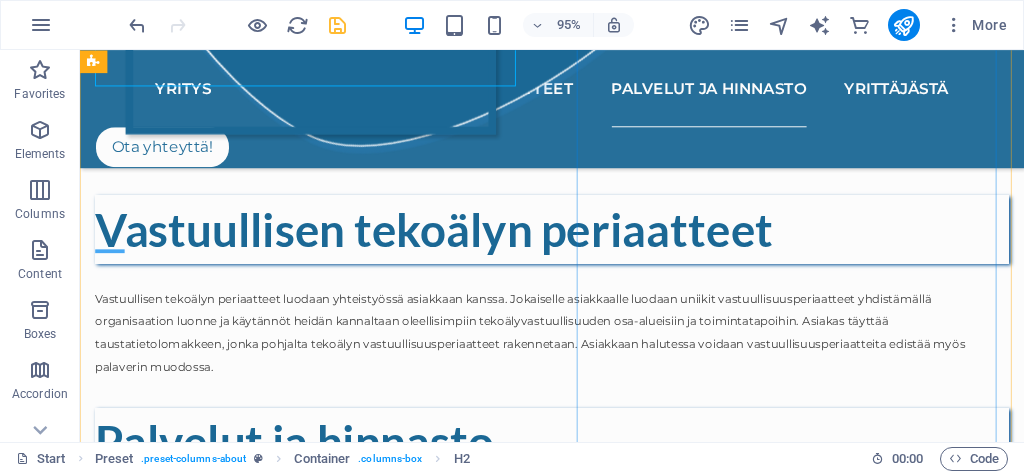 scroll, scrollTop: 2106, scrollLeft: 0, axis: vertical 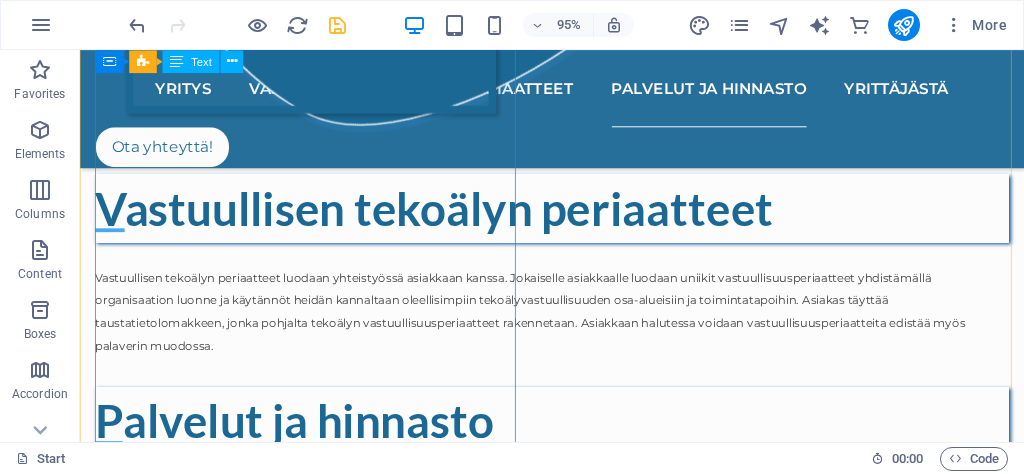 click on "Vastuullisen tekoälyn periaatteiden hinta määritellään tapauskohtaisesti työn laajuuden mukaan. Hintaluokkia on kolme (alk. 169-289 eur). Hinta määräytyy työn laajuuden ja yksityiskohtaisen personoinnin määrän mukaan. Lisäpalveluna vastuullisen tekoälyn periaatteille voidaan luoda asiakkaan toiveita vastaava ulkoasu (alk. 29 eur) esimerkiksi Instagram-julkaisua tai kotisivuja varten.  AIVastuus tarjoaa tekoälyvastuullisuuden konsultaatiopalveluita hyödynnettävän tekoälyn eettisten riskien ja niitä koskevien vastuullisuustoimien tunnistamiseksi (59e/h). Kerätyistä tiedoista voidaan myös luoda selkeä eettisen tekoälyn ohjeistus (alk. 129e), jonka avulla pystytään tehokkaasti omaksumaan eettisen tekoälyvastuullisuuden opit ja välttämään sudenkuopat. Ota yhteyttä sivuston alaosasta löytyvän yhteydenottolomakkeen avulla, niin sovitaan tekoälyvastuullisuuden edistämisestä!" at bounding box center (577, 608) 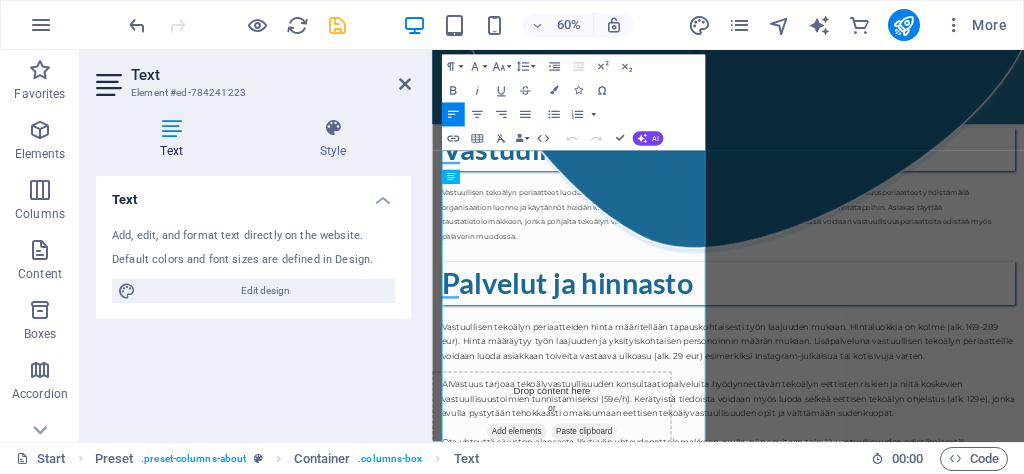 scroll, scrollTop: 1903, scrollLeft: 0, axis: vertical 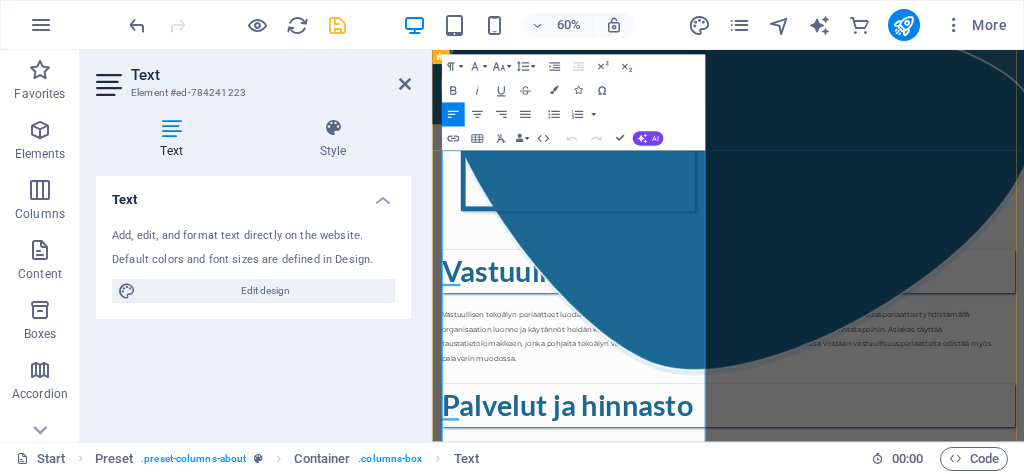 drag, startPoint x: 448, startPoint y: 262, endPoint x: 768, endPoint y: 686, distance: 531.2024 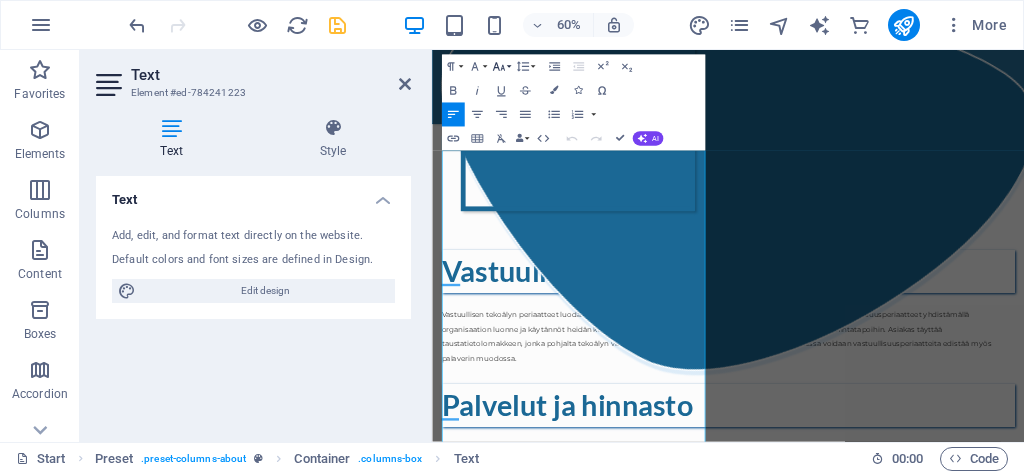 click 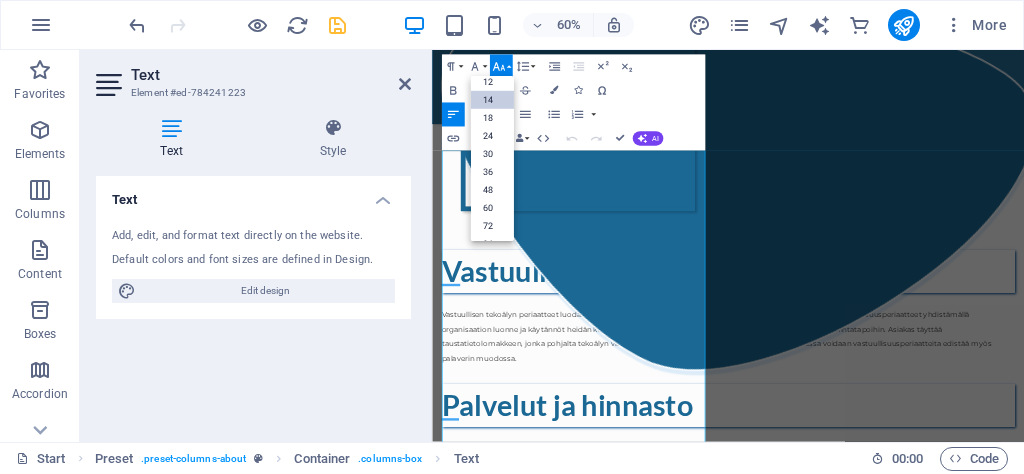 scroll, scrollTop: 113, scrollLeft: 0, axis: vertical 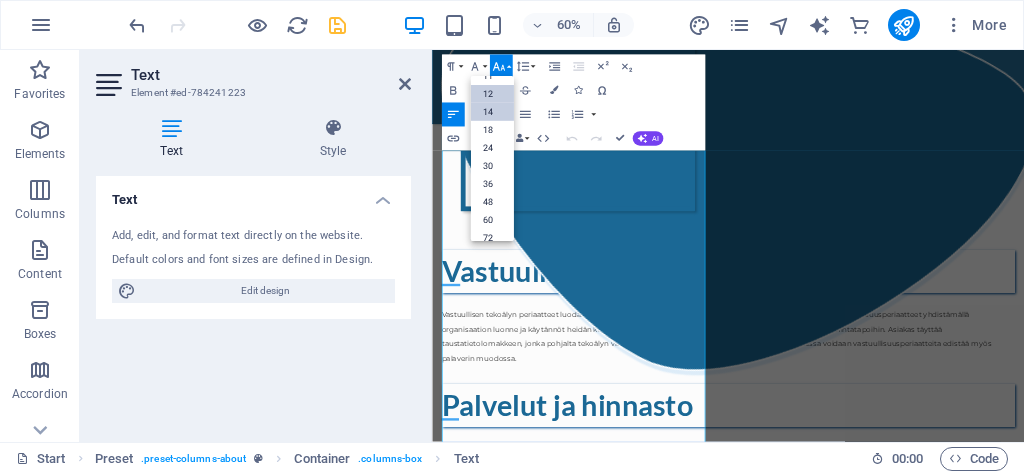 click on "12" at bounding box center (491, 95) 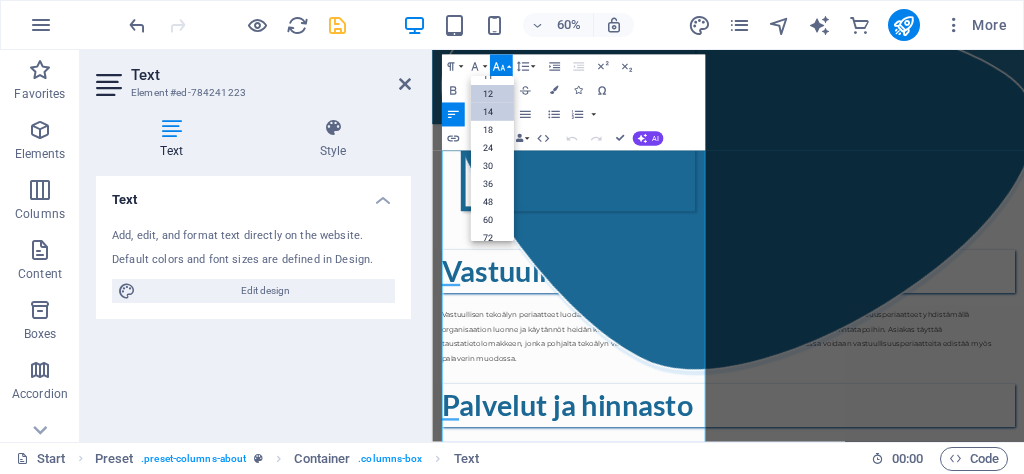 scroll, scrollTop: 1939, scrollLeft: 0, axis: vertical 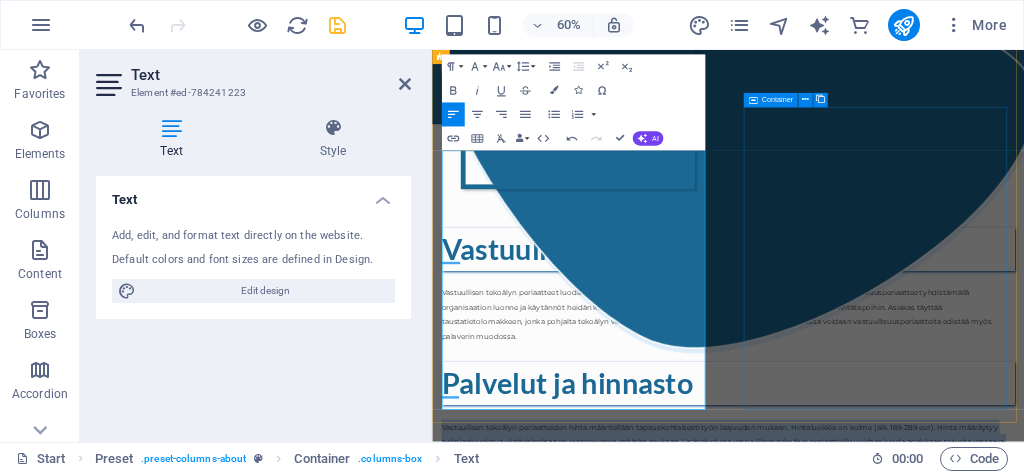 click on ".cls-1{fill:#1a171b;stroke:#fff;stroke-miterlimit:10;} Element 2" at bounding box center (925, 1280) 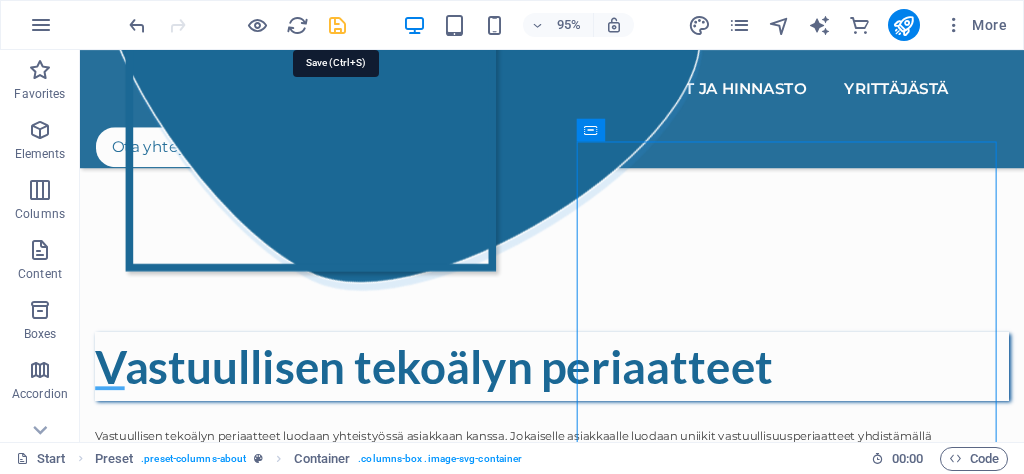 click at bounding box center (337, 25) 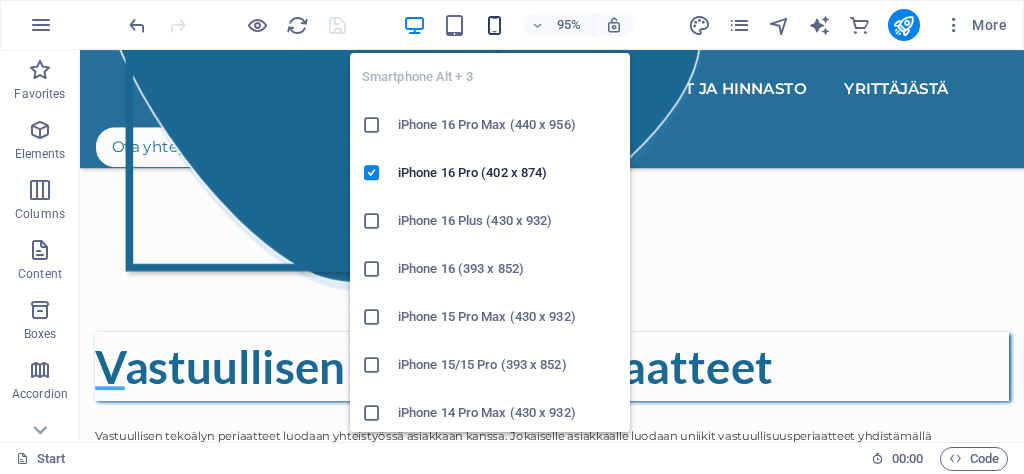 click at bounding box center (494, 25) 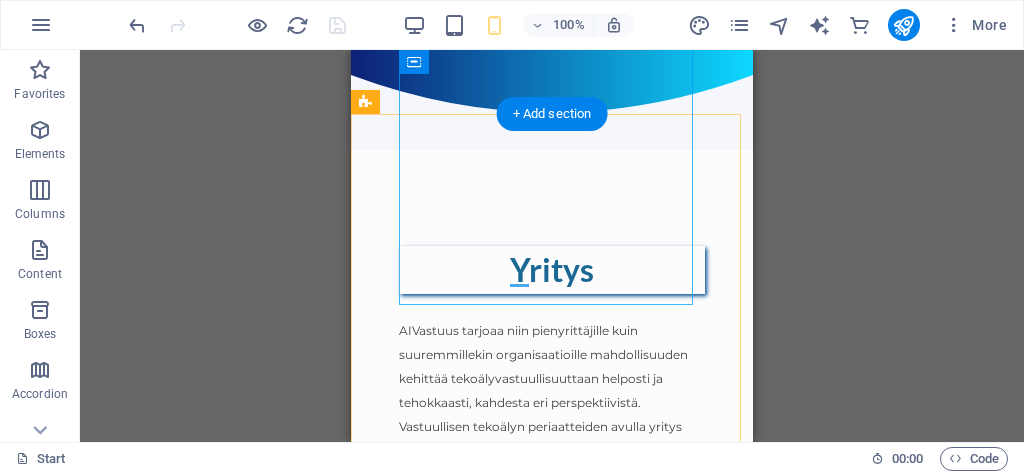 scroll, scrollTop: 600, scrollLeft: 0, axis: vertical 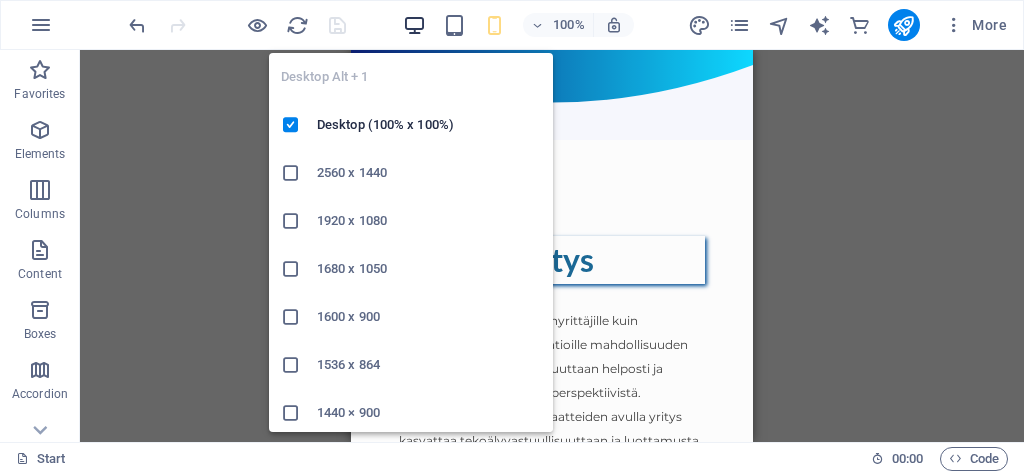click at bounding box center (414, 25) 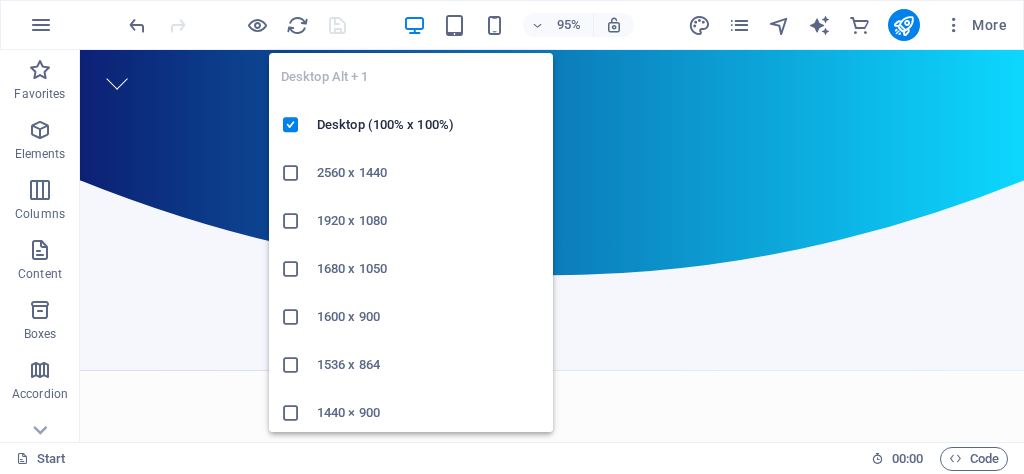 scroll, scrollTop: 590, scrollLeft: 0, axis: vertical 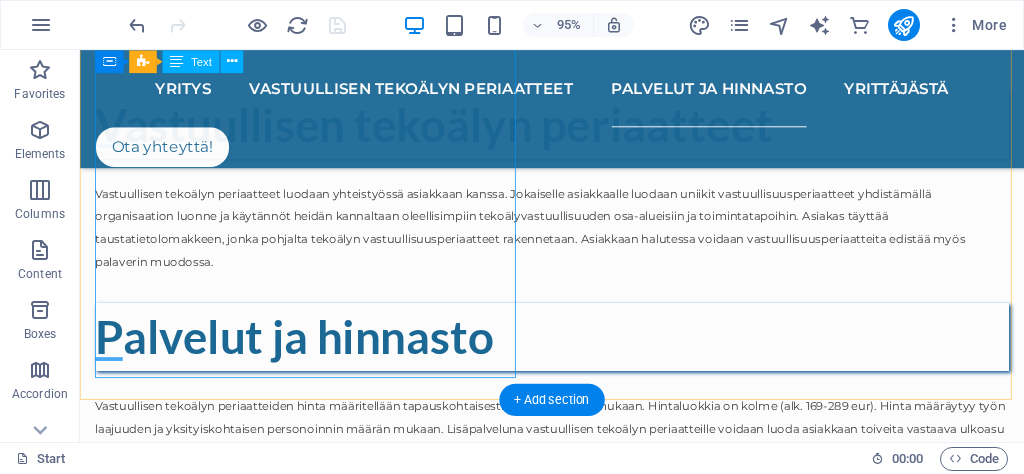click on "Vastuullisen tekoälyn periaatteiden hinta määritellään tapauskohtaisesti työn laajuuden mukaan. Hintaluokkia on kolme (alk. 169-289 eur). Hinta määräytyy työn laajuuden ja yksityiskohtaisen personoinnin määrän mukaan. Lisäpalveluna vastuullisen tekoälyn periaatteille voidaan luoda asiakkaan toiveita vastaava ulkoasu (alk. 29 eur) esimerkiksi Instagram-julkaisua tai kotisivuja varten.  AIVastuus tarjoaa tekoälyvastuullisuuden konsultaatiopalveluita hyödynnettävän tekoälyn eettisten riskien ja niitä koskevien vastuullisuustoimien tunnistamiseksi (59e/h). Kerätyistä tiedoista voidaan myös luoda selkeä eettisen tekoälyn ohjeistus (alk. 129e), jonka avulla pystytään tehokkaasti omaksumaan eettisen tekoälyvastuullisuuden opit ja välttämään sudenkuopat. Ota yhteyttä sivuston alaosasta löytyvän yhteydenottolomakkeen avulla, niin sovitaan tekoälyvastuullisuuden edistämisestä!" at bounding box center (577, 520) 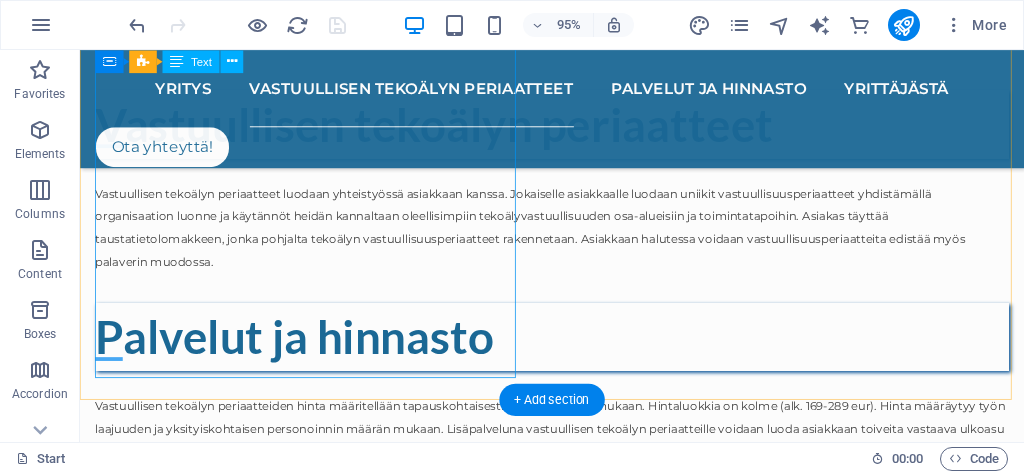 scroll, scrollTop: 1939, scrollLeft: 0, axis: vertical 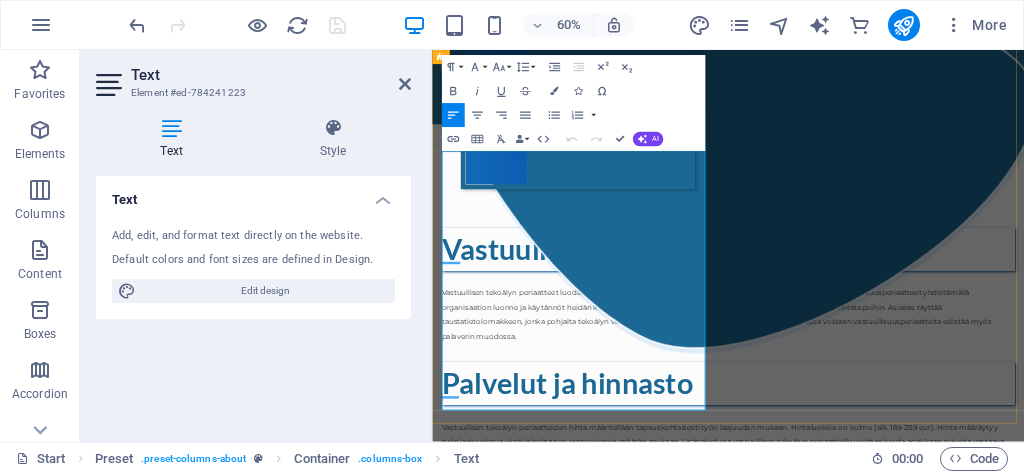 click on "AIVastuus tarjoaa tekoälyvastuullisuuden konsultaatiopalveluita hyödynnettävän tekoälyn eettisten riskien ja niitä koskevien vastuullisuustoimien tunnistamiseksi (59e/h). Kerätyistä tiedoista voidaan myös luoda selkeä eettisen tekoälyn ohjeistus (alk. 129e), jonka avulla pystytään tehokkaasti omaksumaan eettisen tekoälyvastuullisuuden opit ja välttämään sudenkuopat." at bounding box center (922, 799) 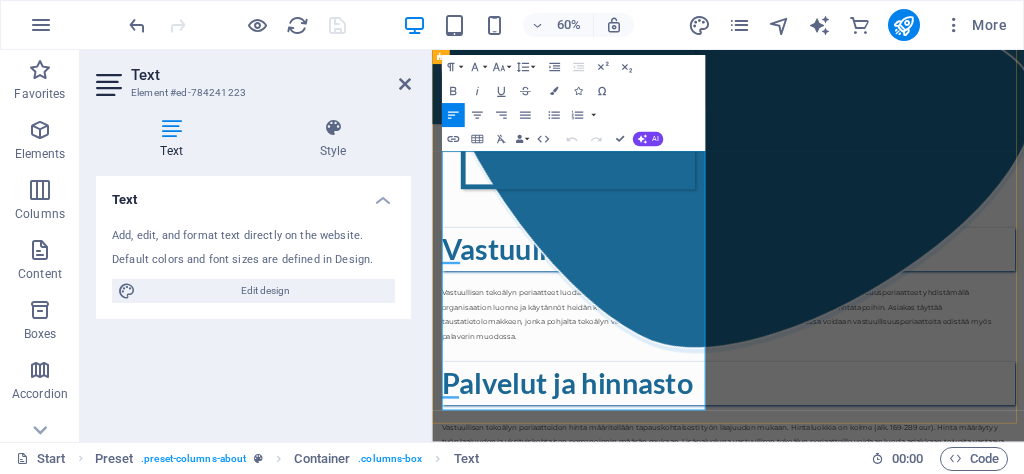 drag, startPoint x: 769, startPoint y: 620, endPoint x: 449, endPoint y: 598, distance: 320.75537 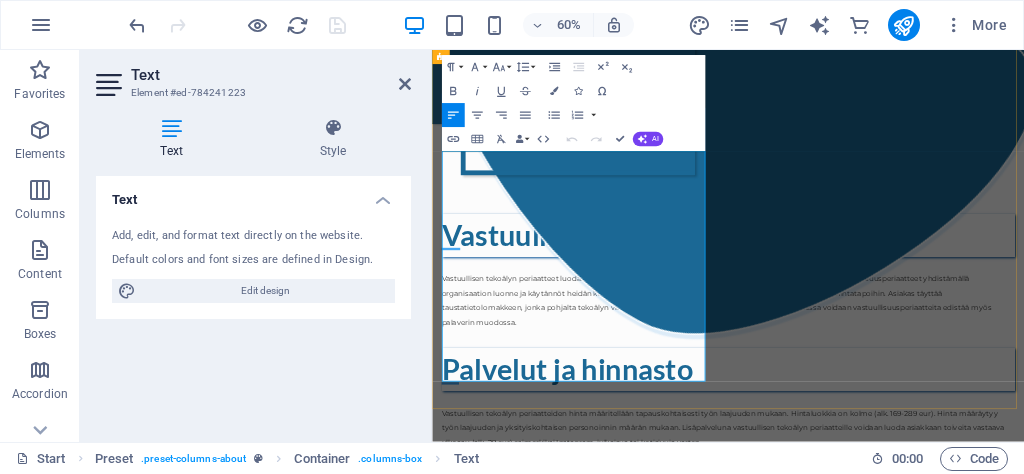 scroll, scrollTop: 1974, scrollLeft: 0, axis: vertical 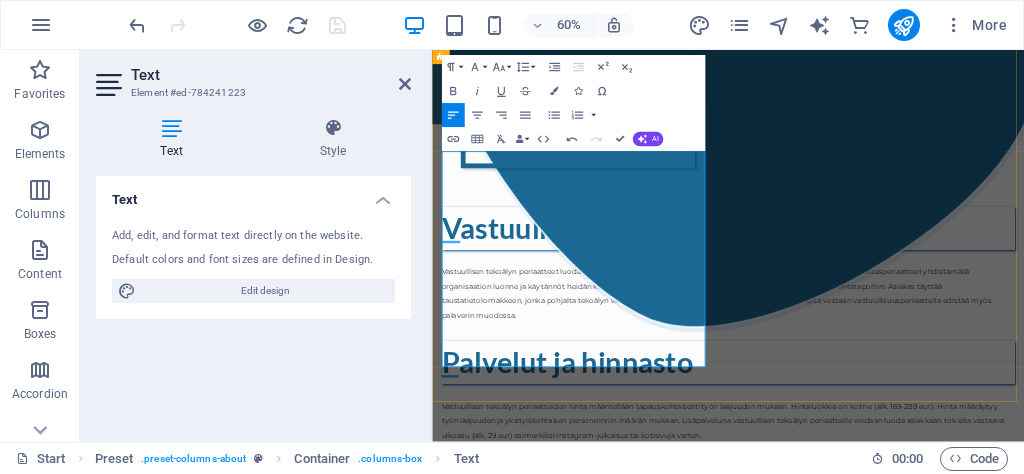 click at bounding box center [925, 812] 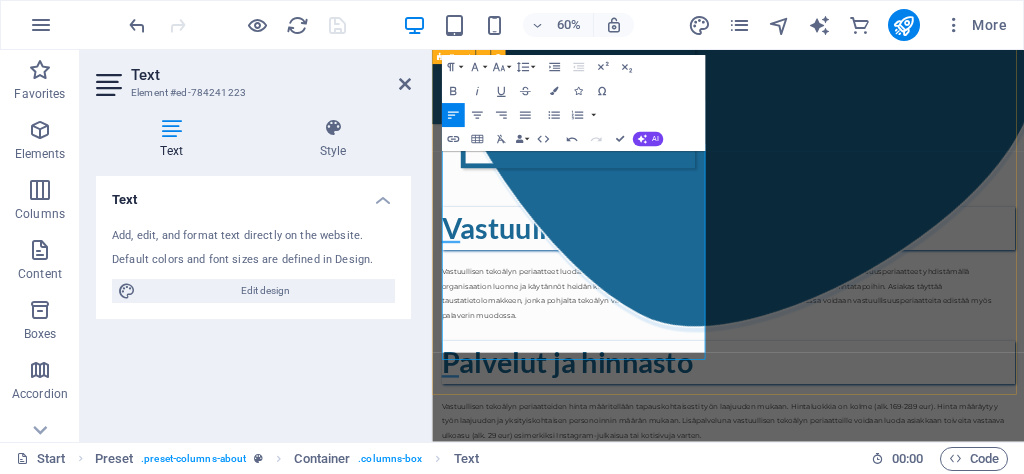 scroll, scrollTop: 1987, scrollLeft: 0, axis: vertical 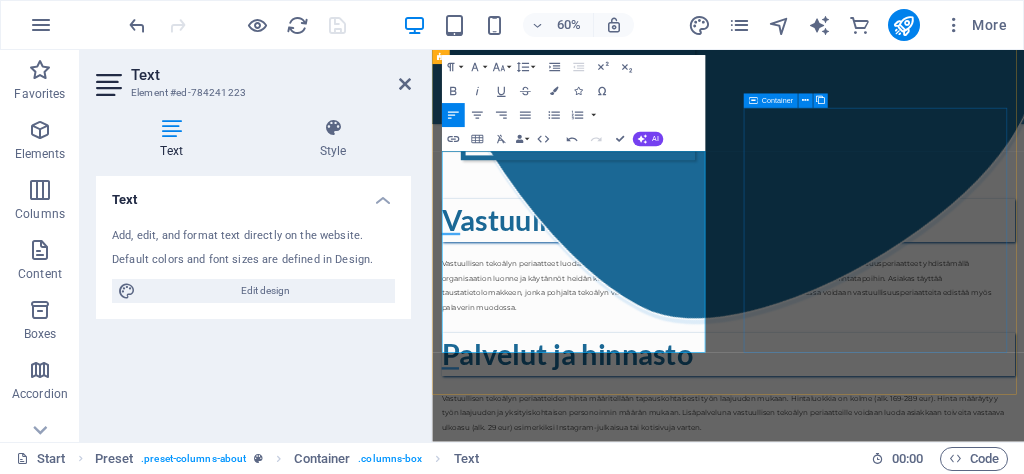 click on ".cls-1{fill:#1a171b;stroke:#fff;stroke-miterlimit:10;} Element 2" at bounding box center (925, 1160) 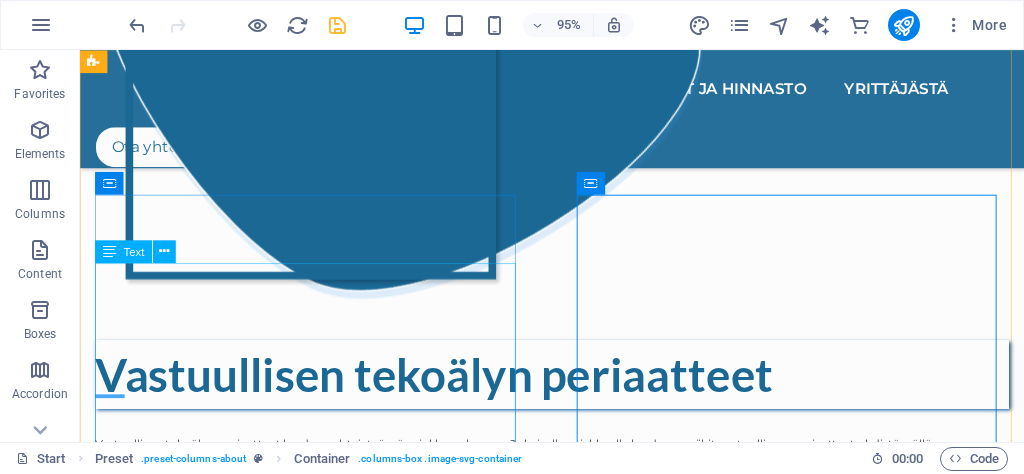 scroll, scrollTop: 1915, scrollLeft: 0, axis: vertical 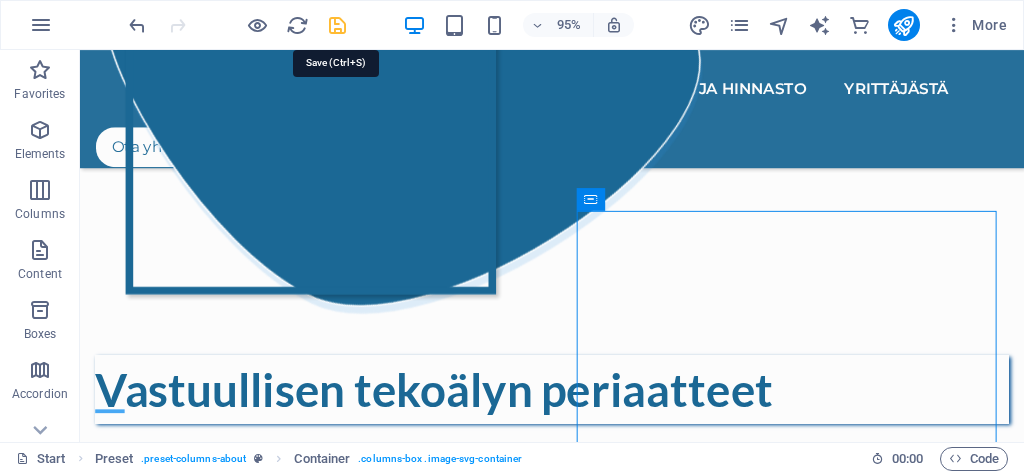 click at bounding box center (337, 25) 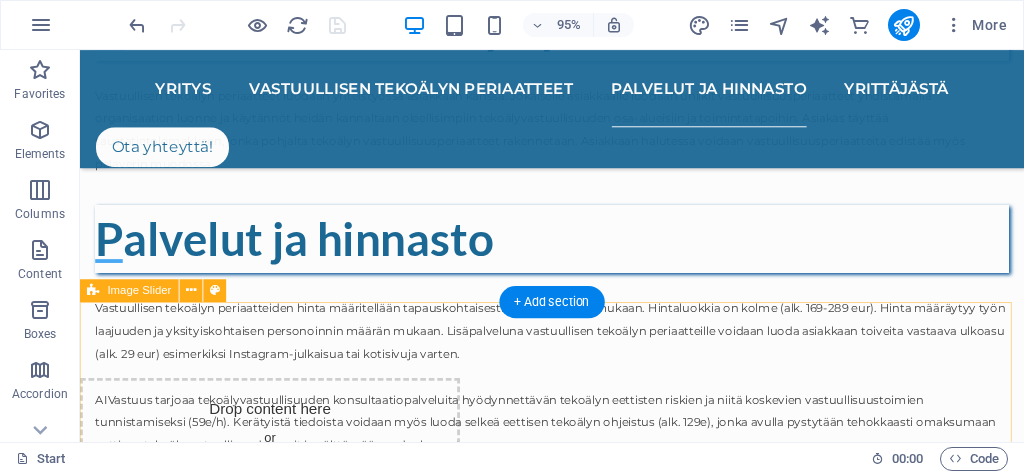 scroll, scrollTop: 2281, scrollLeft: 0, axis: vertical 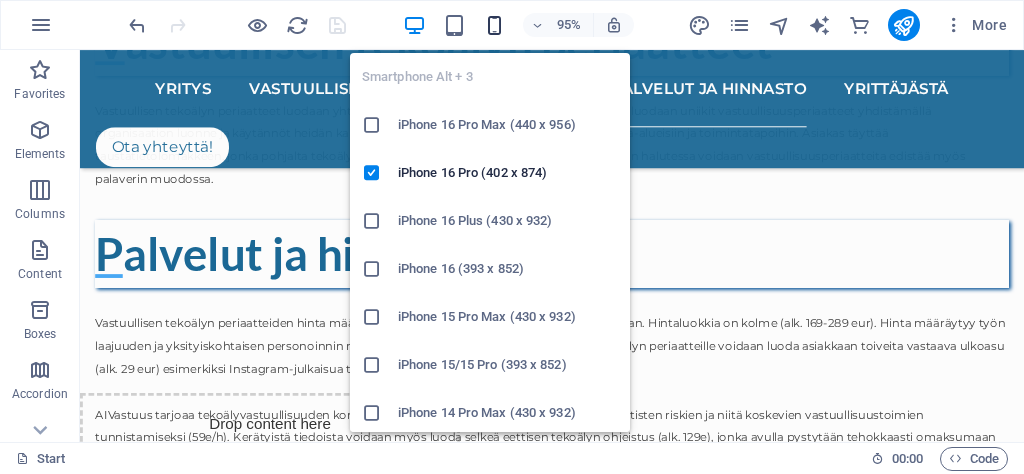 click at bounding box center [494, 25] 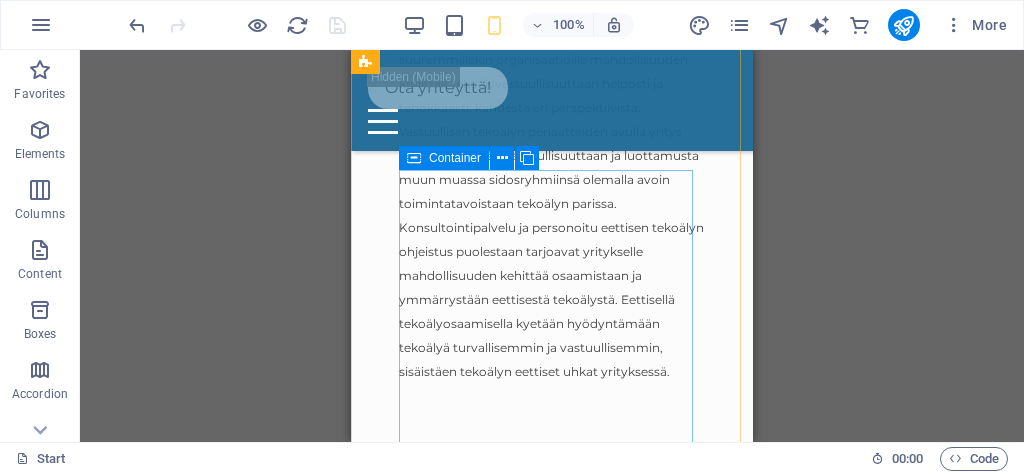 scroll, scrollTop: 394, scrollLeft: 0, axis: vertical 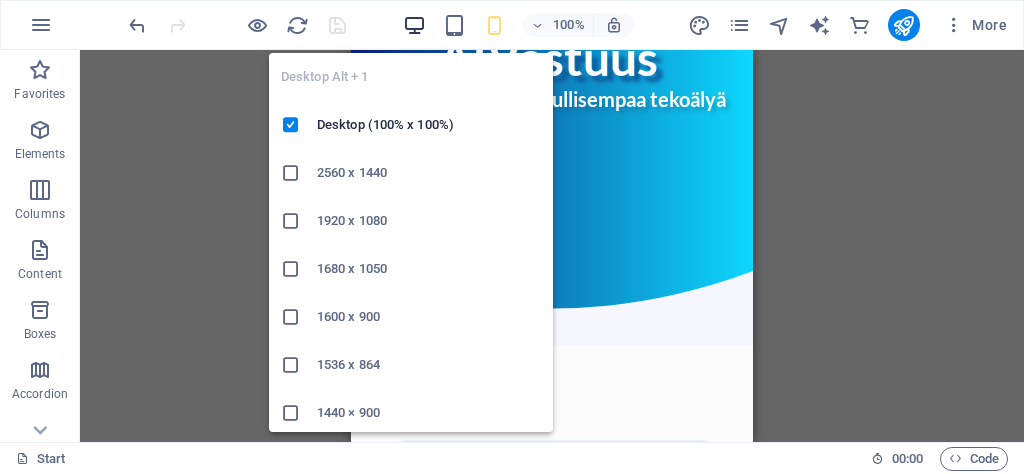 click at bounding box center [414, 25] 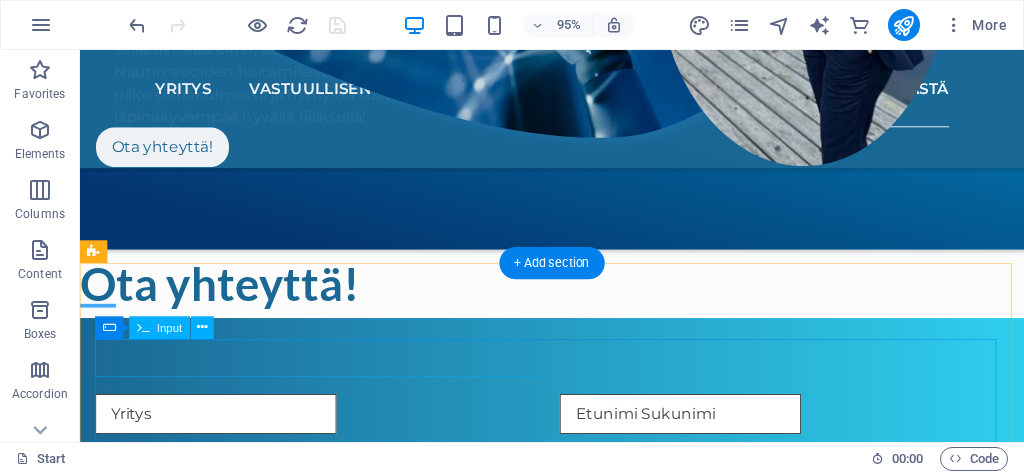 scroll, scrollTop: 3317, scrollLeft: 0, axis: vertical 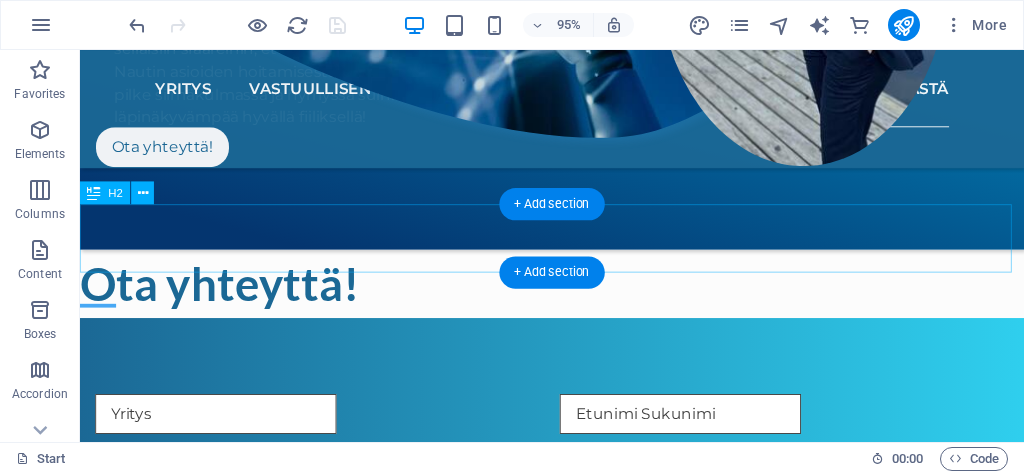 click on "Ota yhteyttä!" at bounding box center [577, 296] 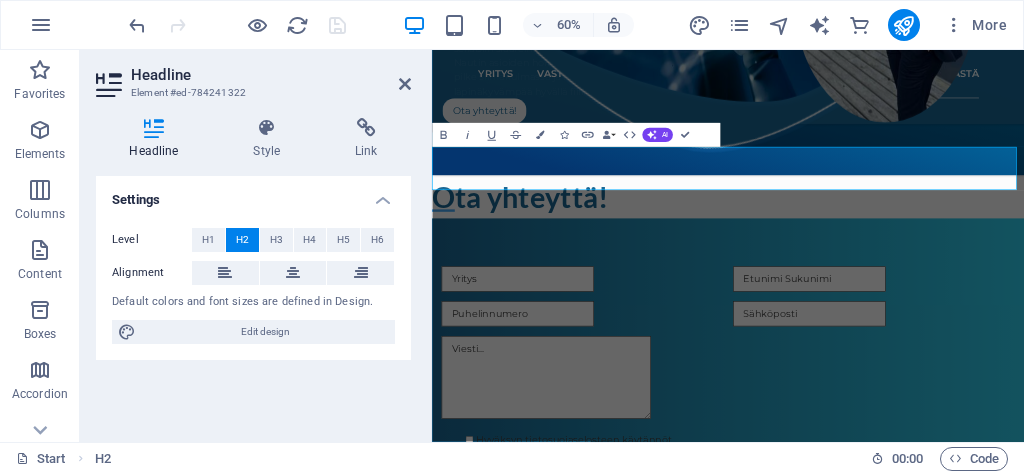 click on "Ota yhteyttä!" at bounding box center [925, 296] 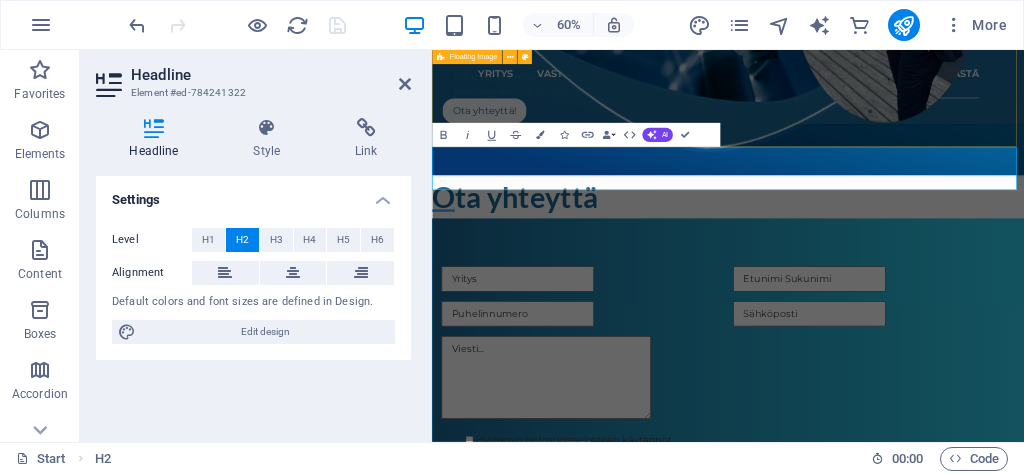 click on "Yrittäjästä           Olen Taru Luosujärvi, AIVastuus-yrittäjä ja turvallisuusalan           ammattilainen, jonka intohimosta tekoälyvastuullisuutta kohtaan              AIVastuus sai syntynsä kesällä 2025. Valmistun liiketalouden             tradenomiksi loppuvuodesta 2025 ja yrittäjyyden ulkopuolella             toimin kohdevastaavana turvallisuusalalla. Varsinaisen tekoälyn           opiskelun lisäksi olen jo vuosia ollut kiinnostunut tekoälystä,           erityisesti sen hyödyntämisen vastuullisuudesta.           Opinnäytetyöprojektiani   Vastuullisen tekoälyn  periaatteet                rekrytoinnissa  työstäessä kiinnostukseni tekoälyä kohtaan  kasvoi            sellaisiin sfääreihin, että pian minulla olikin jo yritys aiheen parissa.            Nautin asioiden hoitamisesta tarkasti ja tehokkaasti, mutta pieni                läpinäkyvämpää hyvällä fiiliksellä!" at bounding box center [925, -72] 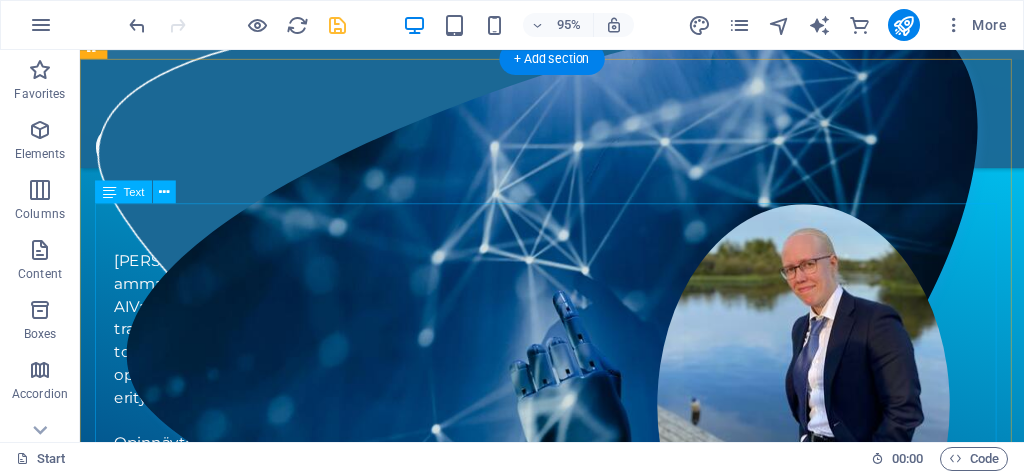 scroll, scrollTop: 2973, scrollLeft: 0, axis: vertical 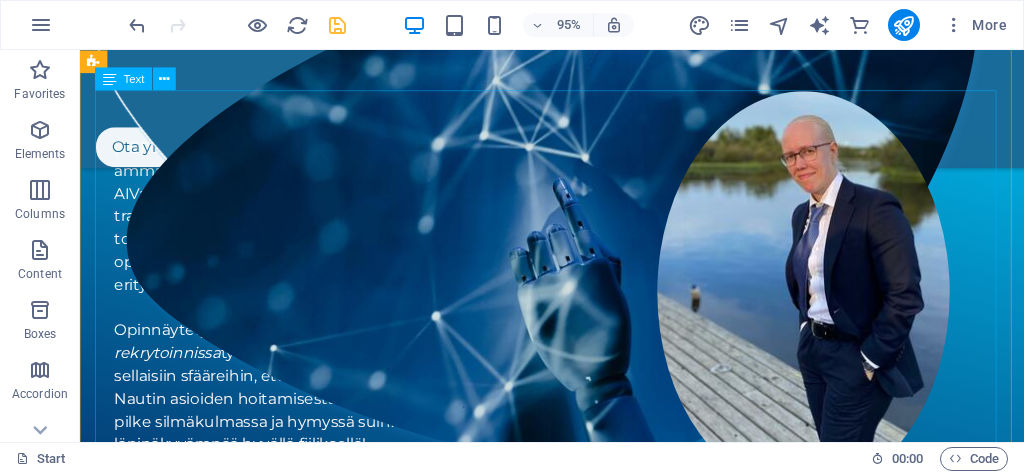click on "Olen Taru Luosujärvi, AIVastuus-yrittäjä ja turvallisuusalan           ammattilainen, jonka intohimosta tekoälyvastuullisuutta kohtaan              AIVastuus sai syntynsä kesällä 2025. Valmistun liiketalouden             tradenomiksi loppuvuodesta 2025 ja yrittäjyyden ulkopuolella             toimin kohdevastaavana turvallisuusalalla. Varsinaisen tekoälyn           opiskelun lisäksi olen jo vuosia ollut kiinnostunut tekoälystä,           erityisesti sen hyödyntämisen vastuullisuudesta.           Opinnäytetyöprojektiani   Vastuullisen tekoälyn  periaatteet                rekrytoinnissa  työstäessä kiinnostukseni tekoälyä kohtaan  kasvoi            sellaisiin sfääreihin, että pian minulla olikin jo yritys aiheen parissa.            Nautin asioiden hoitamisesta tarkasti ja tehokkaasti, mutta pieni                pilke silmäkulmassa ja hymyssä suin. Tehdään tekoälystä" at bounding box center (577, 285) 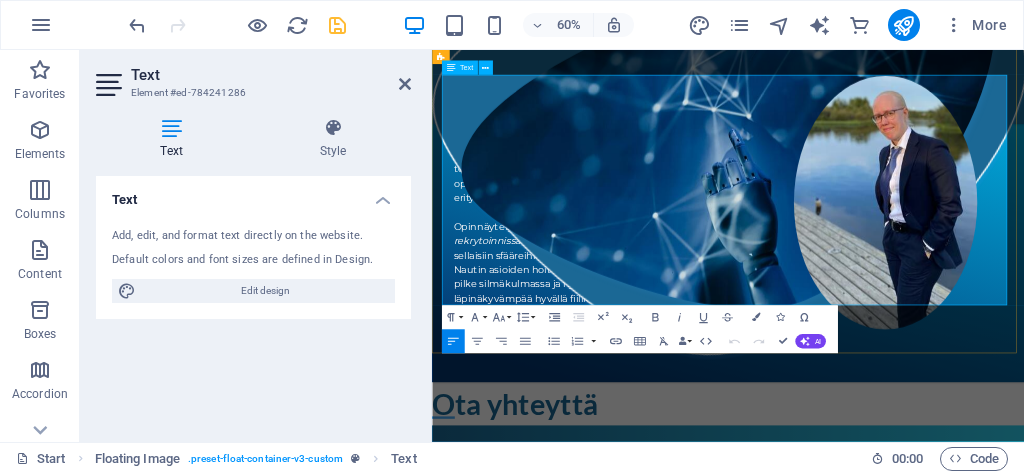 drag, startPoint x: 829, startPoint y: 462, endPoint x: 496, endPoint y: 134, distance: 467.41095 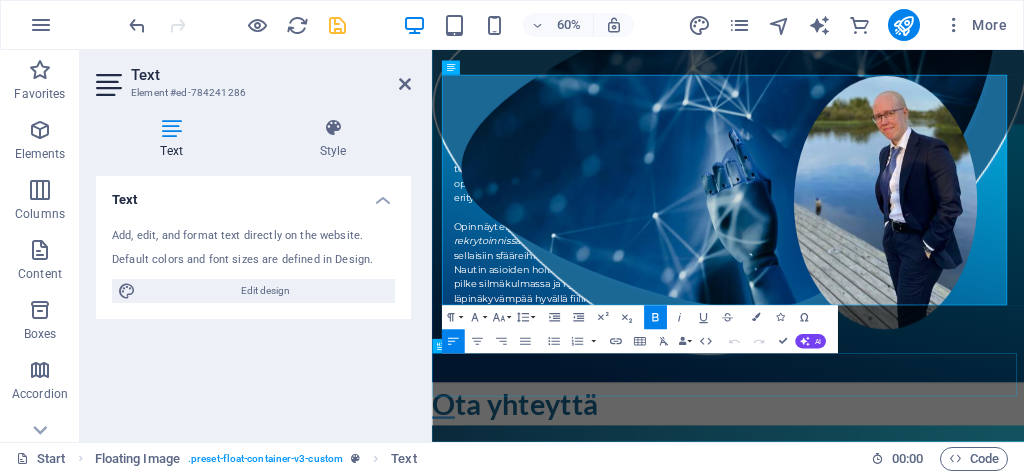click on "Ota yhteyttä" at bounding box center (925, 640) 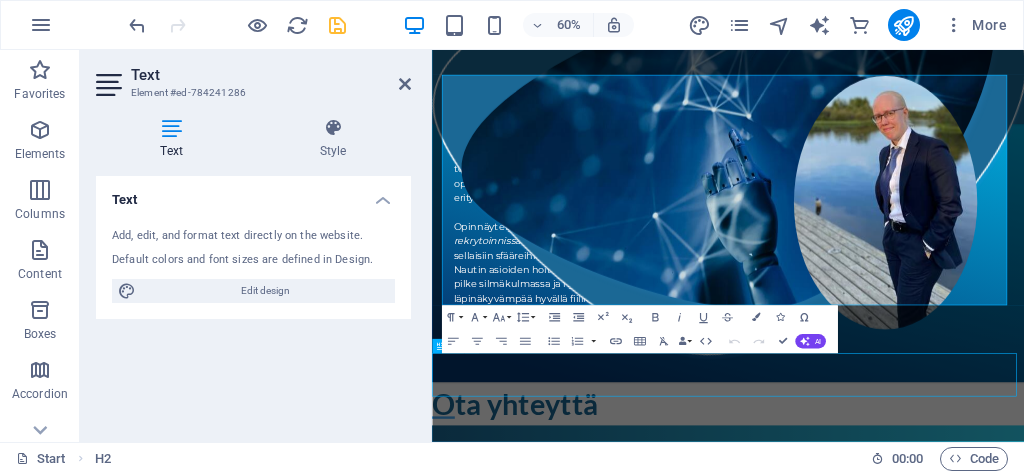 scroll, scrollTop: 3308, scrollLeft: 0, axis: vertical 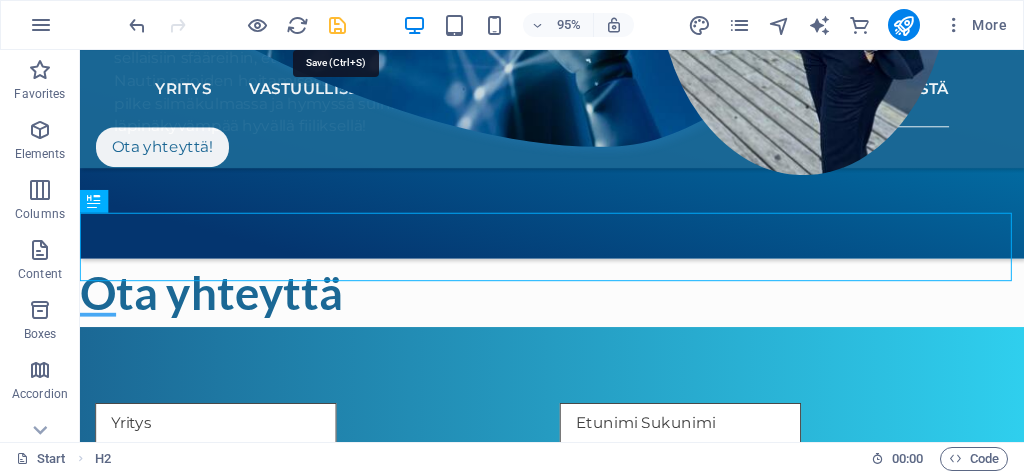 click at bounding box center (337, 25) 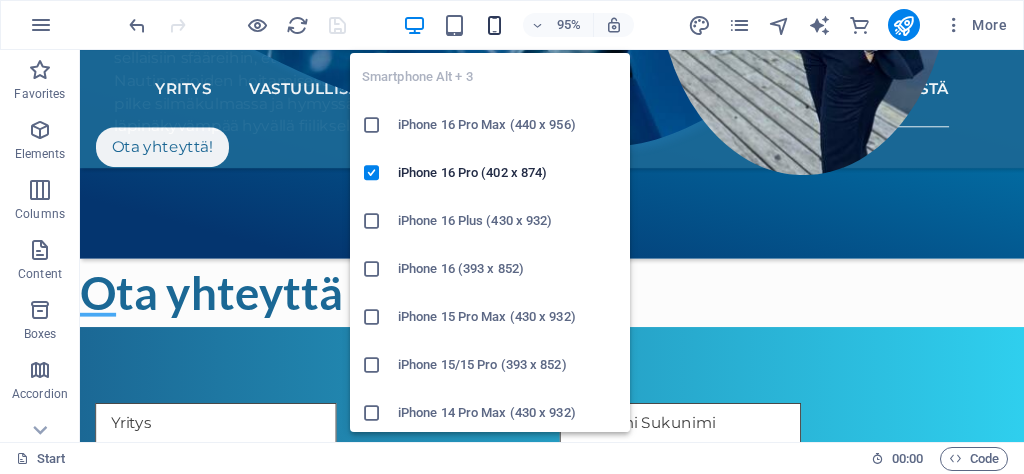 click at bounding box center (494, 25) 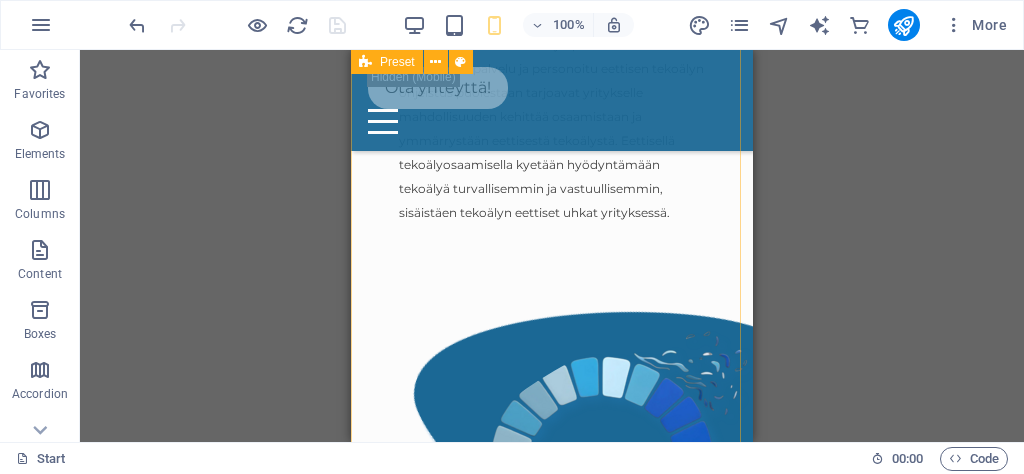 scroll, scrollTop: 969, scrollLeft: 0, axis: vertical 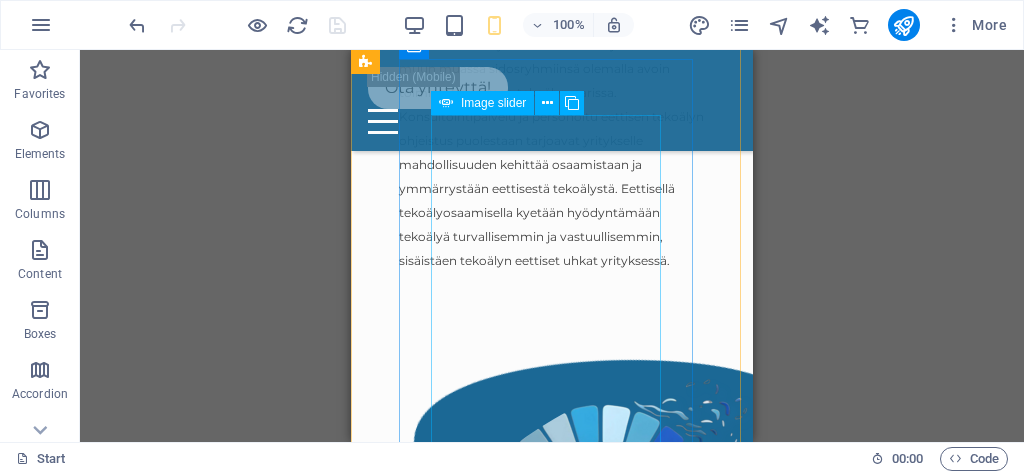 click at bounding box center [439, 12207] 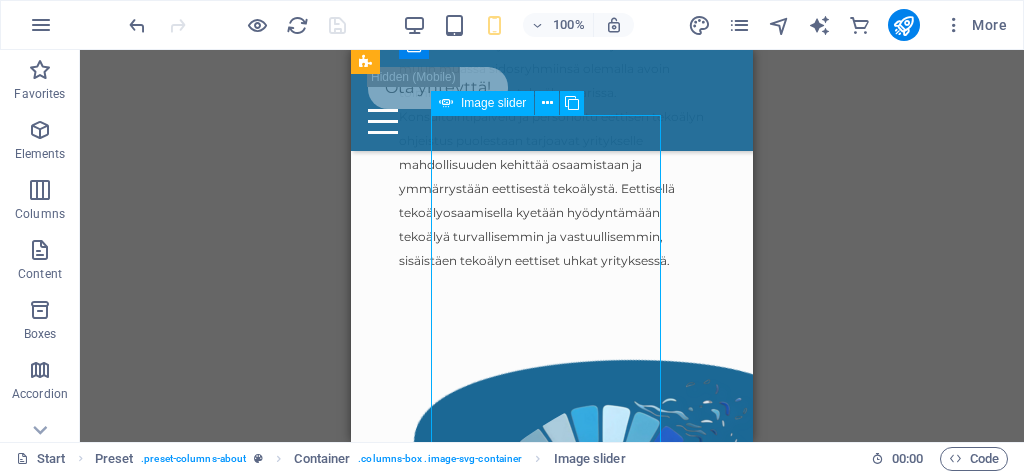 click at bounding box center [439, 12207] 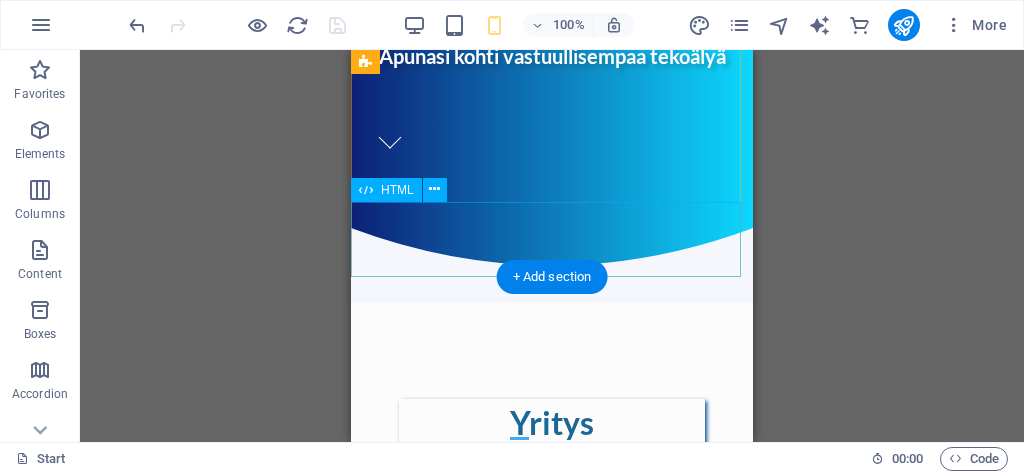 scroll, scrollTop: 438, scrollLeft: 0, axis: vertical 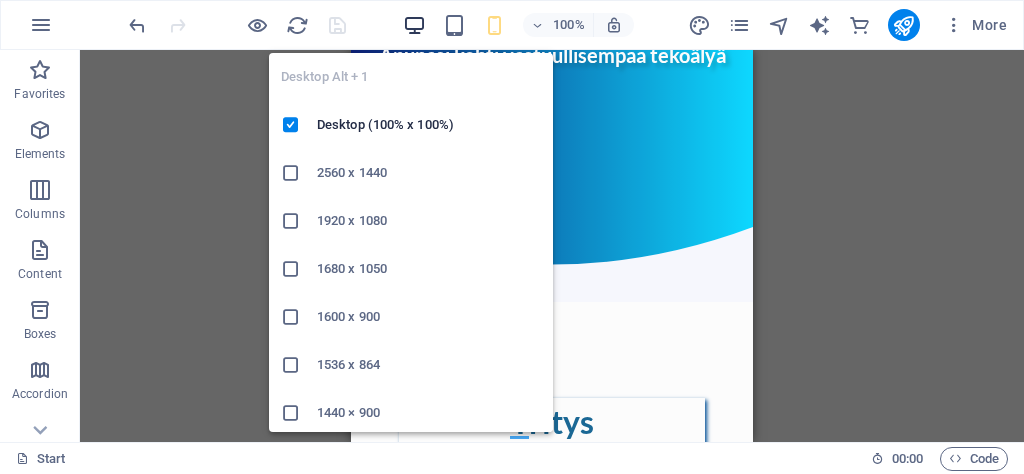 click at bounding box center [414, 25] 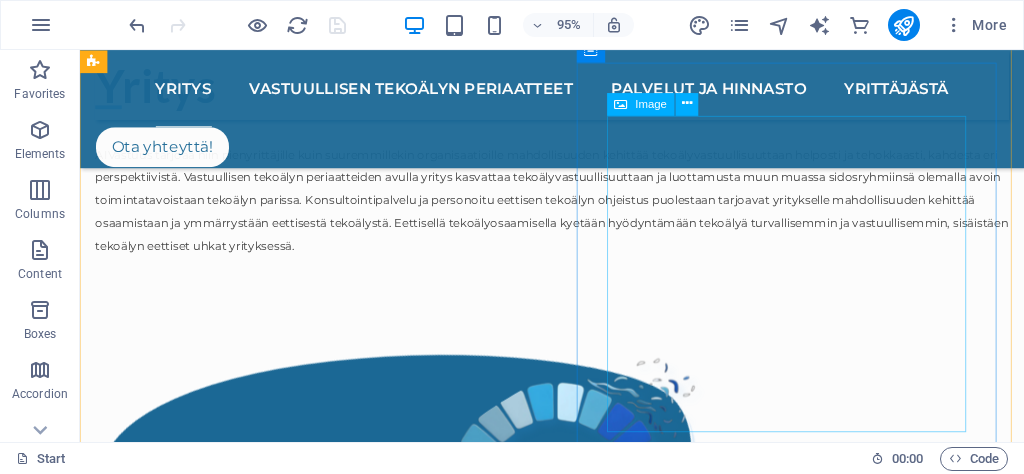 scroll, scrollTop: 1020, scrollLeft: 0, axis: vertical 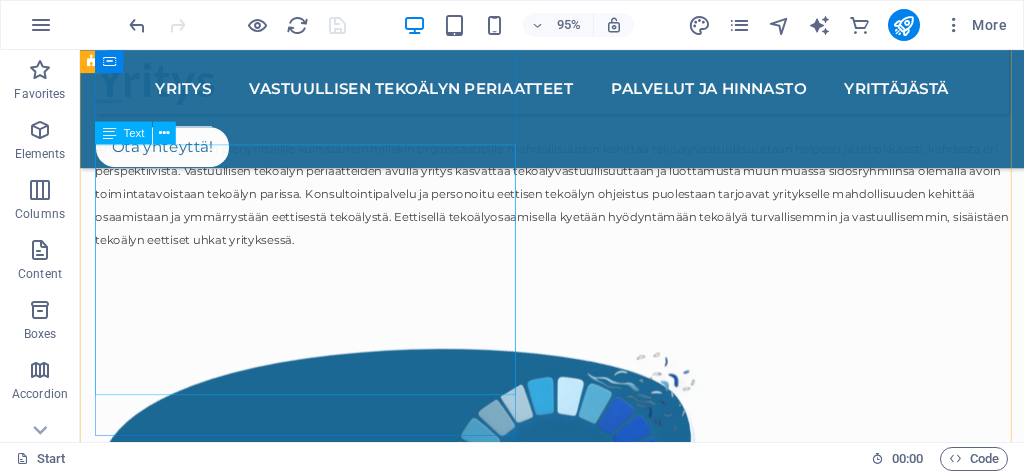 click on "AIVastuus tarjoaa niin pienyrittäjille kuin suuremmillekin organisaatioille mahdollisuuden kehittää tekoälyvastuullisuuttaan helposti ja tehokkaasti, kahdesta eri perspektiivistä. Vastuullisen tekoälyn periaatteiden avulla yritys kasvattaa tekoälyvastuullisuuttaan ja luottamusta muun muassa sidosryhmiinsä olemalla avoin toimintatavoistaan tekoälyn parissa. Konsultointipalvelu ja personoitu eettisen tekoälyn ohjeistus puolestaan tarjoavat yritykselle mahdollisuuden kehittää osaamistaan ja ymmärrystään eettisestä tekoälystä. Eettisellä tekoälyosaamisella kyetään hyödyntämään tekoälyä turvallisemmin ja vastuullisemmin, sisäistäen tekoälyn eettiset uhkat yrityksessä." at bounding box center (577, 189) 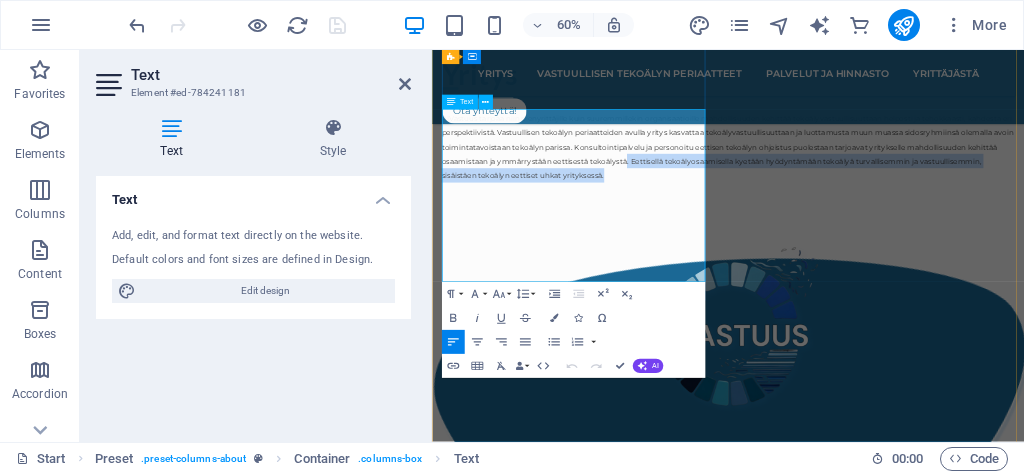 drag, startPoint x: 649, startPoint y: 423, endPoint x: 507, endPoint y: 379, distance: 148.66069 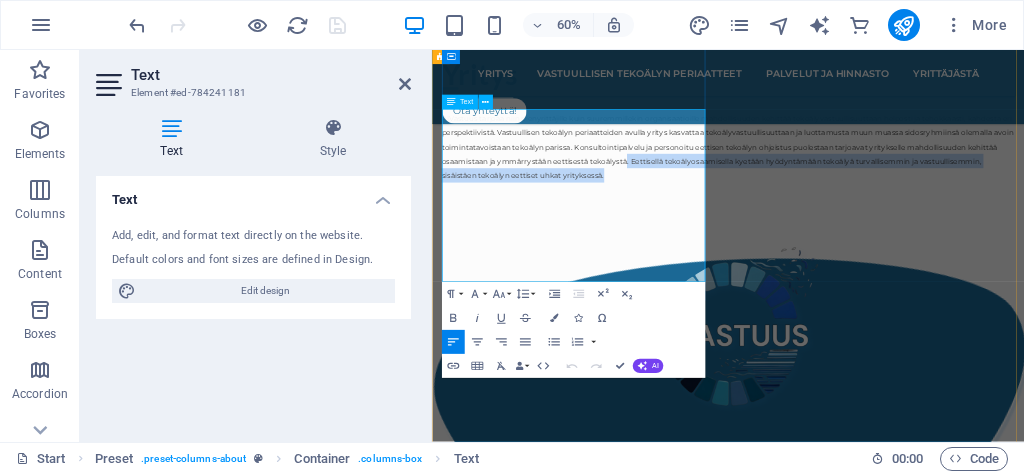 click on "AIVastuus tarjoaa niin pienyrittäjille kuin suuremmillekin organisaatioille mahdollisuuden kehittää tekoälyvastuullisuuttaan helposti ja tehokkaasti, kahdesta eri perspektiivistä. Vastuullisen tekoälyn periaatteiden avulla yritys kasvattaa tekoälyvastuullisuuttaan ja luottamusta muun muassa sidosryhmiinsä olemalla avoin toimintatavoistaan tekoälyn parissa. Konsultointipalvelu ja personoitu eettisen tekoälyn ohjeistus puolestaan tarjoavat yritykselle mahdollisuuden kehittää osaamistaan ja ymmärrystään eettisestä tekoälystä. Eettisellä tekoälyosaamisella kyetään hyödyntämään tekoälyä turvallisemmin ja vastuullisemmin, sisäistäen tekoälyn eettiset uhkat yrityksessä." at bounding box center (925, 212) 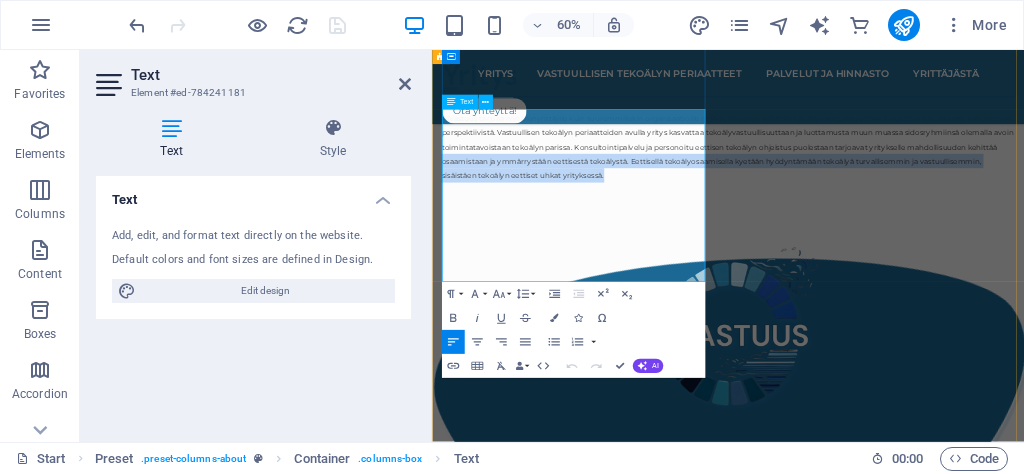 drag, startPoint x: 603, startPoint y: 423, endPoint x: 603, endPoint y: 357, distance: 66 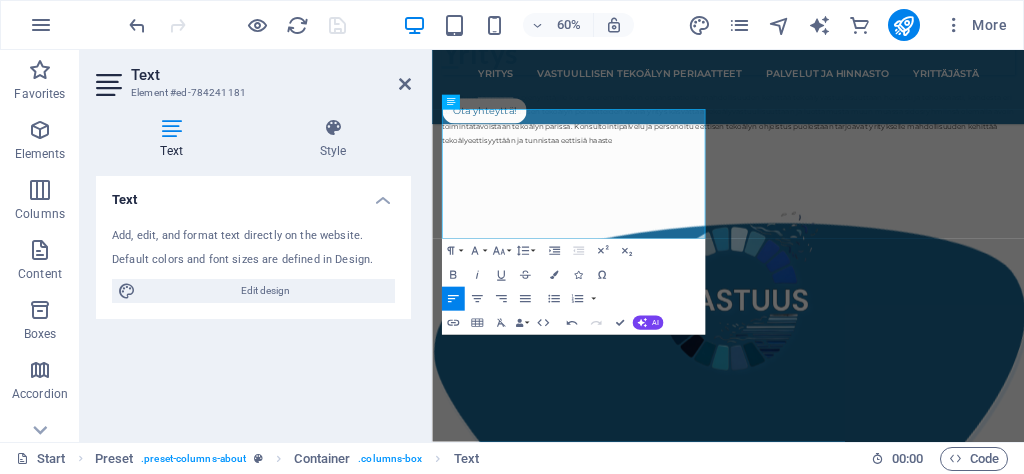 scroll, scrollTop: 1033, scrollLeft: 0, axis: vertical 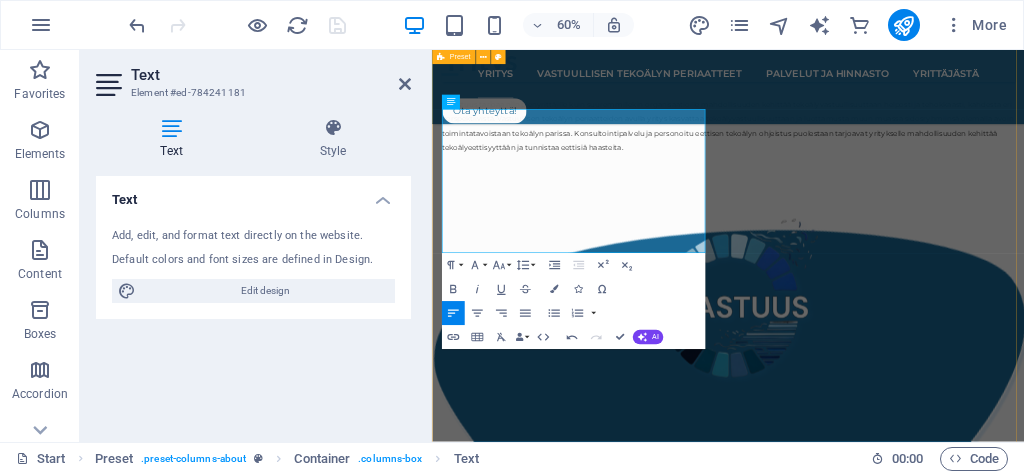 click on "Yritys AIVastuus tarjoaa niin pienyrittäjille kuin suuremmillekin organisaatioille mahdollisuuden kehittää tekoälyvastuullisuuttaan helposti ja tehokkaasti, kahdesta eri perspektiivistä. Vastuullisen tekoälyn periaatteiden avulla yritys kasvattaa tekoälyvastuullisuuttaan ja luottamusta muun muassa sidosryhmiinsä olemalla avoin toimintatavoistaan tekoälyn parissa. Konsultointipalvelu ja personoitu eettisen tekoälyn ohjeistus puolestaan tarjoavat yritykselle mahdollisuuden kehittää tekoälyeettisyyttään ja tunnistaa eettisiä haasteita.
.cls-1{fill:#1a171b;stroke:#fff;stroke-miterlimit:10;} Element 2
.cls-1{fill:#1a171b;stroke:#fff;stroke-miterlimit:10;} Element 2
Yrityksen omat vastuullisen tekoälyn periaatteet Yrityksen omat vastuullisen tekoälyn periaatteet Yrityksen omat vastuullisen tekoälyn periaatteet Yrityksen omat vastuullisen tekoälyn periaatteet Yrityksen omat vastuullisen tekoälyn periaatteet 1 2 3 4 5 Palvelut ja hinnasto" at bounding box center [925, 765] 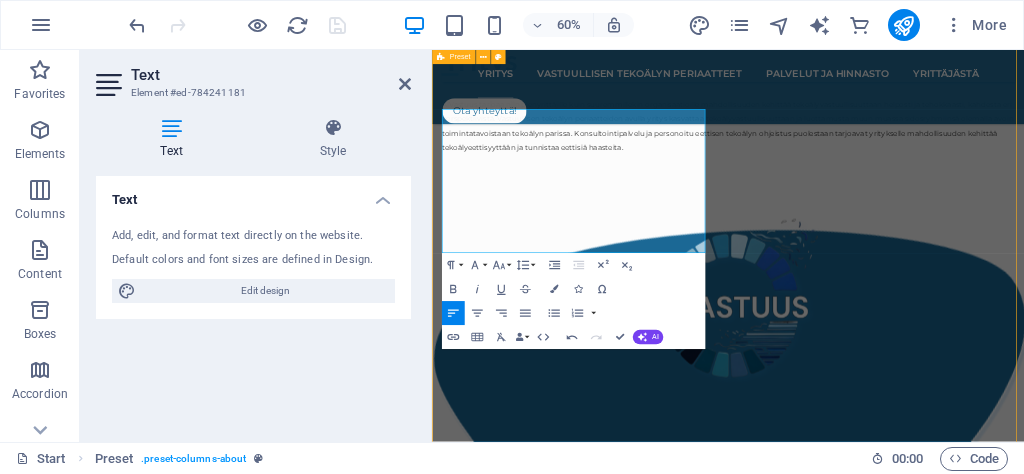 scroll, scrollTop: 1044, scrollLeft: 0, axis: vertical 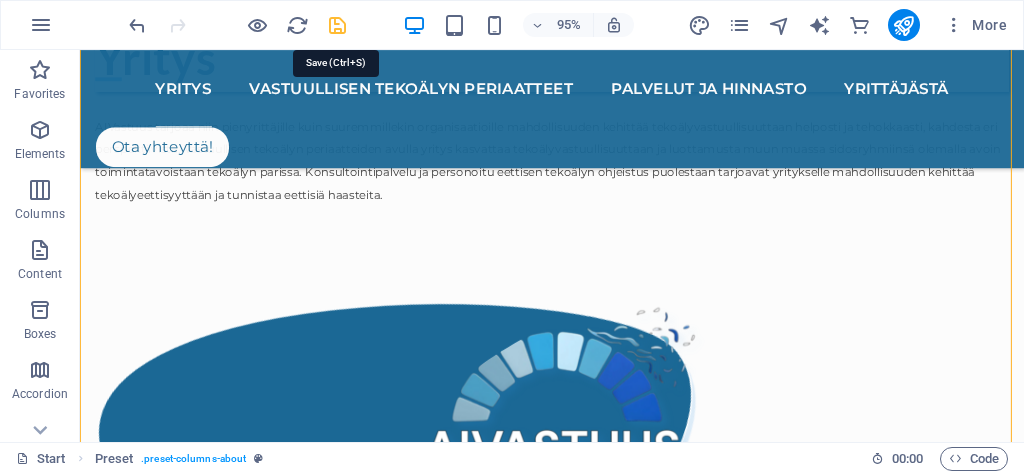 click at bounding box center (337, 25) 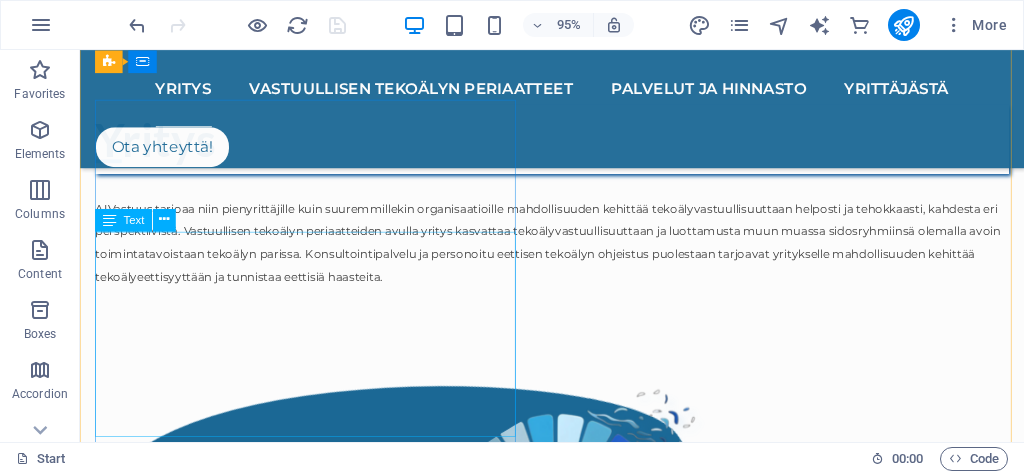 scroll, scrollTop: 940, scrollLeft: 0, axis: vertical 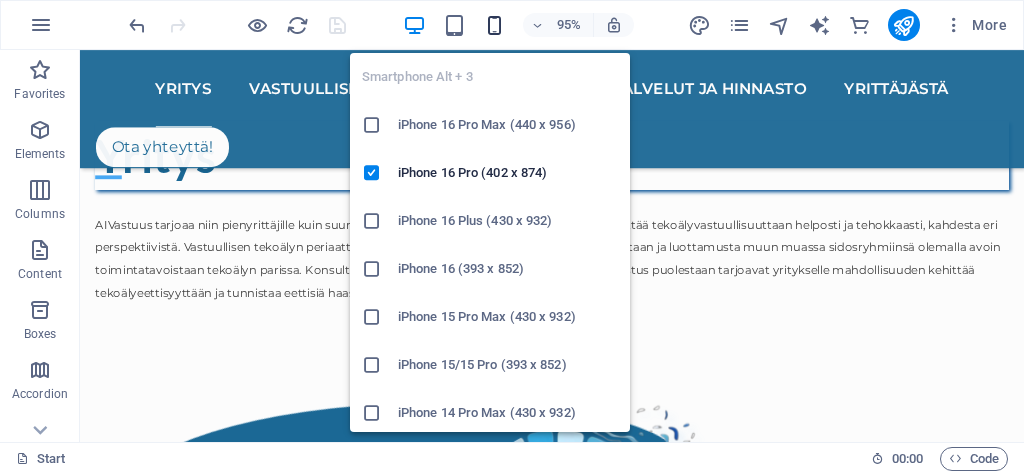 click at bounding box center (494, 25) 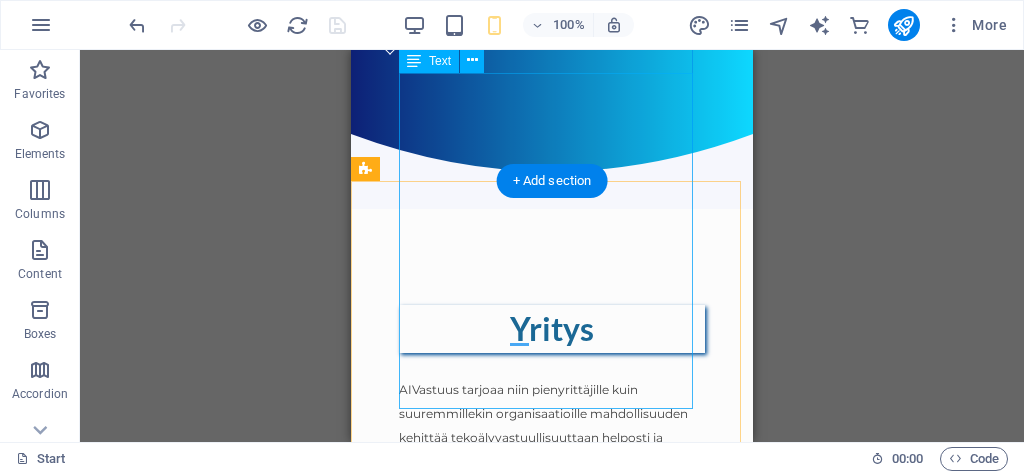 scroll, scrollTop: 585, scrollLeft: 0, axis: vertical 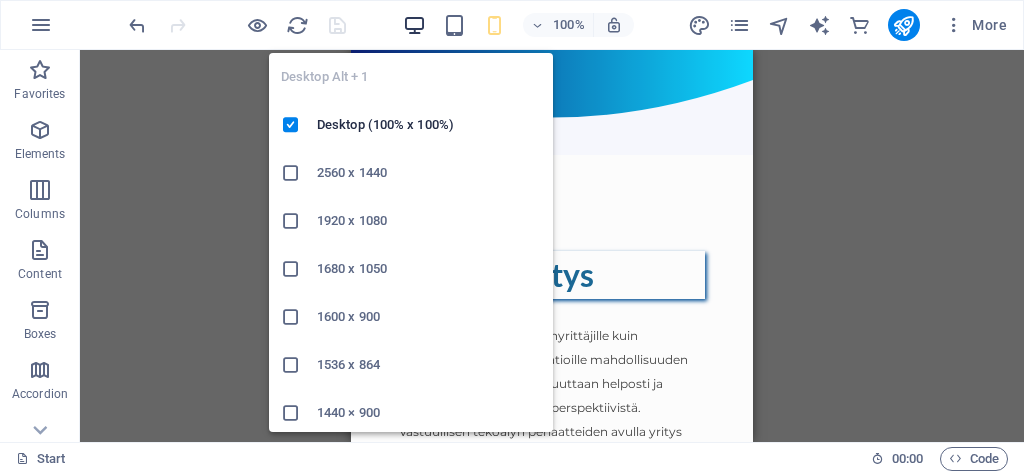click at bounding box center [414, 25] 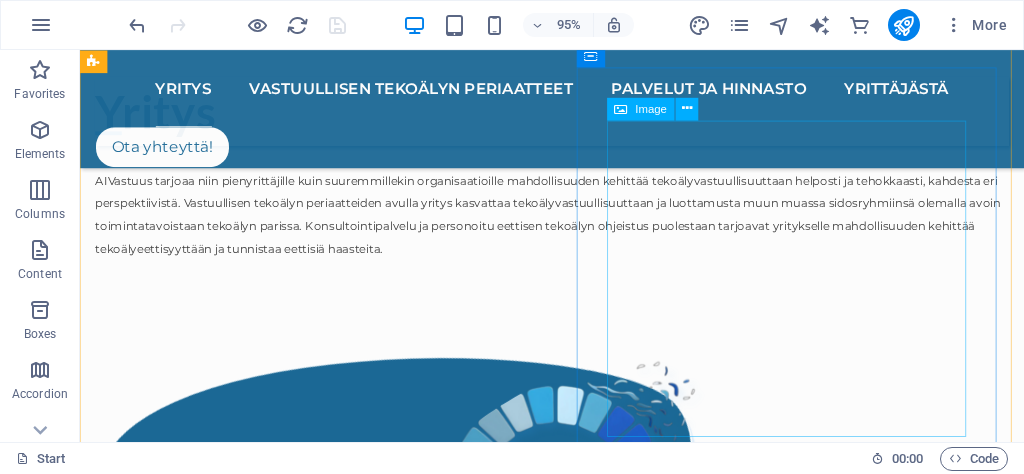 scroll, scrollTop: 1105, scrollLeft: 0, axis: vertical 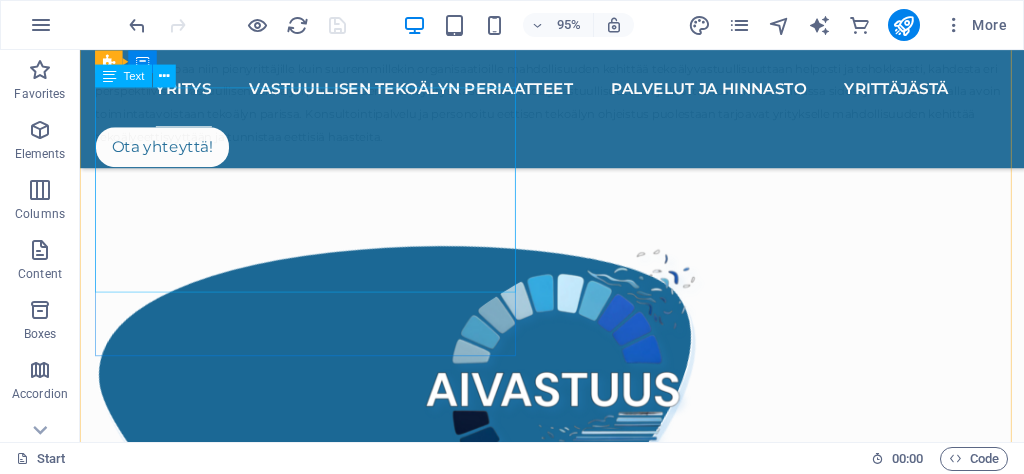 click on "AIVastuus tarjoaa niin pienyrittäjille kuin suuremmillekin organisaatioille mahdollisuuden kehittää tekoälyvastuullisuuttaan helposti ja tehokkaasti, kahdesta eri perspektiivistä. Vastuullisen tekoälyn periaatteiden avulla yritys kasvattaa tekoälyvastuullisuuttaan ja luottamusta muun muassa sidosryhmiinsä olemalla avoin toimintatavoistaan tekoälyn parissa. Konsultointipalvelu ja personoitu eettisen tekoälyn ohjeistus puolestaan tarjoavat yritykselle mahdollisuuden kehittää tekoälyeettisyyttään ja tunnistaa eettisiä haasteita." at bounding box center (577, 92) 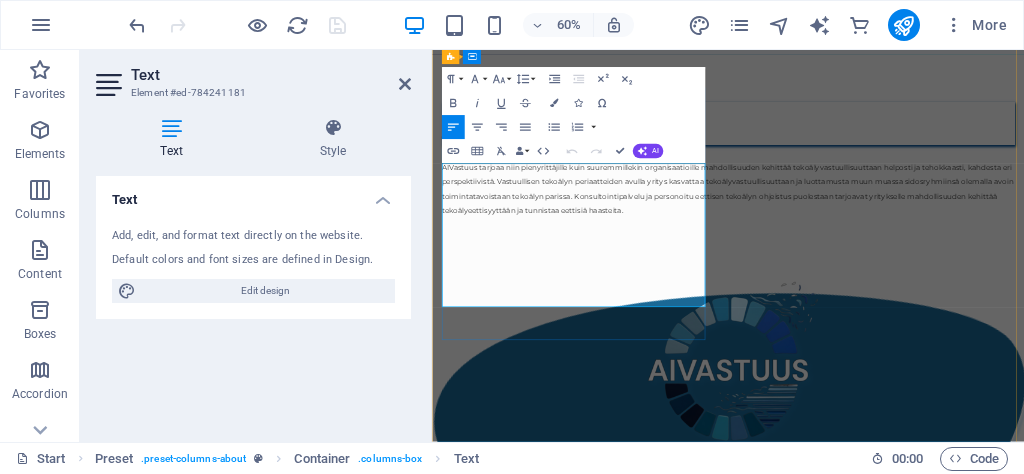 scroll, scrollTop: 925, scrollLeft: 0, axis: vertical 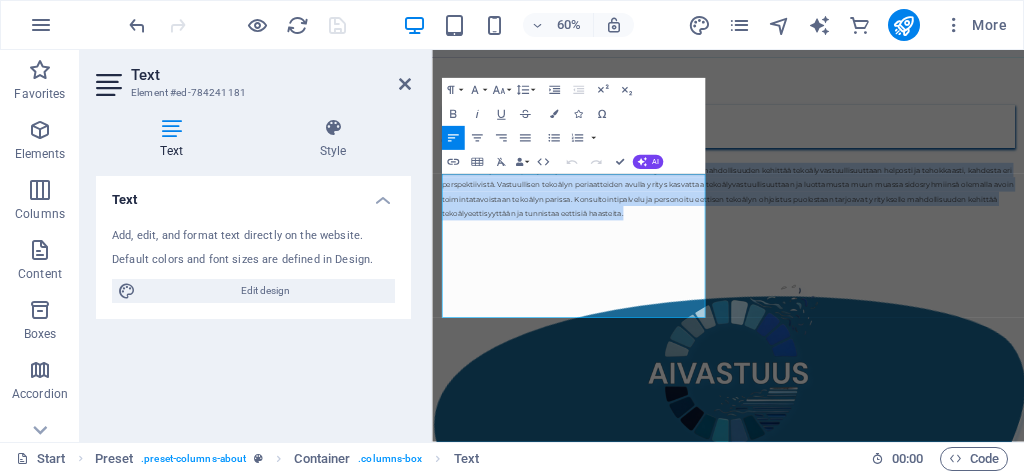 drag, startPoint x: 550, startPoint y: 479, endPoint x: 858, endPoint y: 224, distance: 399.86124 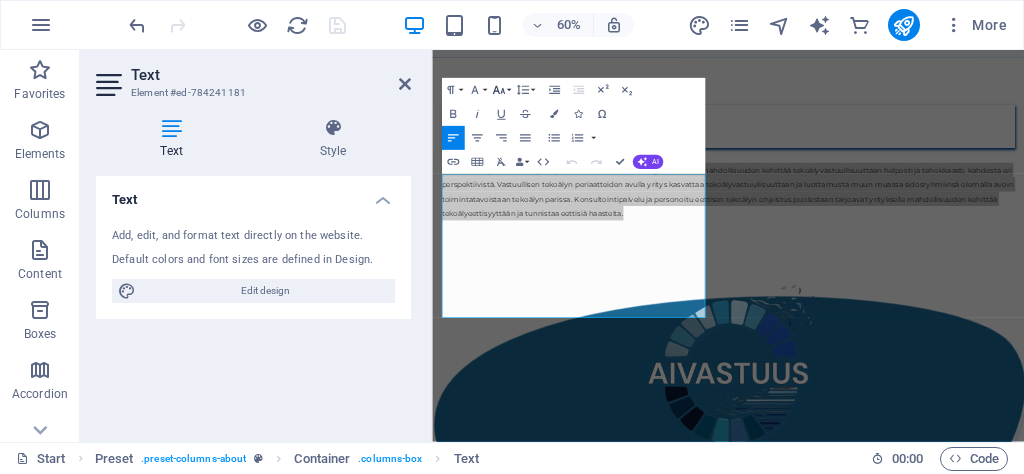 click 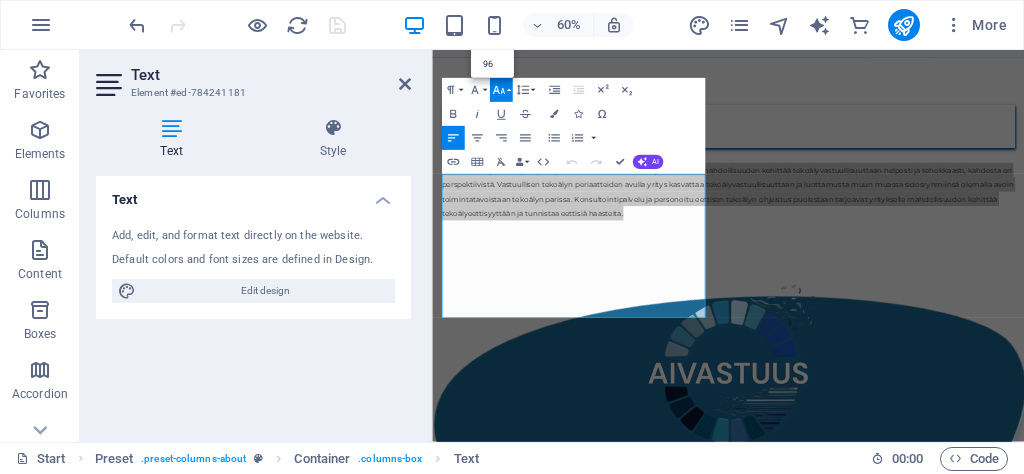 scroll, scrollTop: 161, scrollLeft: 0, axis: vertical 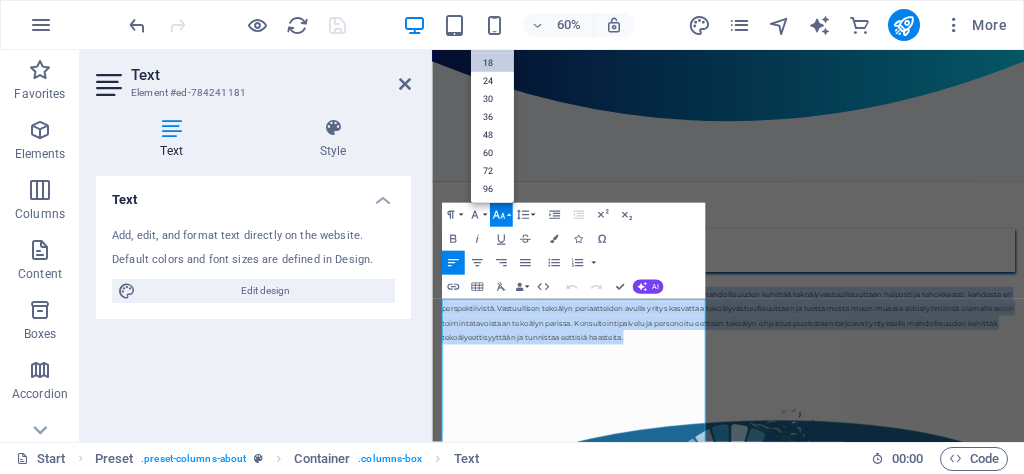 click on "18" at bounding box center [491, 63] 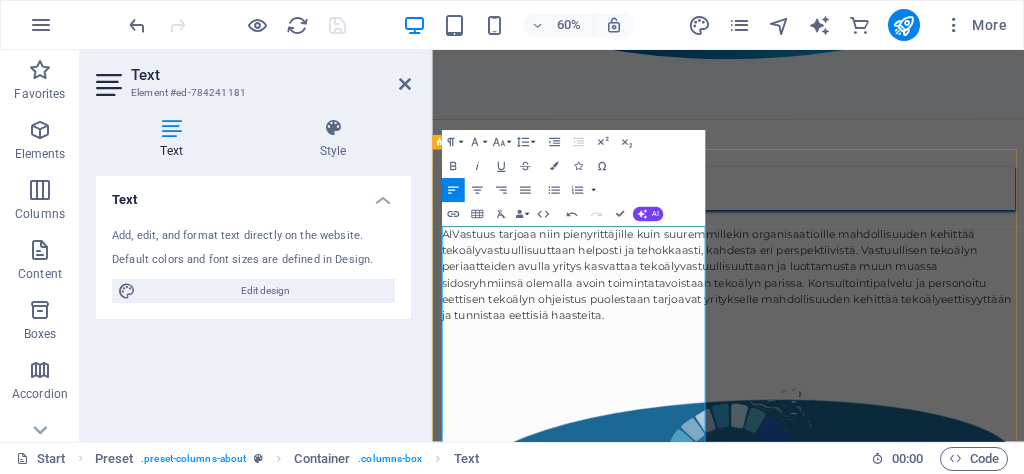 scroll, scrollTop: 821, scrollLeft: 0, axis: vertical 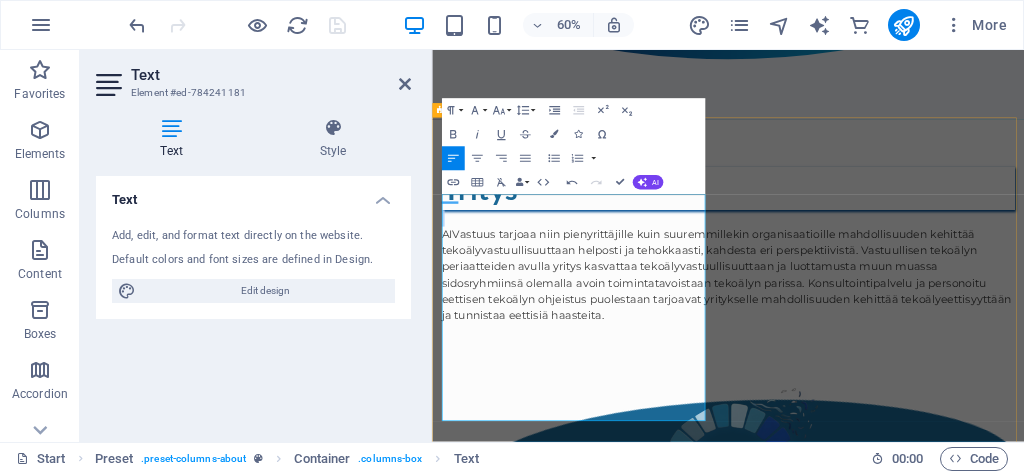 click on "Yritys AIVastuus tarjoaa niin pienyrittäjille kuin suuremmillekin organisaatioille mahdollisuuden kehittää tekoälyvastuullisuuttaan helposti ja tehokkaasti, kahdesta eri perspektiivistä. Vastuullisen tekoälyn periaatteiden avulla yritys kasvattaa tekoälyvastuullisuuttaan ja luottamusta muun muassa sidosryhmiinsä olemalla avoin toimintatavoistaan tekoälyn parissa. Konsultointipalvelu ja personoitu eettisen tekoälyn ohjeistus puolestaan tarjoavat yritykselle mahdollisuuden kehittää tekoälyeettisyyttään ja tunnistaa eettisiä haasteita.
.cls-1{fill:#1a171b;stroke:#fff;stroke-miterlimit:10;} Element 2
.cls-1{fill:#1a171b;stroke:#fff;stroke-miterlimit:10;} Element 2
Yrityksen omat vastuullisen tekoälyn periaatteet Yrityksen omat vastuullisen tekoälyn periaatteet Yrityksen omat vastuullisen tekoälyn periaatteet Yrityksen omat vastuullisen tekoälyn periaatteet Yrityksen omat vastuullisen tekoälyn periaatteet 1 2 3 4 5 Palvelut ja hinnasto" at bounding box center [925, 979] 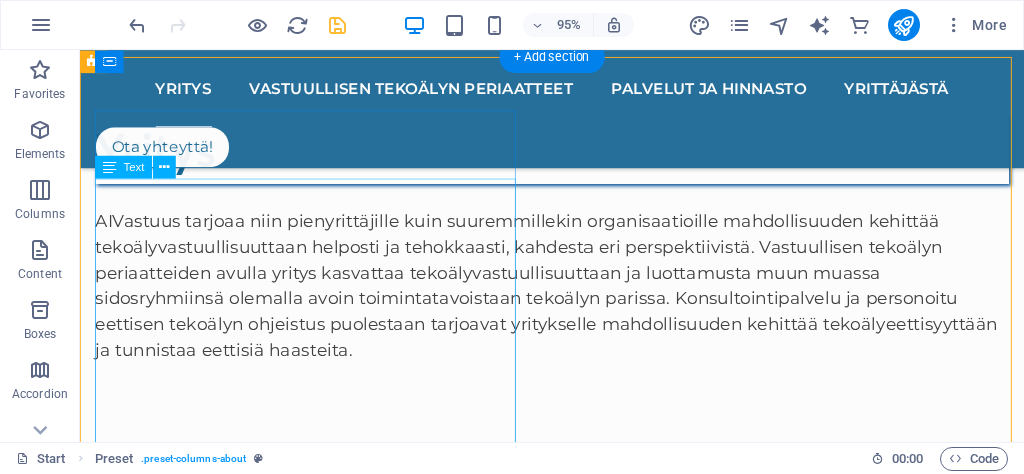 scroll, scrollTop: 925, scrollLeft: 0, axis: vertical 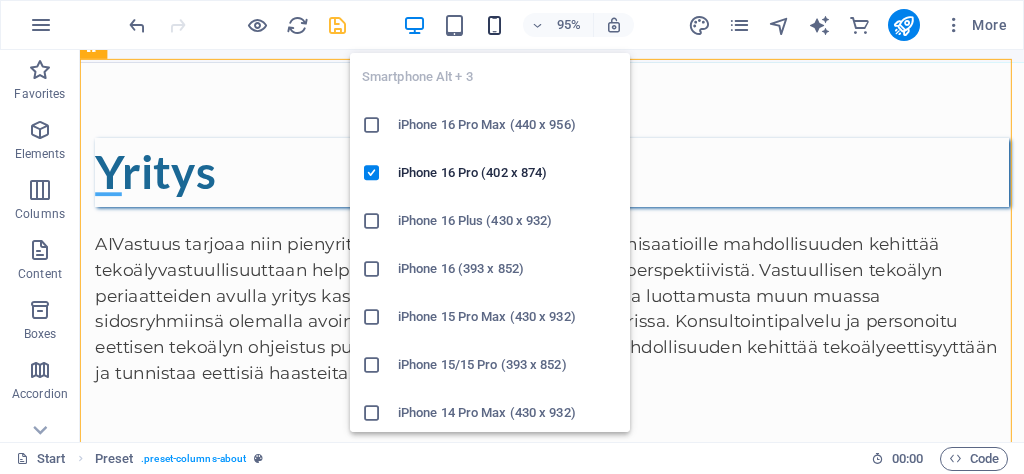 click at bounding box center (494, 25) 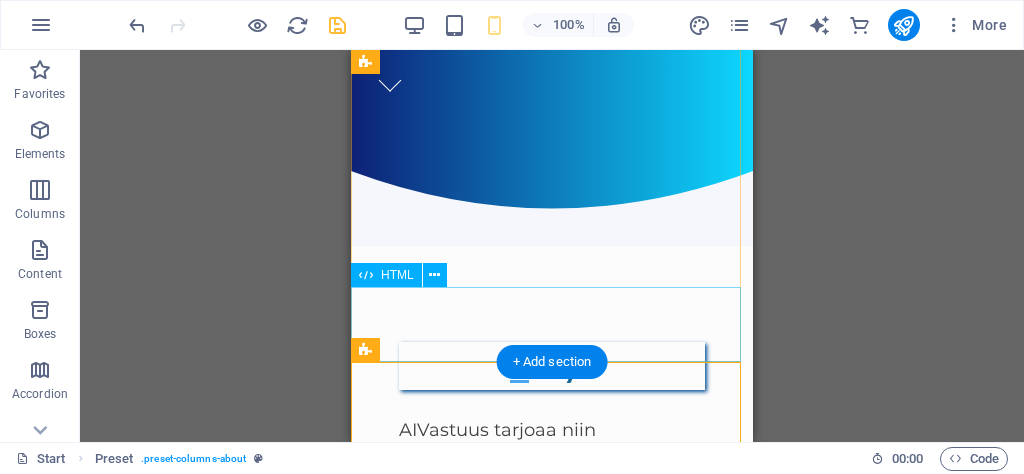 scroll, scrollTop: 350, scrollLeft: 0, axis: vertical 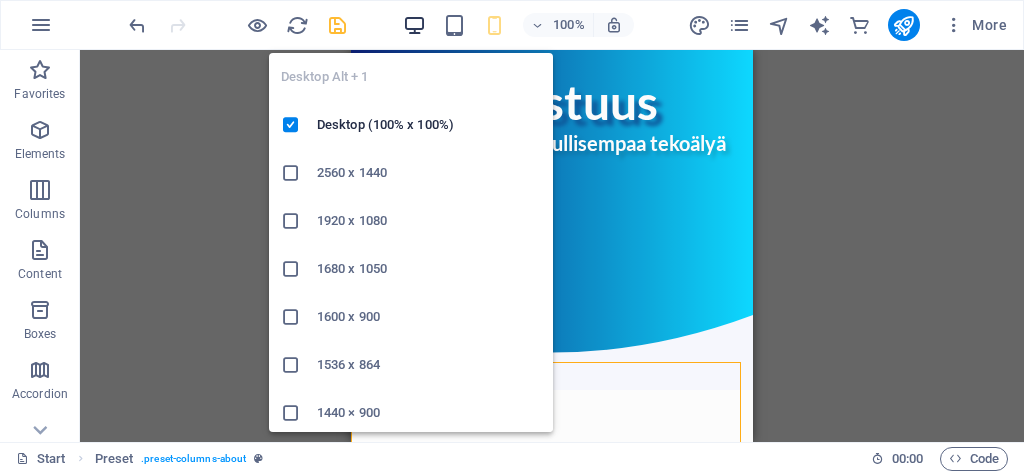 click at bounding box center [414, 25] 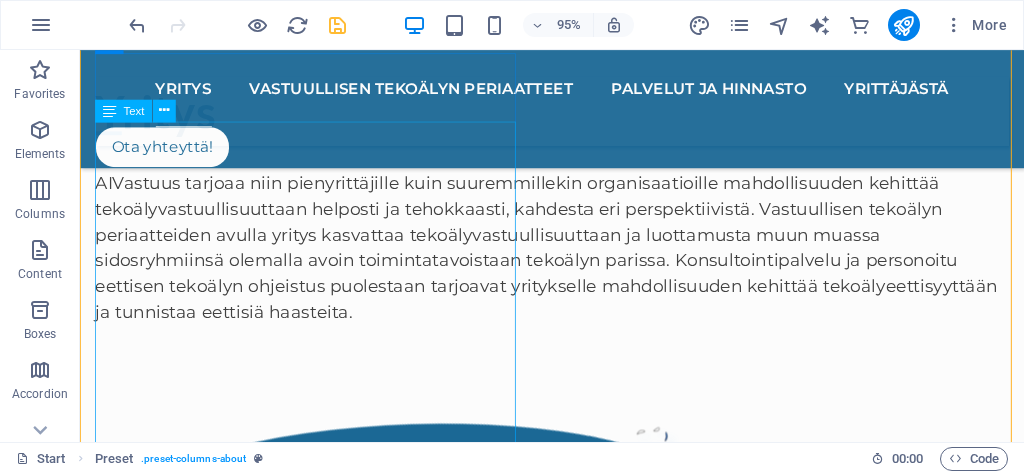 scroll, scrollTop: 987, scrollLeft: 0, axis: vertical 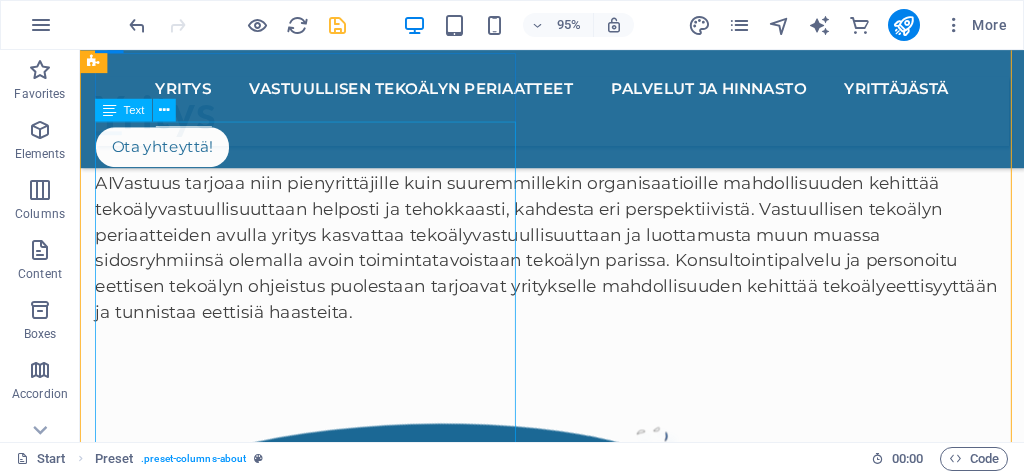 click on "AIVastuus tarjoaa niin pienyrittäjille kuin suuremmillekin organisaatioille mahdollisuuden kehittää tekoälyvastuullisuuttaan helposti ja tehokkaasti, kahdesta eri perspektiivistä. Vastuullisen tekoälyn periaatteiden avulla yritys kasvattaa tekoälyvastuullisuuttaan ja luottamusta muun muassa sidosryhmiinsä olemalla avoin toimintatavoistaan tekoälyn parissa. Konsultointipalvelu ja personoitu eettisen tekoälyn ohjeistus puolestaan tarjoavat yritykselle mahdollisuuden kehittää tekoälyeettisyyttään ja tunnistaa eettisiä haasteita." at bounding box center [577, 244] 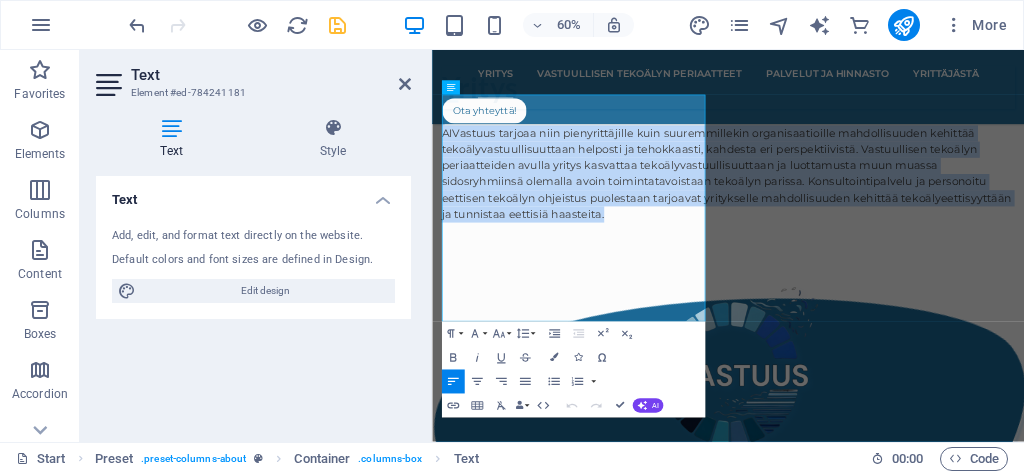 drag, startPoint x: 594, startPoint y: 490, endPoint x: 838, endPoint y: 150, distance: 418.49252 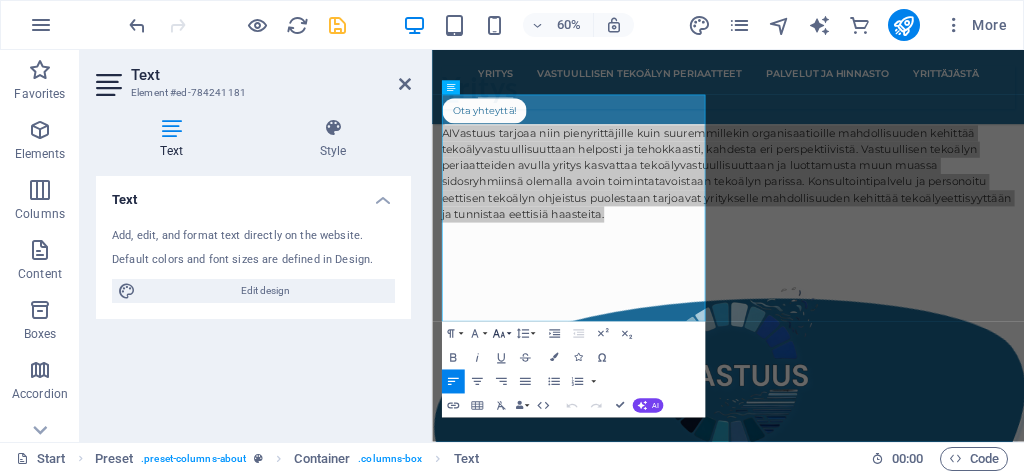 click on "Font Size" at bounding box center [501, 334] 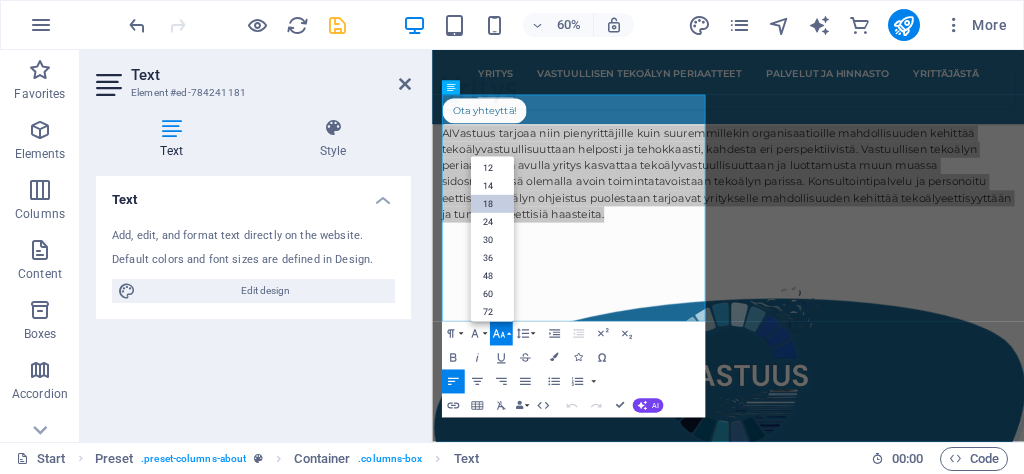 scroll, scrollTop: 121, scrollLeft: 0, axis: vertical 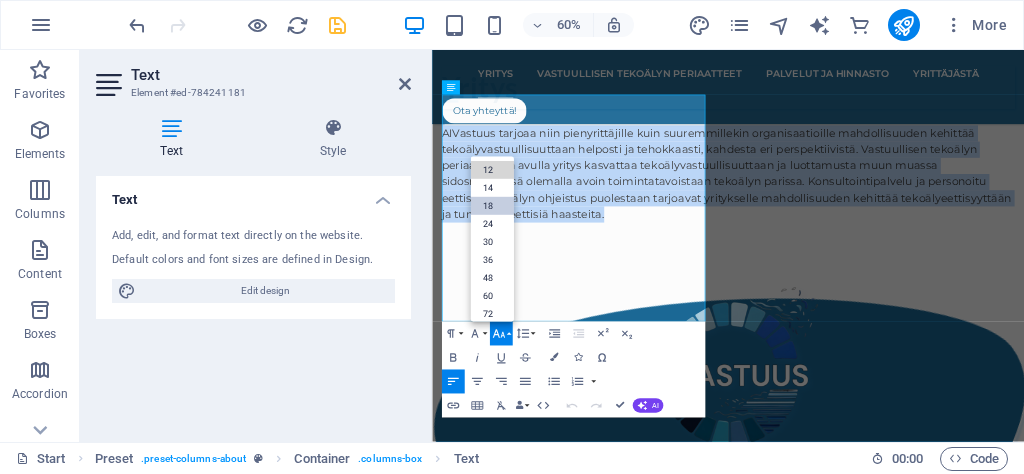 click on "12" at bounding box center [491, 170] 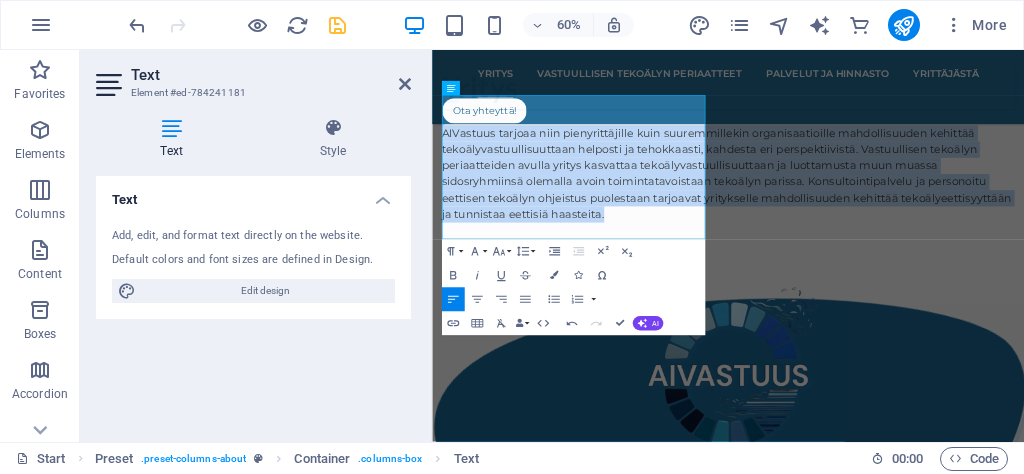 scroll, scrollTop: 1056, scrollLeft: 0, axis: vertical 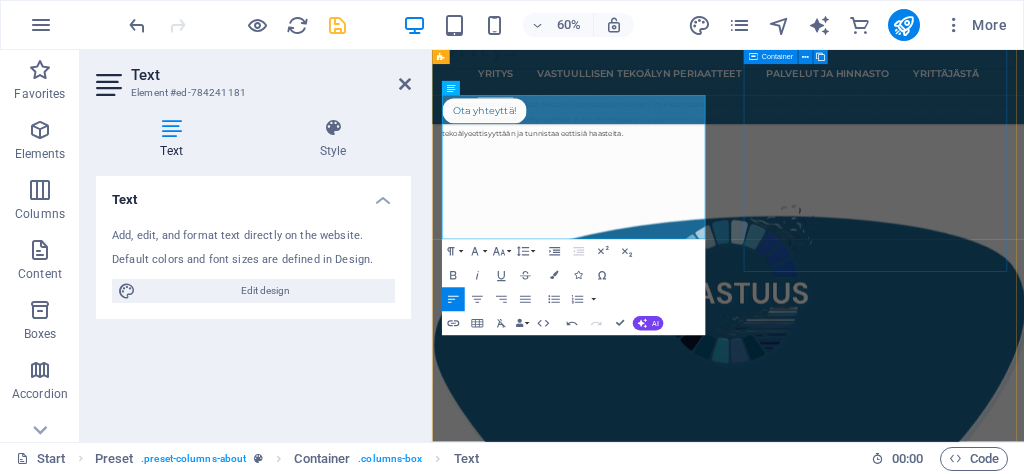 click on ".cls-1{fill:#1a171b;stroke:#fff;stroke-miterlimit:10;} Element 2" at bounding box center (925, 443) 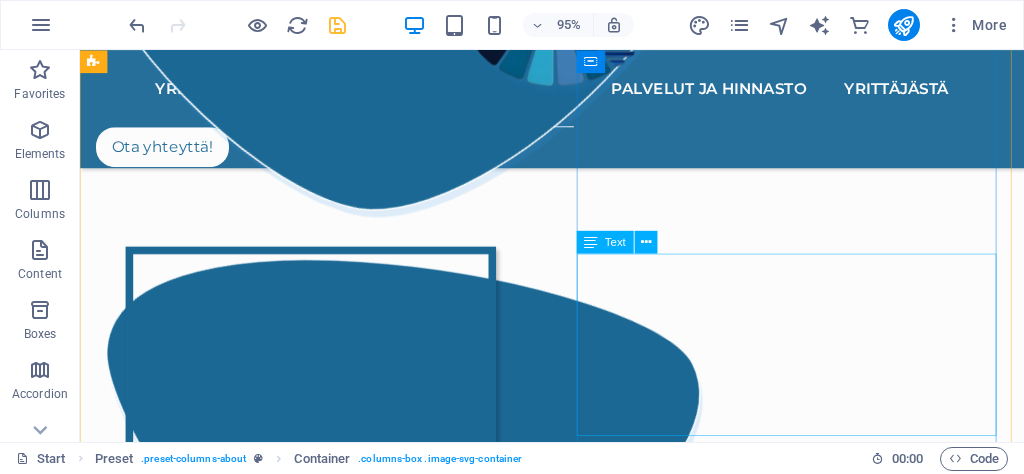 scroll, scrollTop: 1566, scrollLeft: 0, axis: vertical 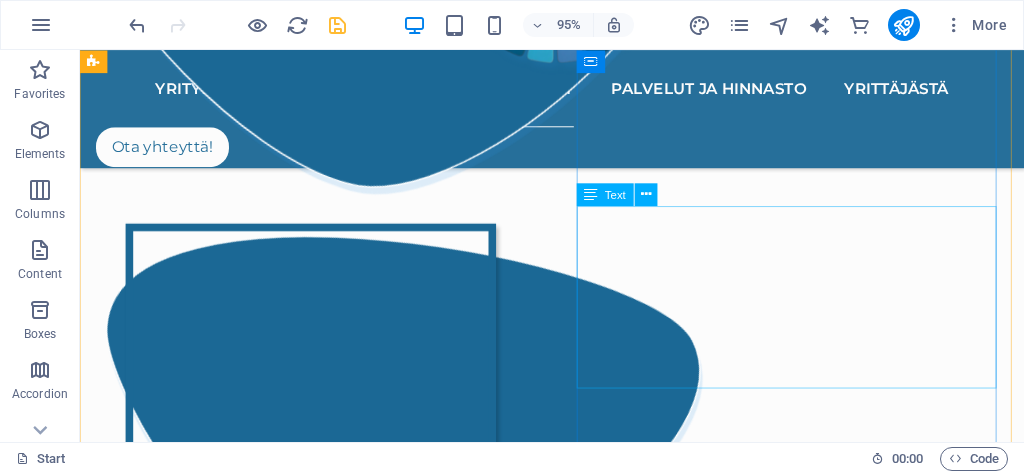 click on "Vastuullisen tekoälyn periaatteet luodaan yhteistyössä asiakkaan kanssa. Jokaiselle asiakkaalle luodaan uniikit vastuullisuusperiaatteet yhdistämällä organisaation luonne ja käytännöt heidän kannaltaan oleellisimpiin tekoälyvastuullisuuden osa-alueisiin ja toimintatapoihin. Asiakas täyttää taustatietolomakkeen, jonka pohjalta tekoälyn vastuullisuusperiaatteet rakennetaan. Asiakkaan halutessa voidaan vastuullisuusperiaatteita edistää myös palaverin muodossa." at bounding box center [577, 828] 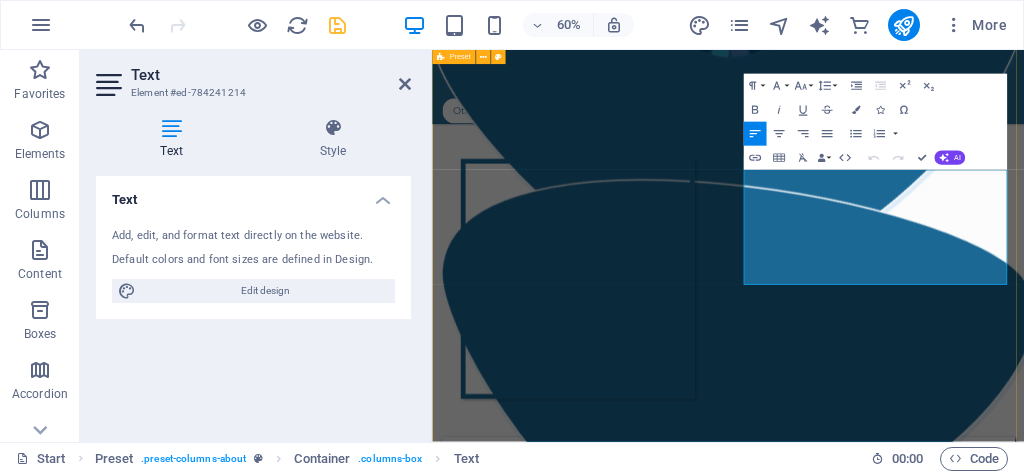 drag, startPoint x: 1330, startPoint y: 431, endPoint x: 941, endPoint y: 280, distance: 417.2793 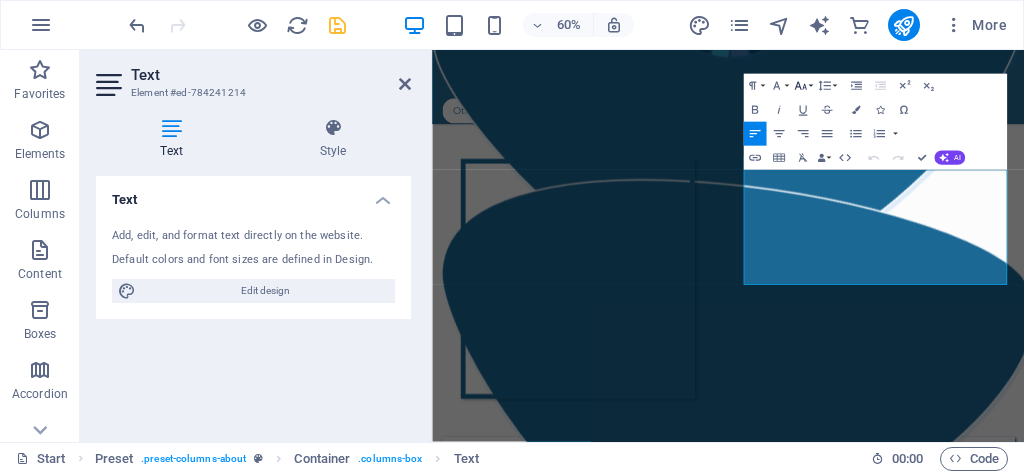 click 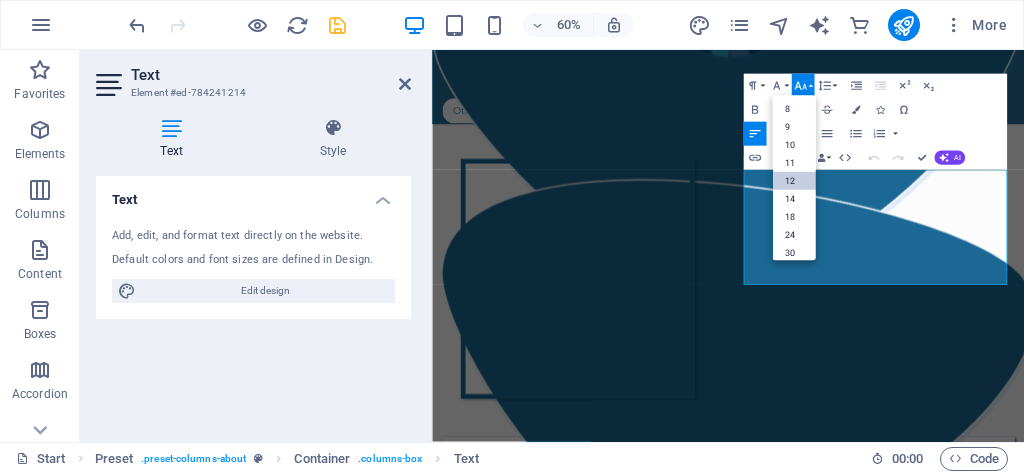 scroll, scrollTop: 142, scrollLeft: 0, axis: vertical 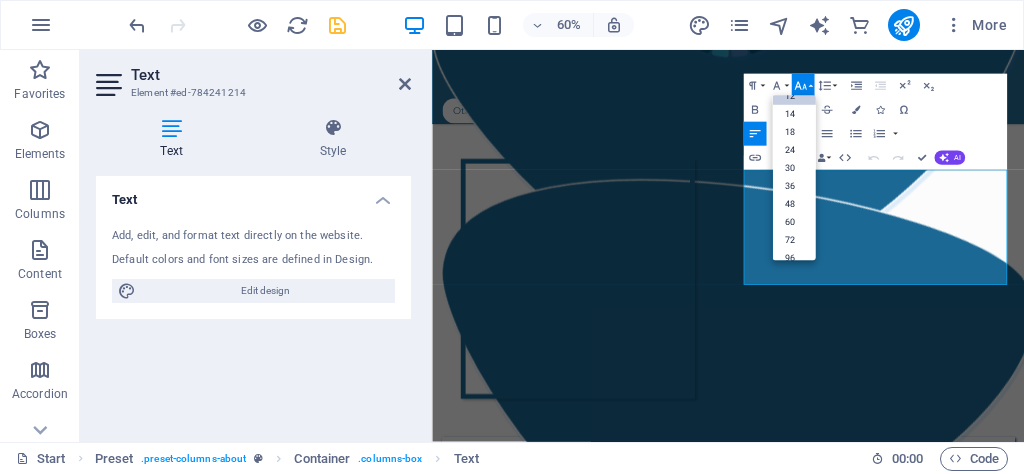 click on "12" at bounding box center [793, 96] 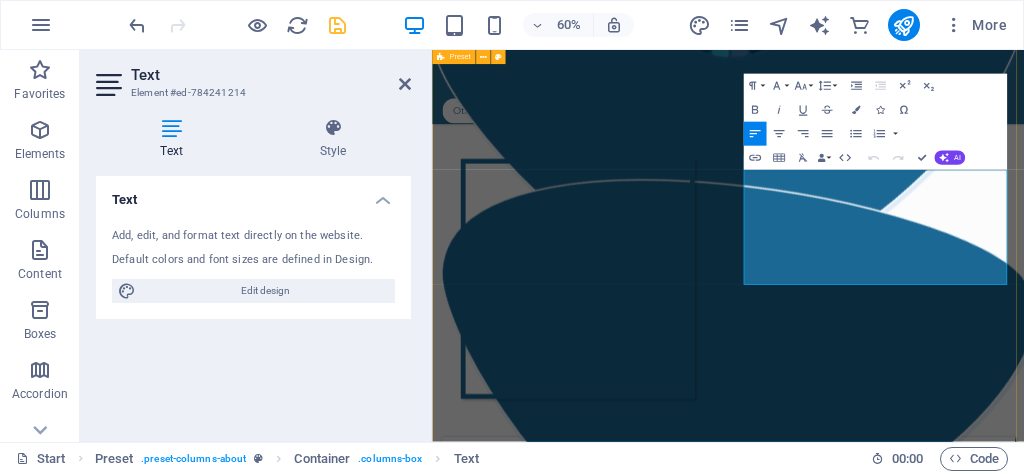 click on "Yritys AIVastuus tarjoaa niin pienyrittäjille kuin suuremmillekin organisaatioille mahdollisuuden kehittää tekoälyvastuullisuuttaan helposti ja tehokkaasti, kahdesta eri perspektiivistä. Vastuullisen tekoälyn periaatteiden avulla yritys kasvattaa tekoälyvastuullisuuttaan ja luottamusta muun muassa sidosryhmiinsä olemalla avoin toimintatavoistaan tekoälyn parissa. Konsultointipalvelu ja personoitu eettisen tekoälyn ohjeistus puolestaan tarjoavat yritykselle mahdollisuuden kehittää tekoälyeettisyyttään ja tunnistaa eettisiä haasteita.
.cls-1{fill:#1a171b;stroke:#fff;stroke-miterlimit:10;} Element 2
.cls-1{fill:#1a171b;stroke:#fff;stroke-miterlimit:10;} Element 2
Yrityksen omat vastuullisen tekoälyn periaatteet Yrityksen omat vastuullisen tekoälyn periaatteet Yrityksen omat vastuullisen tekoälyn periaatteet Yrityksen omat vastuullisen tekoälyn periaatteet Yrityksen omat vastuullisen tekoälyn periaatteet 1 2 3 4 5 Palvelut ja hinnasto" at bounding box center [925, 232] 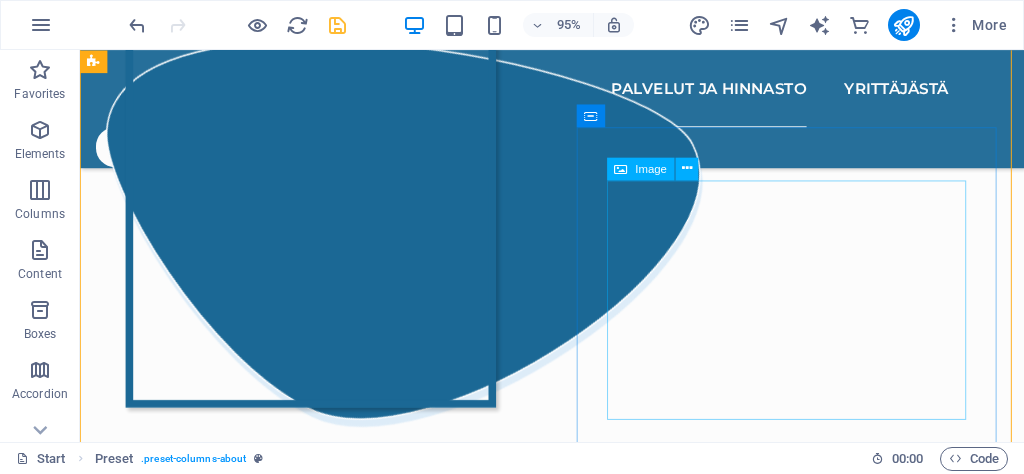 scroll, scrollTop: 2030, scrollLeft: 0, axis: vertical 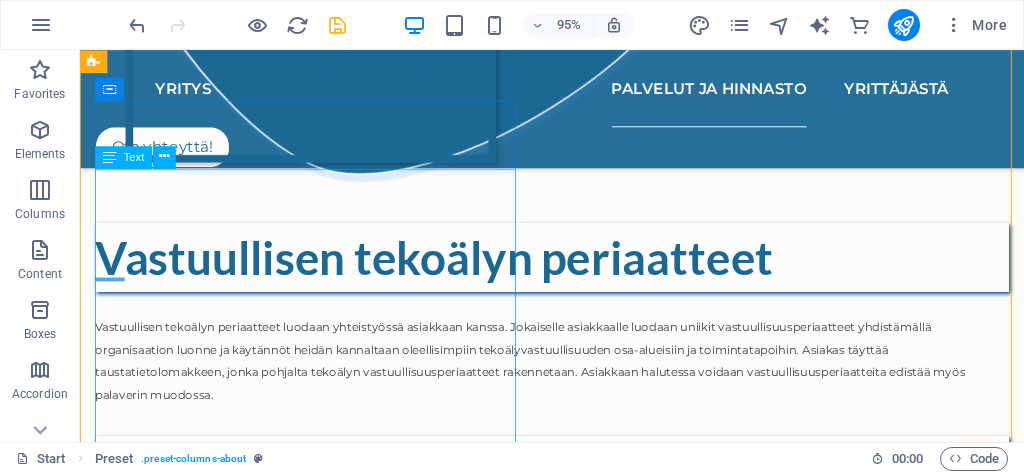 click on "Vastuullisen tekoälyn periaatteiden hinta määritellään tapauskohtaisesti työn laajuuden mukaan. Hintaluokkia on kolme (alk. 169-289 eur). Hinta määräytyy työn laajuuden ja yksityiskohtaisen personoinnin määrän mukaan. Lisäpalveluna vastuullisen tekoälyn periaatteille voidaan luoda asiakkaan toiveita vastaava ulkoasu (alk. 29 eur) esimerkiksi Instagram-julkaisua tai kotisivuja varten.  AIVastuus tarjoaa tekoälyvastuullisuuden konsultaatiopalveluita hyödynnettävän tekoälyn eettisten riskien ja niitä koskevien vastuullisuustoimien tunnistamiseksi (59e/h). Kerätyistä tiedoista voidaan myös luoda selkeä eettisen tekoälyn ohjeistus (alk. 129e), jonka avulla pystytään tehokkaasti omaksumaan eettisen tekoälyvastuullisuuden opit ja välttämään sudenkuopat." at bounding box center (577, 624) 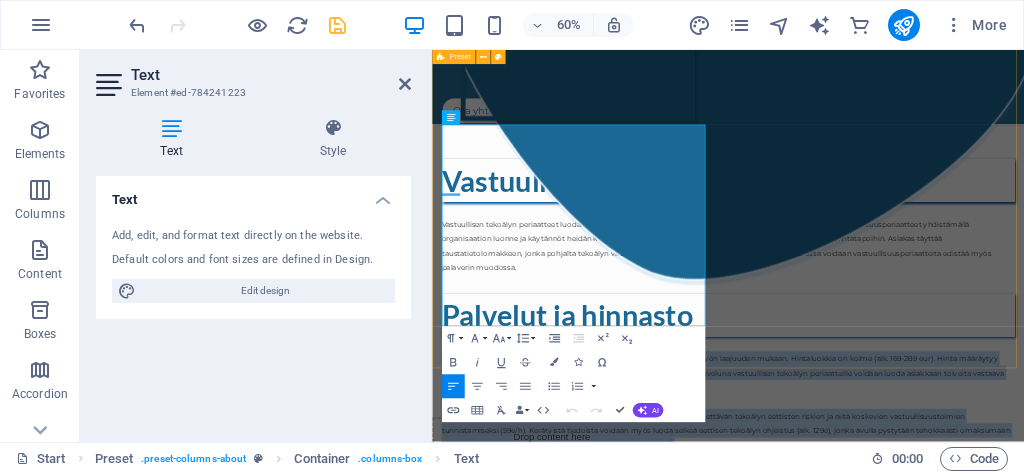 drag, startPoint x: 717, startPoint y: 495, endPoint x: 443, endPoint y: 201, distance: 401.88556 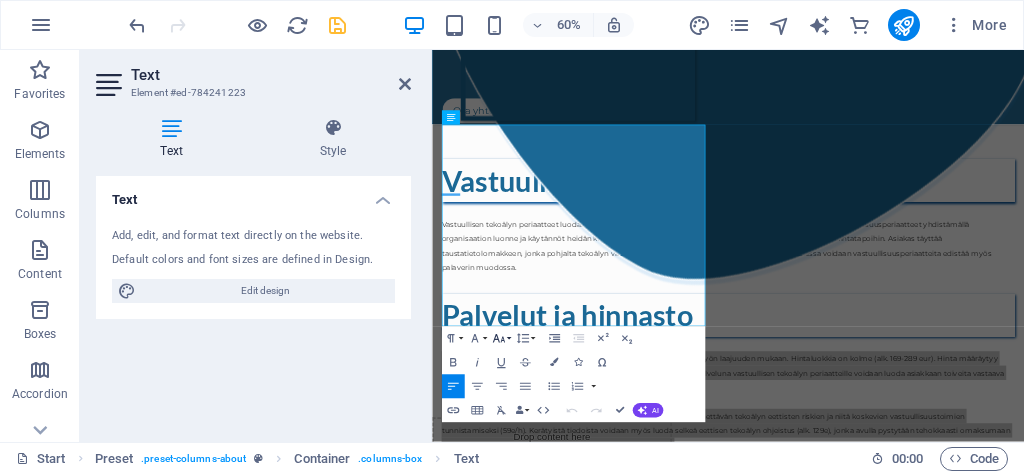 click 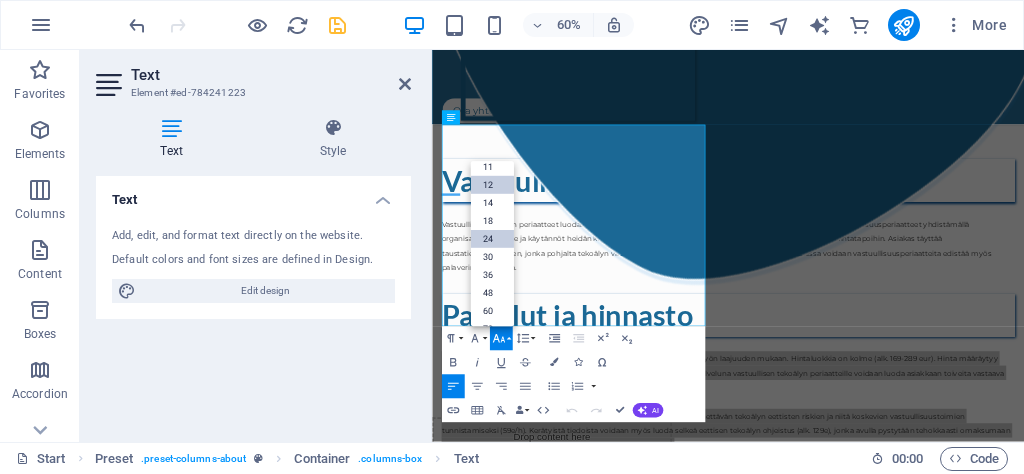 scroll, scrollTop: 100, scrollLeft: 0, axis: vertical 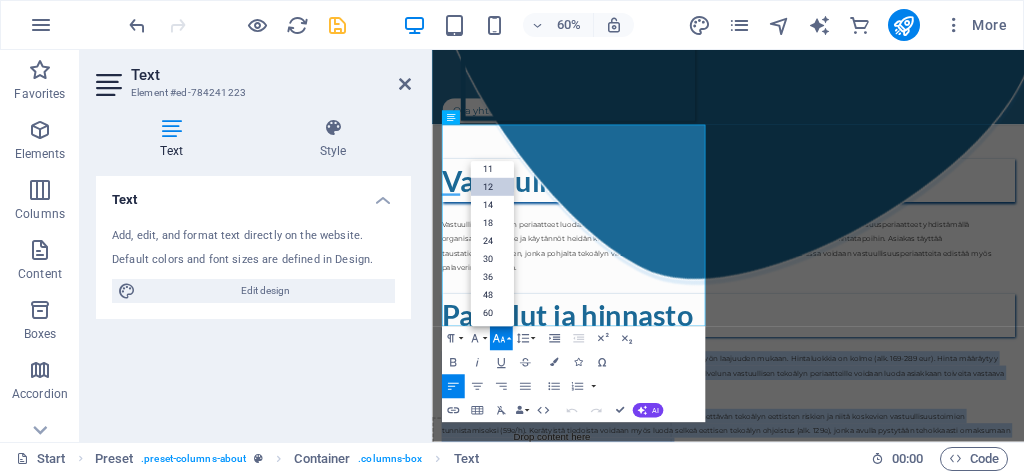 click on "12" at bounding box center (491, 187) 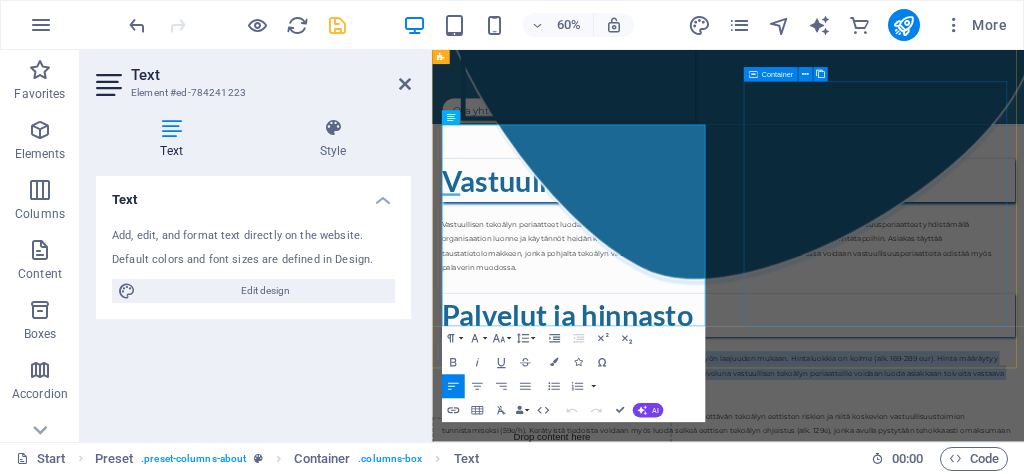 click on ".cls-1{fill:#1a171b;stroke:#fff;stroke-miterlimit:10;} Element 2" at bounding box center [925, 1093] 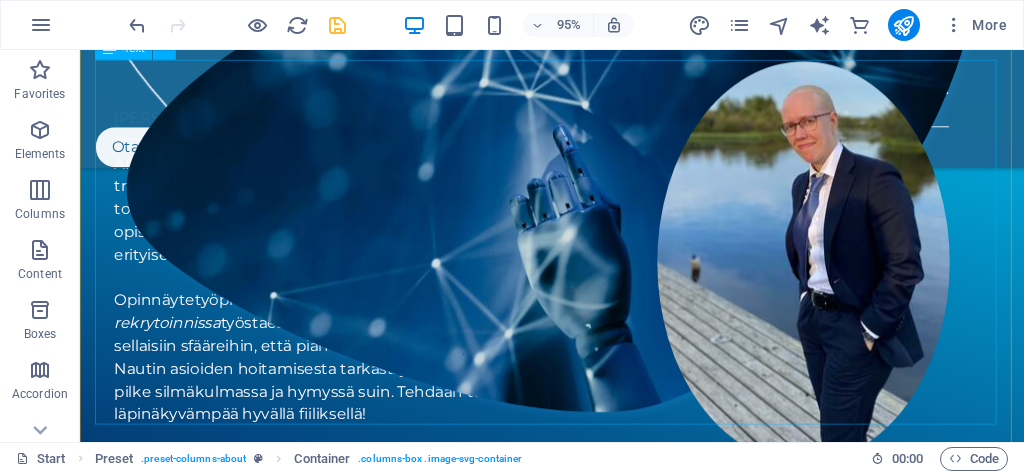 scroll, scrollTop: 3006, scrollLeft: 0, axis: vertical 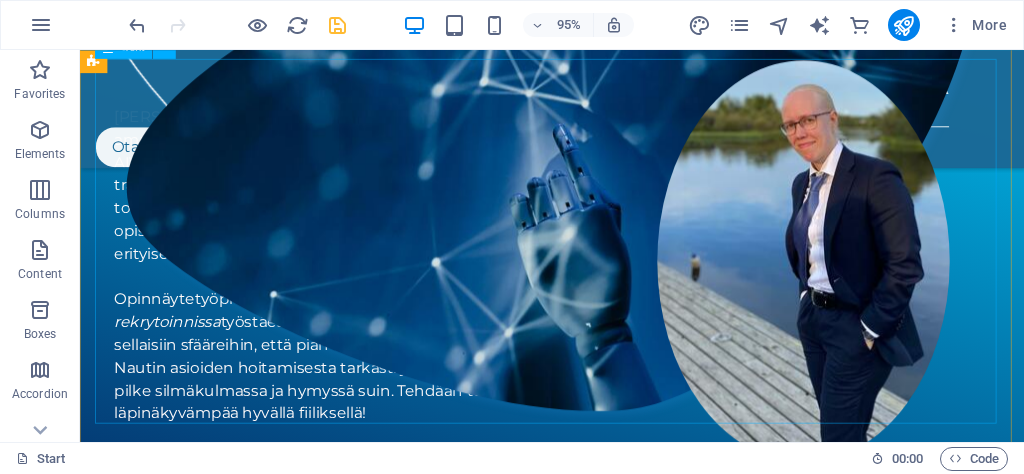 click on "Olen Taru Luosujärvi, AIVastuus-yrittäjä ja turvallisuusalan           ammattilainen, jonka intohimosta tekoälyvastuullisuutta kohtaan              AIVastuus sai syntynsä kesällä 2025. Valmistun liiketalouden             tradenomiksi loppuvuodesta 2025 ja yrittäjyyden ulkopuolella             toimin kohdevastaavana turvallisuusalalla. Varsinaisen tekoälyn           opiskelun lisäksi olen jo vuosia ollut kiinnostunut tekoälystä,           erityisesti sen hyödyntämisen vastuullisuudesta.           Opinnäytetyöprojektiani   Vastuullisen tekoälyn  periaatteet                rekrytoinnissa  työstäessä kiinnostukseni tekoälyä kohtaan  kasvoi            sellaisiin sfääreihin, että pian minulla olikin jo yritys aiheen parissa.            Nautin asioiden hoitamisesta tarkasti ja tehokkaasti, mutta pieni                pilke silmäkulmassa ja hymyssä suin. Tehdään tekoälystä" at bounding box center (577, 252) 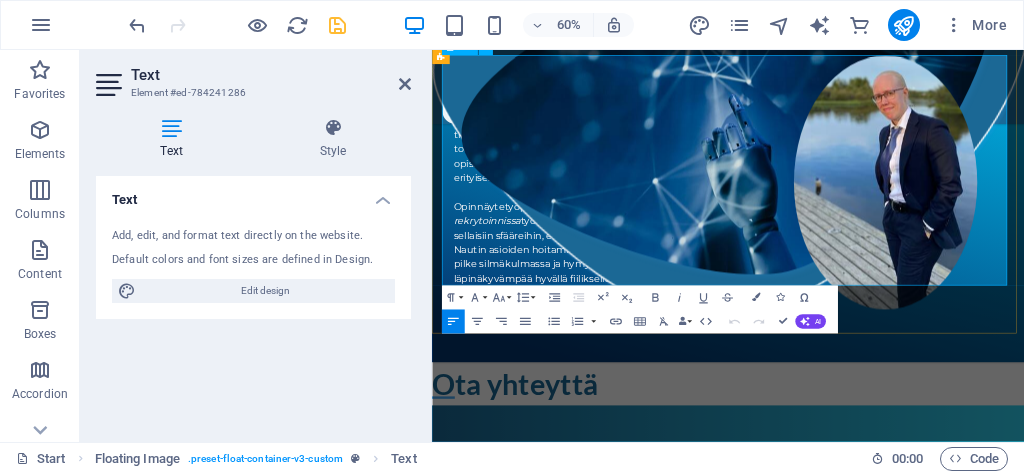 drag, startPoint x: 810, startPoint y: 432, endPoint x: 464, endPoint y: 114, distance: 469.93616 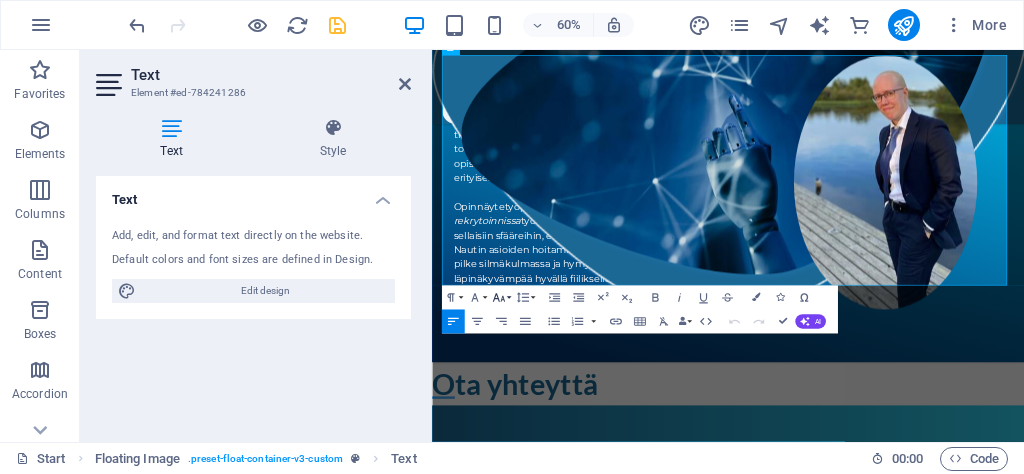 click 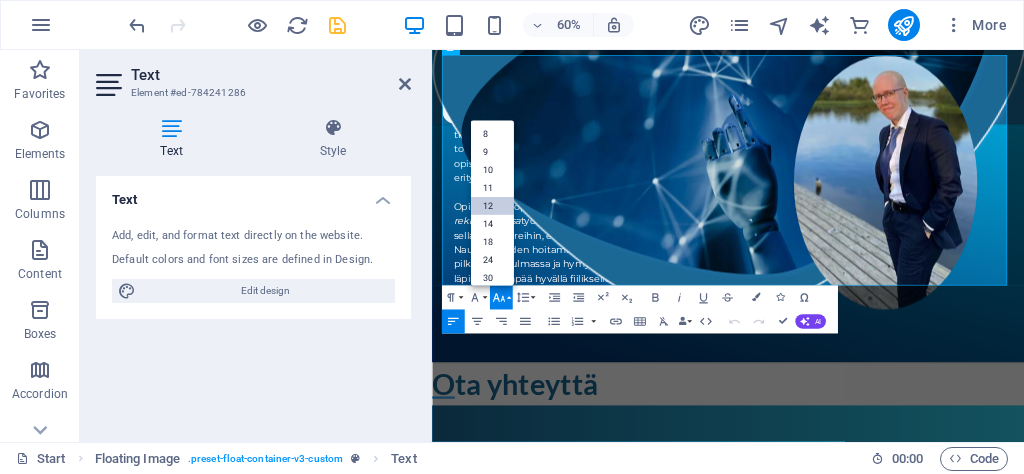 click on "12" at bounding box center [491, 206] 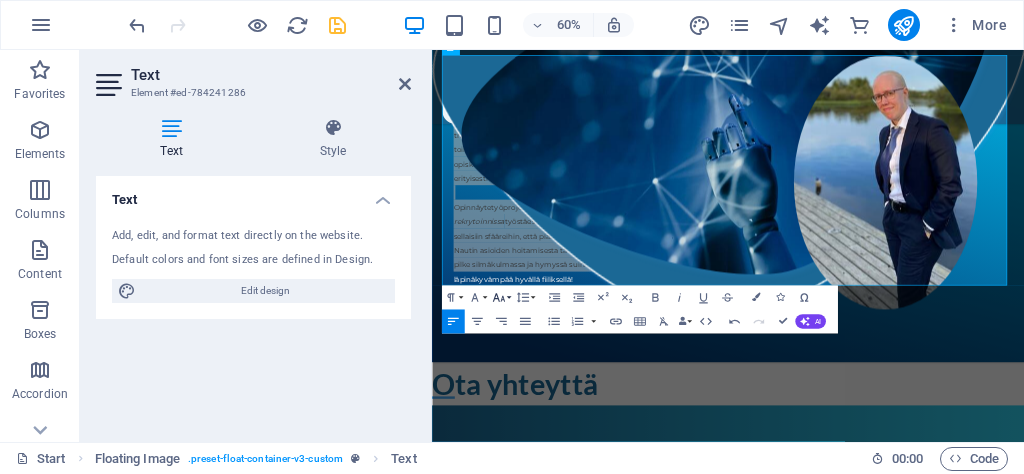 click 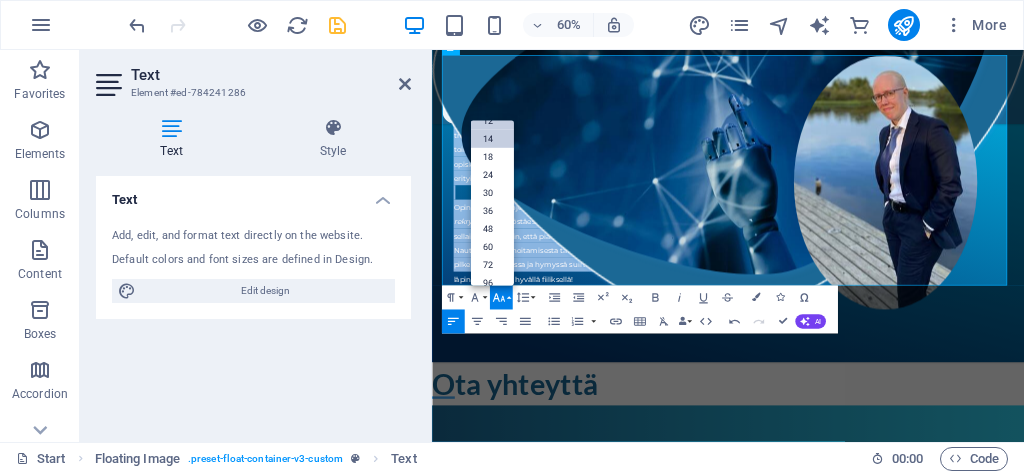 click on "14" at bounding box center (491, 139) 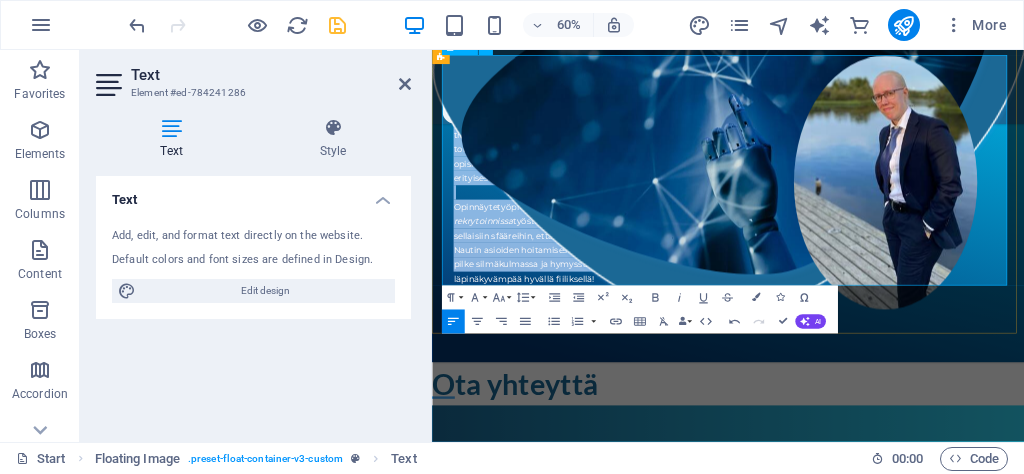 click on "pilke silmäkulmassa ja hymyssä suin. Tehdään tekoälystä" at bounding box center (666, 408) 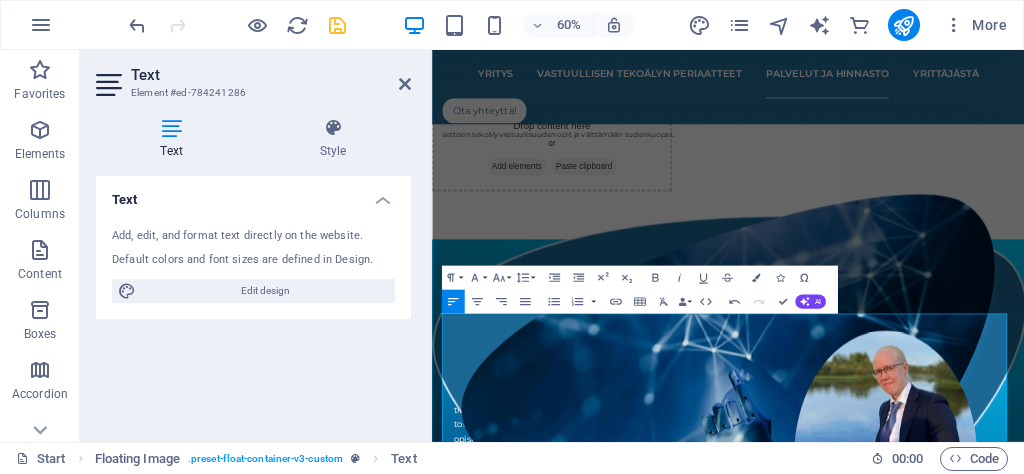 scroll, scrollTop: 2545, scrollLeft: 0, axis: vertical 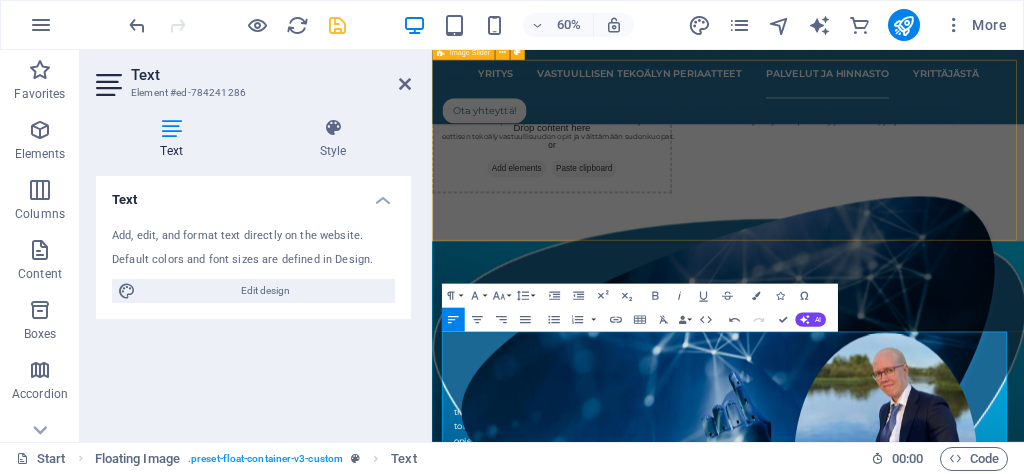 click on "Drop content here or  Add elements  Paste clipboard" at bounding box center [925, 218] 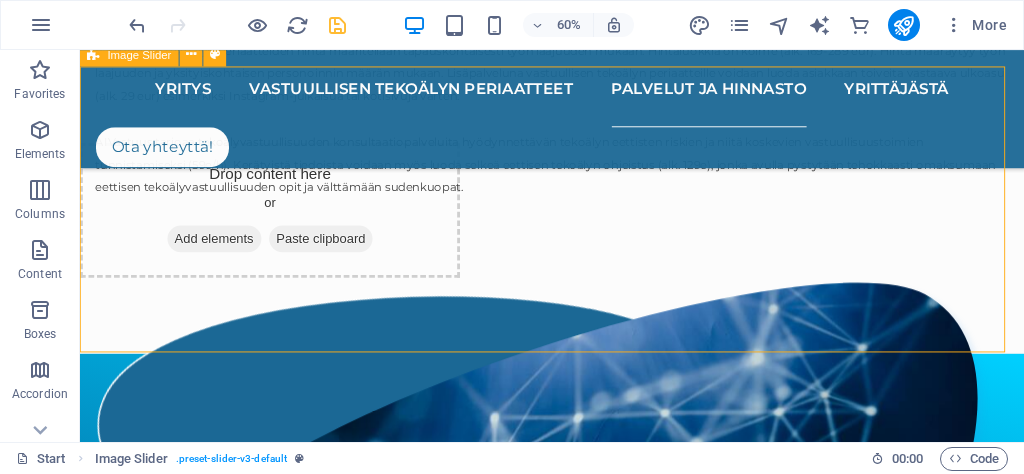scroll, scrollTop: 2506, scrollLeft: 0, axis: vertical 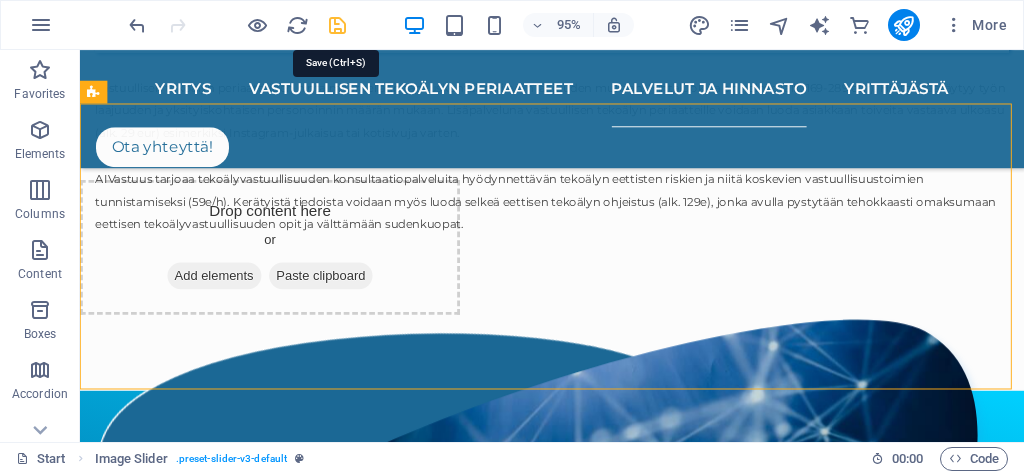 click at bounding box center (337, 25) 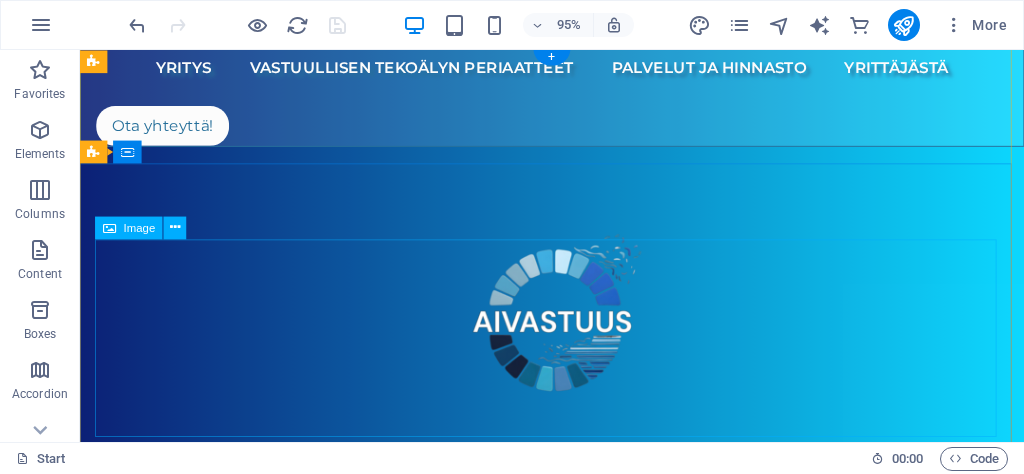 scroll, scrollTop: 0, scrollLeft: 0, axis: both 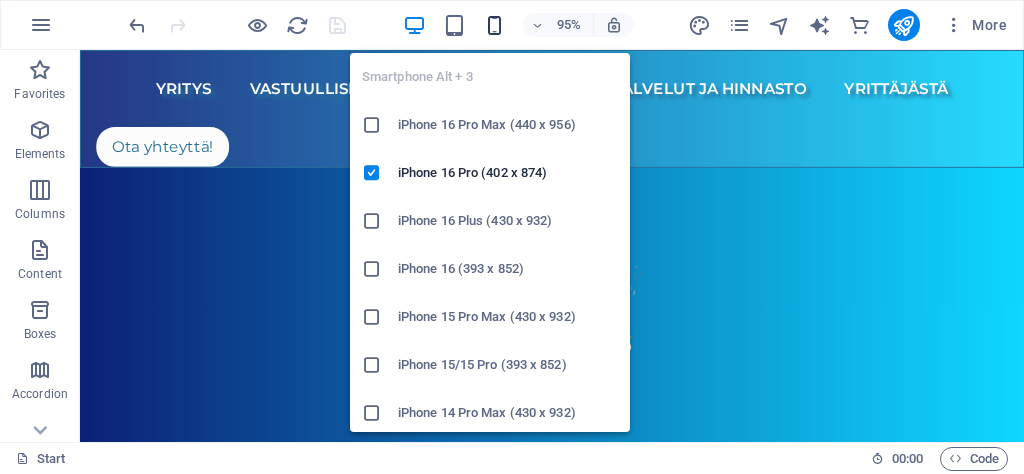 click at bounding box center [494, 25] 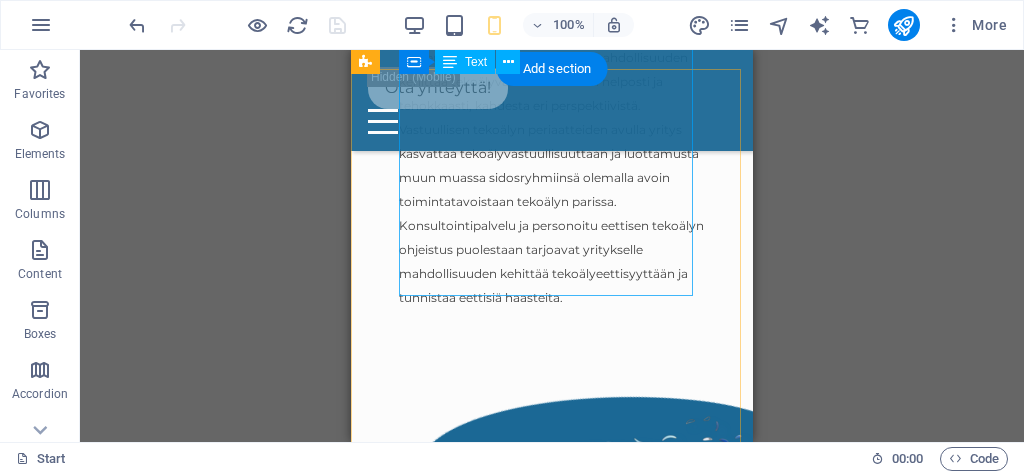 scroll, scrollTop: 584, scrollLeft: 0, axis: vertical 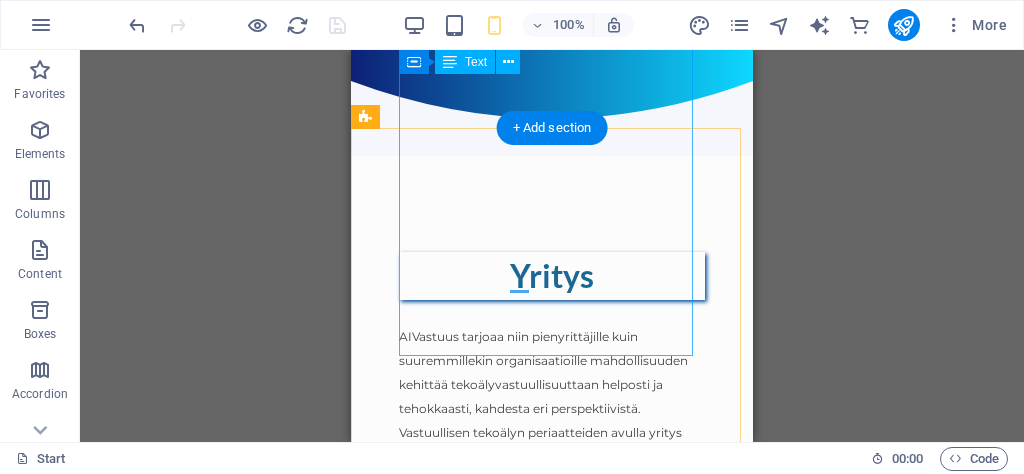 click on "AIVastuus tarjoaa niin pienyrittäjille kuin suuremmillekin organisaatioille mahdollisuuden kehittää tekoälyvastuullisuuttaan helposti ja tehokkaasti, kahdesta eri perspektiivistä. Vastuullisen tekoälyn periaatteiden avulla yritys kasvattaa tekoälyvastuullisuuttaan ja luottamusta muun muassa sidosryhmiinsä olemalla avoin toimintatavoistaan tekoälyn parissa. Konsultointipalvelu ja personoitu eettisen tekoälyn ohjeistus puolestaan tarjoavat yritykselle mahdollisuuden kehittää tekoälyeettisyyttään ja tunnistaa eettisiä haasteita." at bounding box center [552, 456] 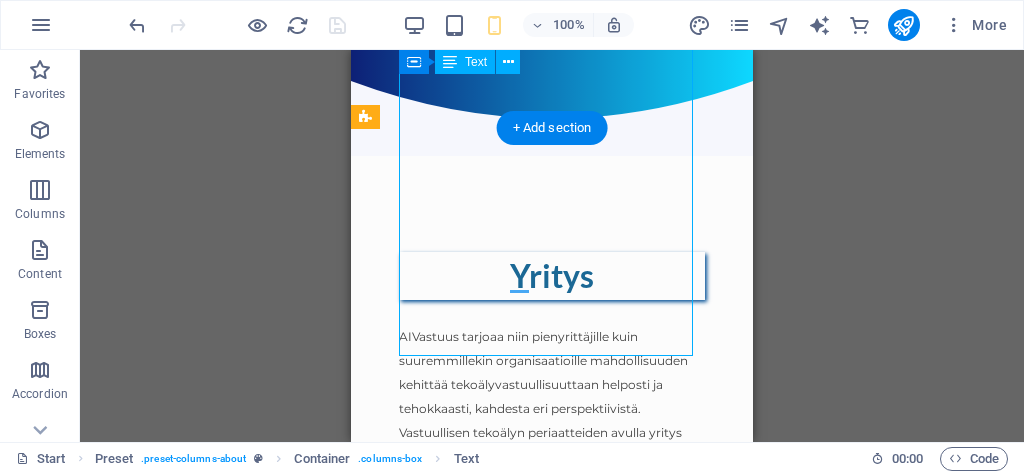 click on "AIVastuus tarjoaa niin pienyrittäjille kuin suuremmillekin organisaatioille mahdollisuuden kehittää tekoälyvastuullisuuttaan helposti ja tehokkaasti, kahdesta eri perspektiivistä. Vastuullisen tekoälyn periaatteiden avulla yritys kasvattaa tekoälyvastuullisuuttaan ja luottamusta muun muassa sidosryhmiinsä olemalla avoin toimintatavoistaan tekoälyn parissa. Konsultointipalvelu ja personoitu eettisen tekoälyn ohjeistus puolestaan tarjoavat yritykselle mahdollisuuden kehittää tekoälyeettisyyttään ja tunnistaa eettisiä haasteita." at bounding box center [552, 456] 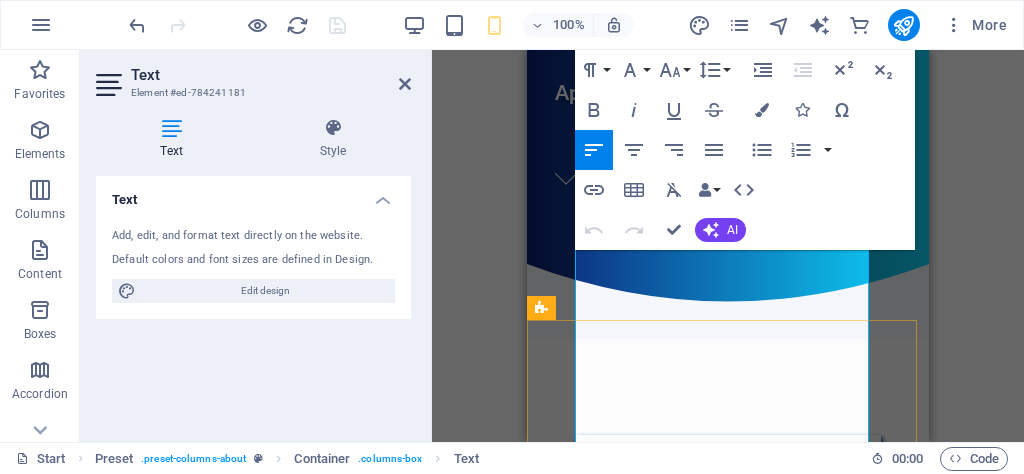 scroll, scrollTop: 387, scrollLeft: 0, axis: vertical 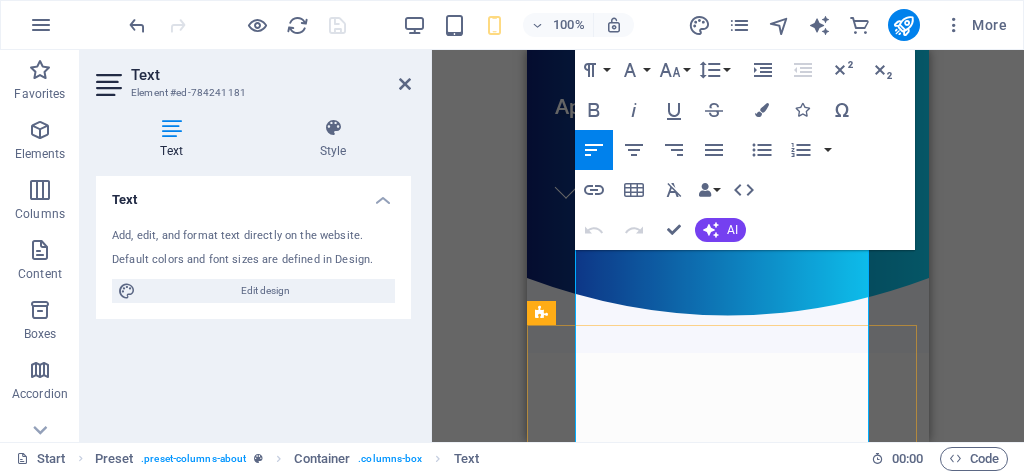 click on "AIVastuus tarjoaa niin pienyrittäjille kuin suuremmillekin organisaatioille mahdollisuuden kehittää tekoälyvastuullisuuttaan helposti ja tehokkaasti, kahdesta eri perspektiivistä. Vastuullisen tekoälyn periaatteiden avulla yritys kasvattaa tekoälyvastuullisuuttaan ja luottamusta muun muassa sidosryhmiinsä olemalla avoin toimintatavoistaan tekoälyn parissa. Konsultointipalvelu ja personoitu eettisen tekoälyn ohjeistus puolestaan tarjoavat yritykselle mahdollisuuden kehittää tekoälyeettisyyttään ja tunnistaa eettisiä haasteita." at bounding box center [727, 665] 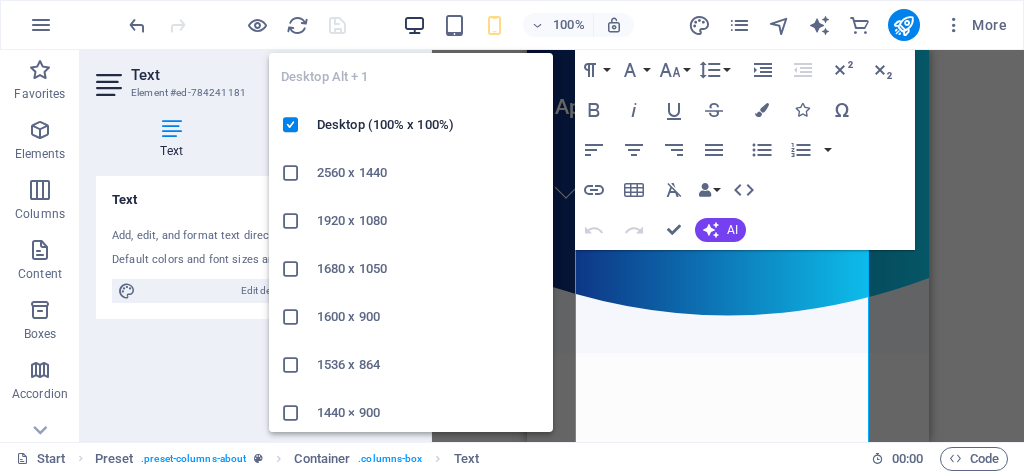 click at bounding box center [414, 25] 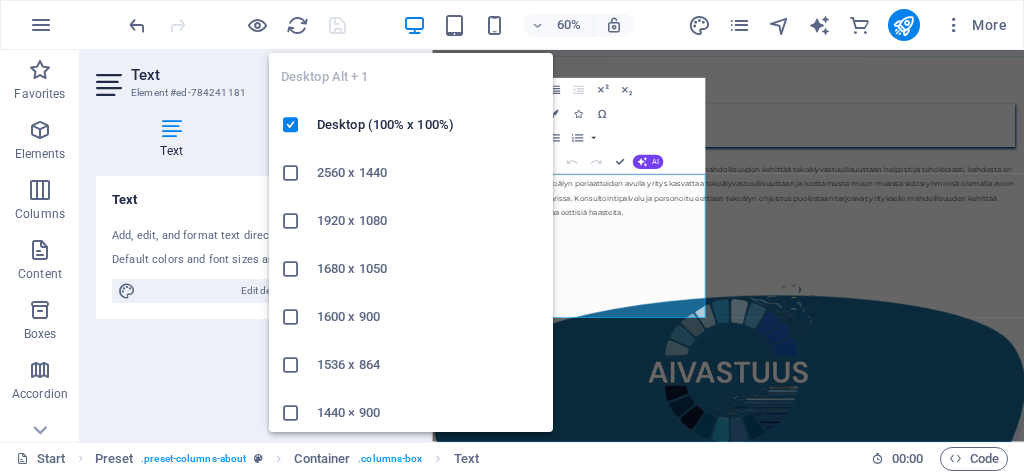 scroll, scrollTop: 925, scrollLeft: 0, axis: vertical 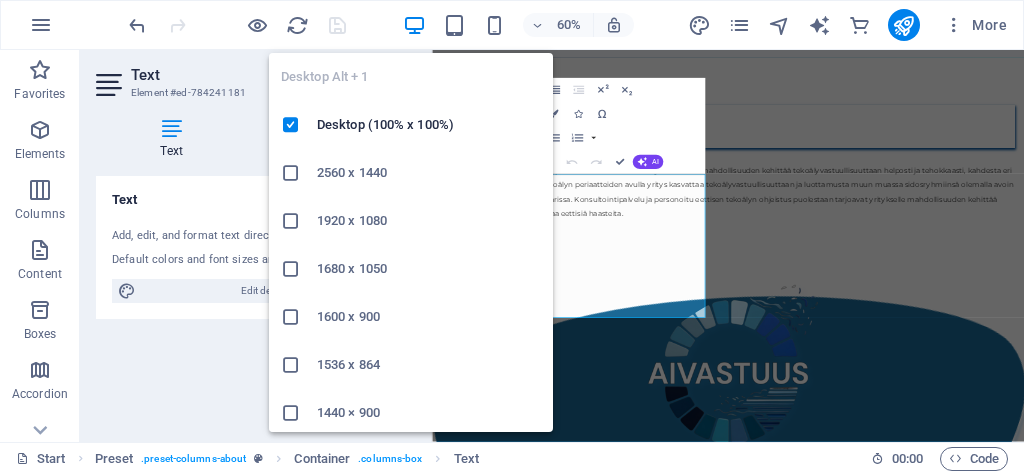 click at bounding box center (414, 25) 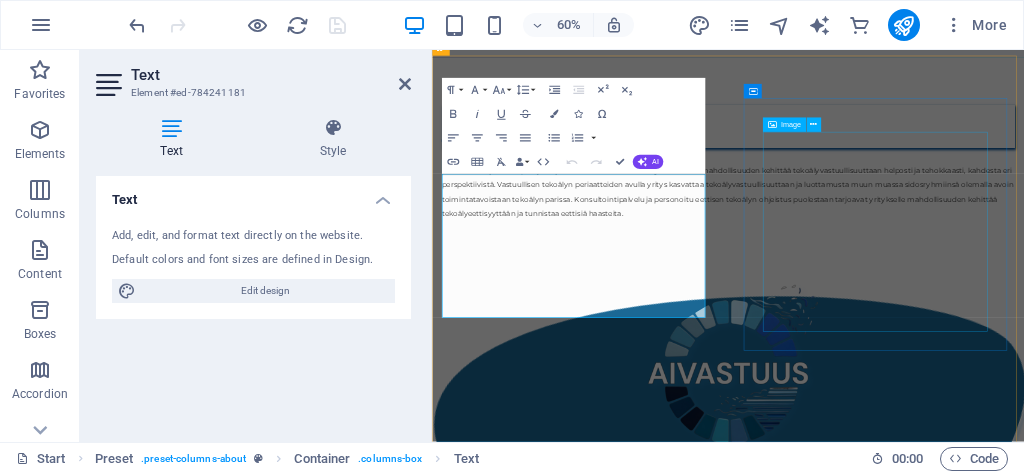 click at bounding box center (925, 588) 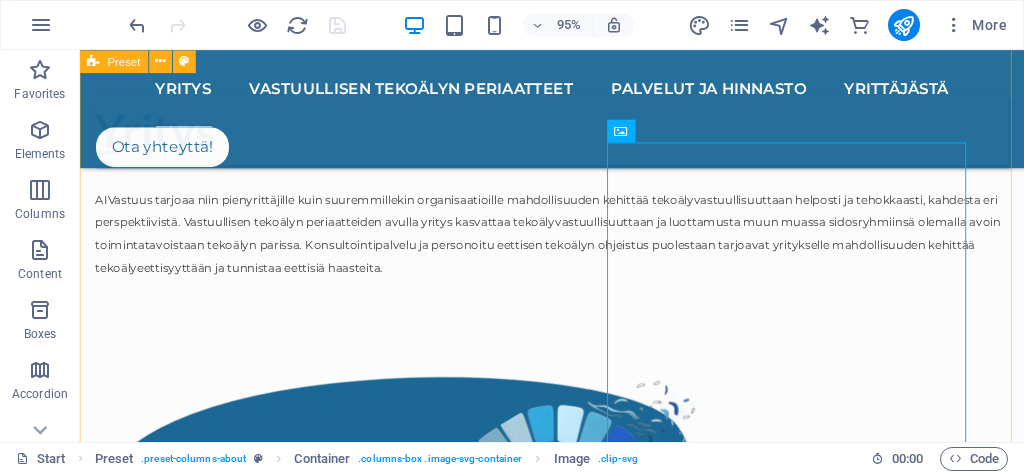 scroll, scrollTop: 970, scrollLeft: 0, axis: vertical 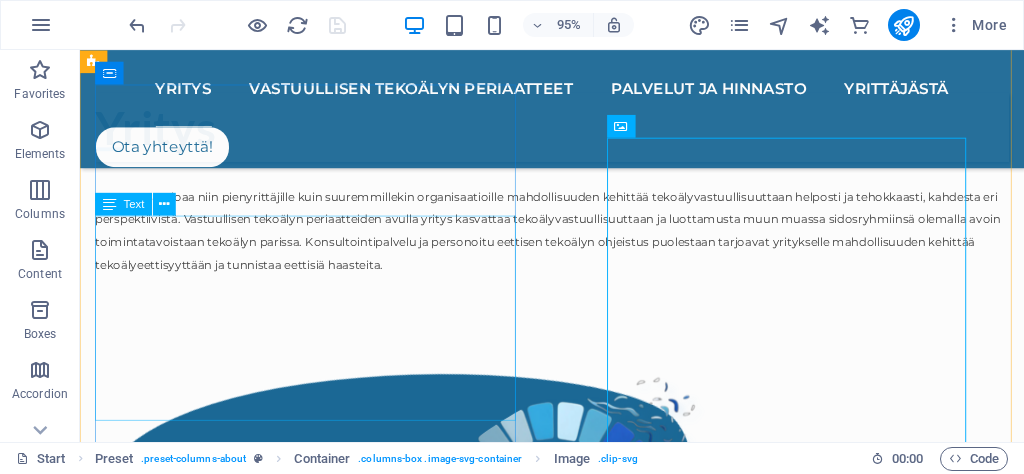 click on "AIVastuus tarjoaa niin pienyrittäjille kuin suuremmillekin organisaatioille mahdollisuuden kehittää tekoälyvastuullisuuttaan helposti ja tehokkaasti, kahdesta eri perspektiivistä. Vastuullisen tekoälyn periaatteiden avulla yritys kasvattaa tekoälyvastuullisuuttaan ja luottamusta muun muassa sidosryhmiinsä olemalla avoin toimintatavoistaan tekoälyn parissa. Konsultointipalvelu ja personoitu eettisen tekoälyn ohjeistus puolestaan tarjoavat yritykselle mahdollisuuden kehittää tekoälyeettisyyttään ja tunnistaa eettisiä haasteita." at bounding box center (577, 227) 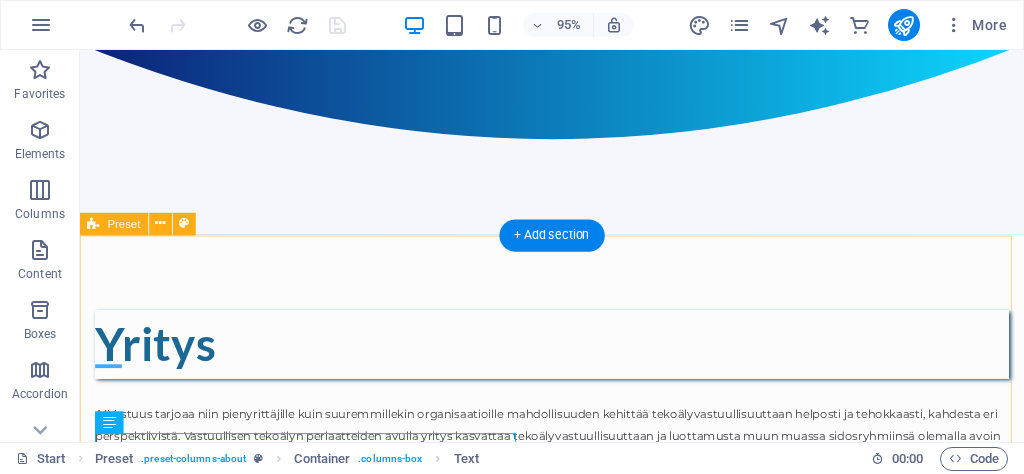 scroll, scrollTop: 740, scrollLeft: 0, axis: vertical 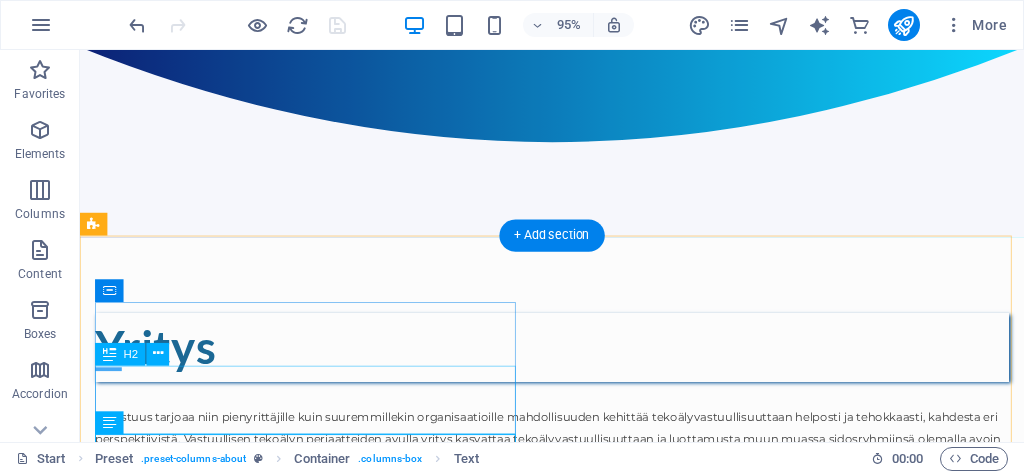 click on "Yritys" at bounding box center [577, 363] 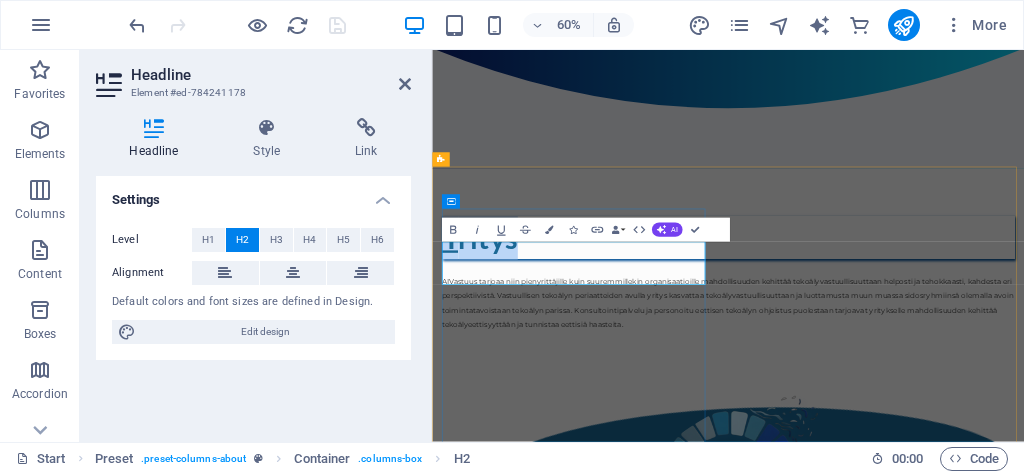 click on "Yritys" at bounding box center (925, 363) 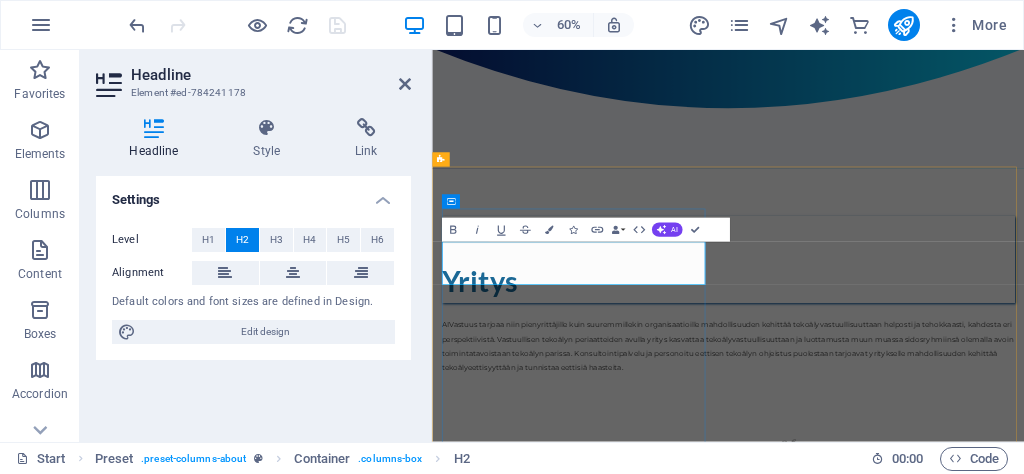 scroll, scrollTop: 705, scrollLeft: 0, axis: vertical 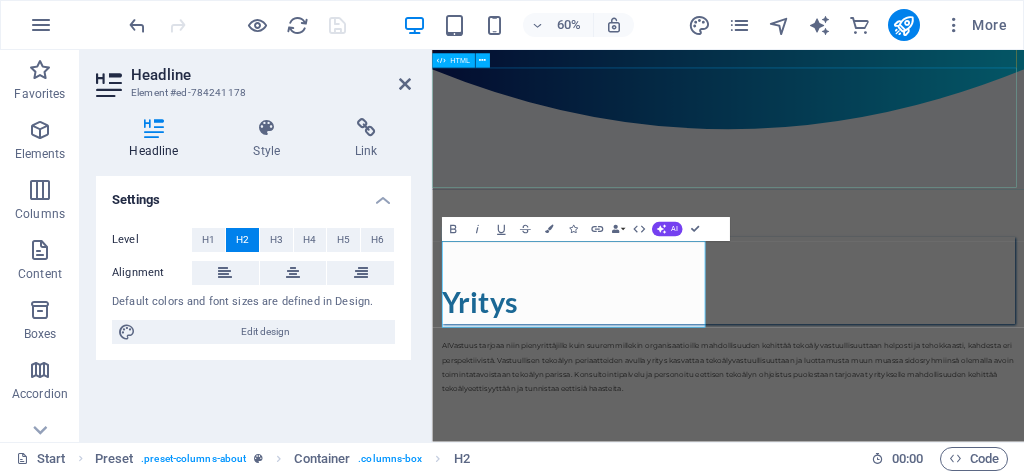 click at bounding box center (925, 182) 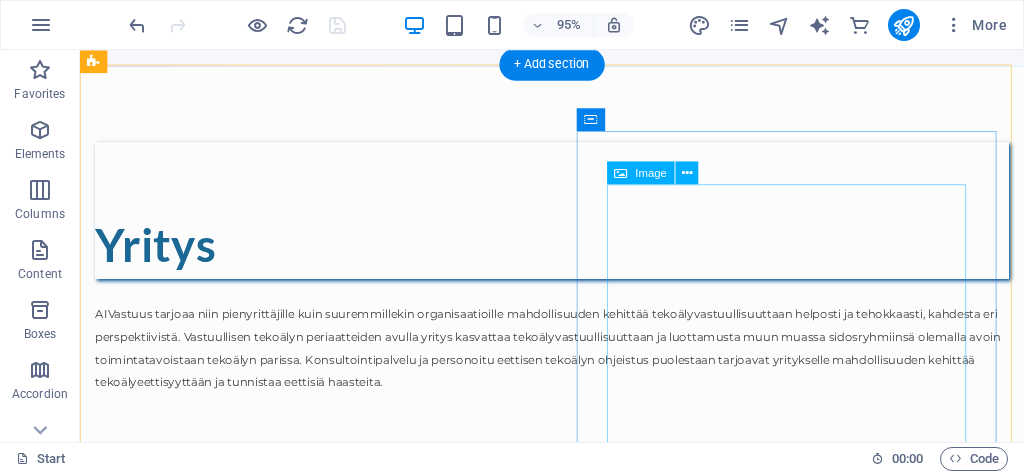 scroll, scrollTop: 906, scrollLeft: 0, axis: vertical 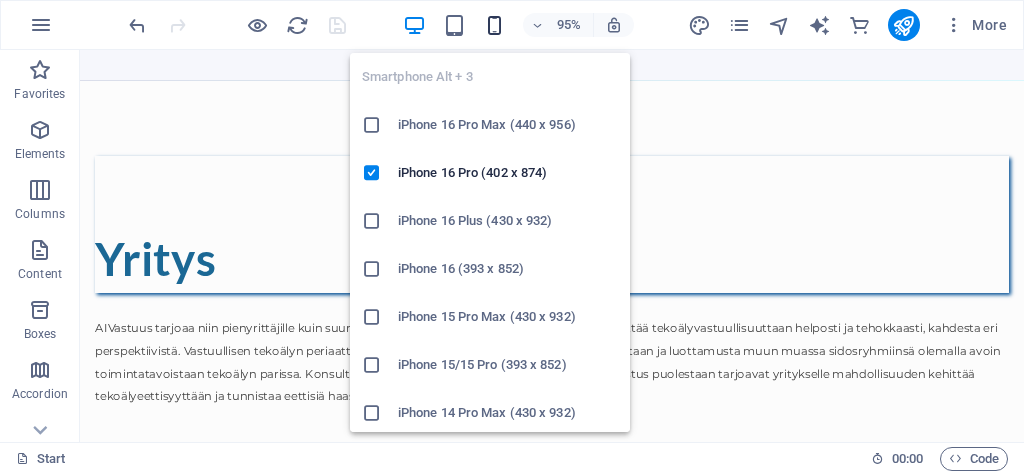 click at bounding box center (494, 25) 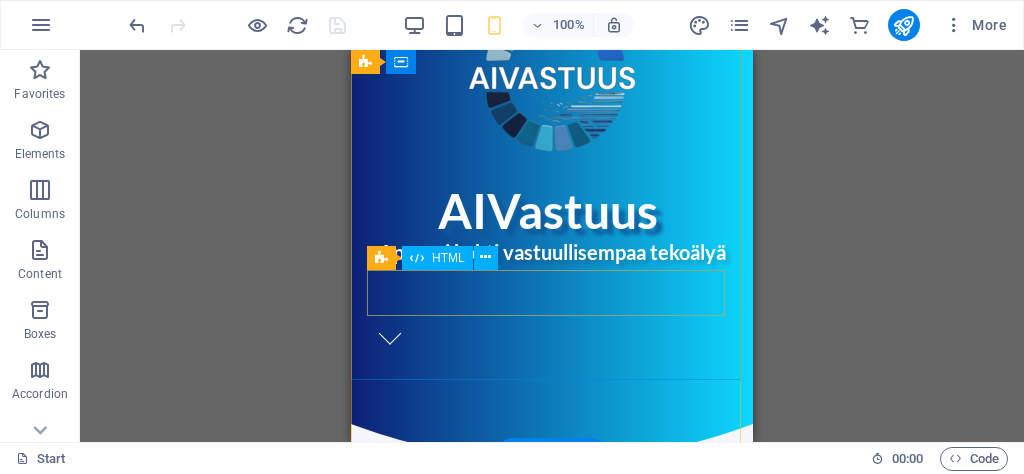 scroll, scrollTop: 237, scrollLeft: 0, axis: vertical 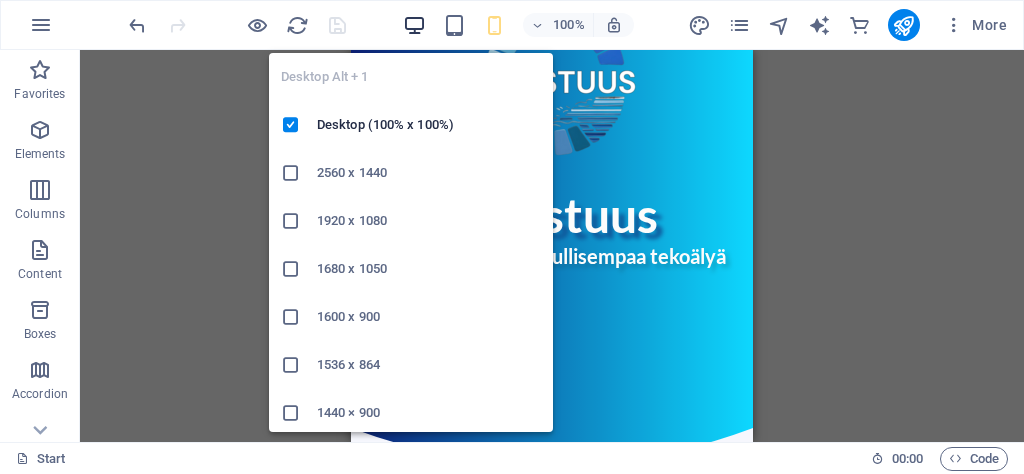 click at bounding box center [414, 25] 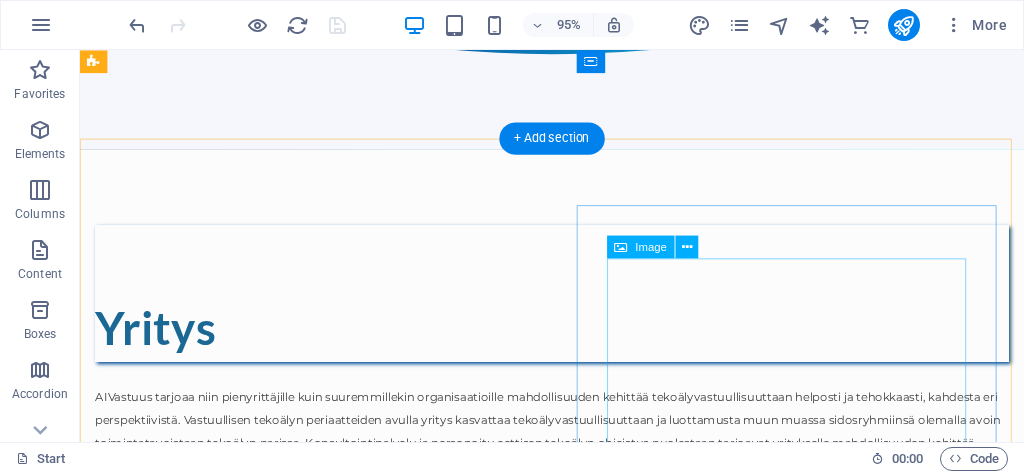 scroll, scrollTop: 825, scrollLeft: 0, axis: vertical 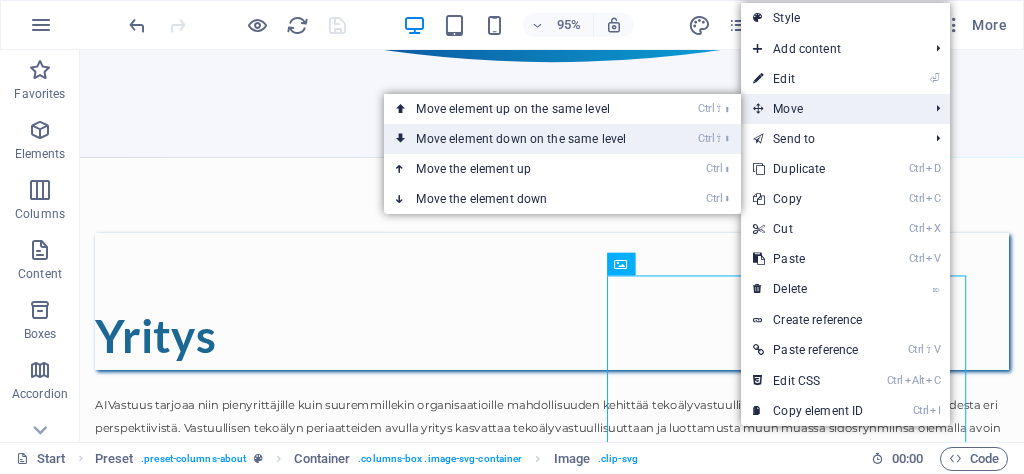 click on "Ctrl ⇧ ⬇  Move element down on the same level" at bounding box center [525, 139] 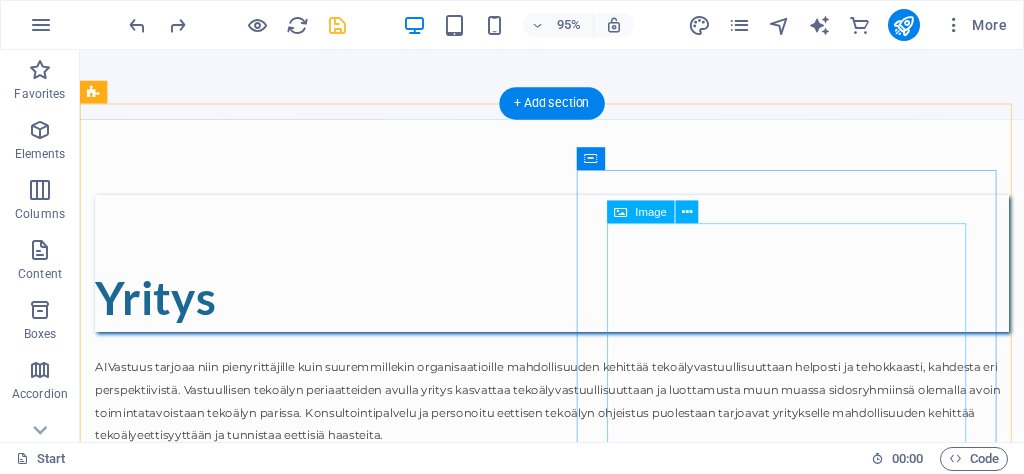 scroll, scrollTop: 806, scrollLeft: 0, axis: vertical 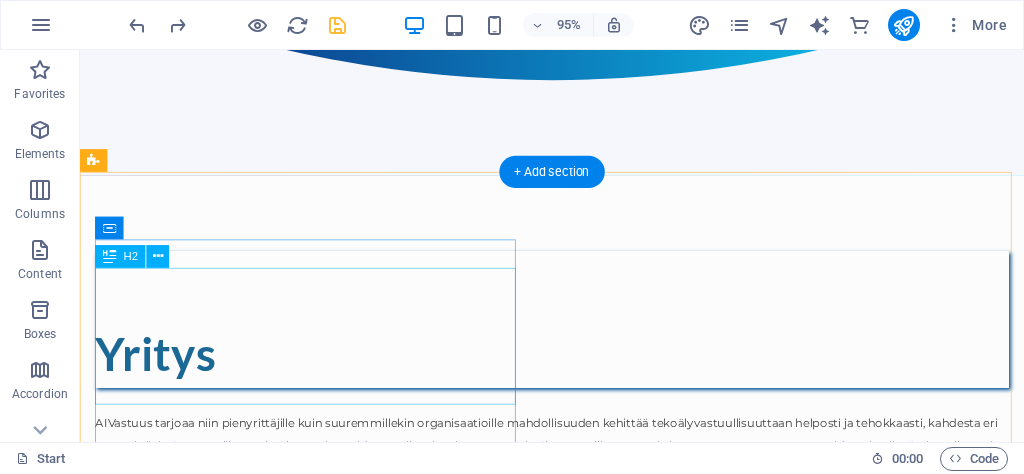 click on "‌Yritys" at bounding box center (577, 333) 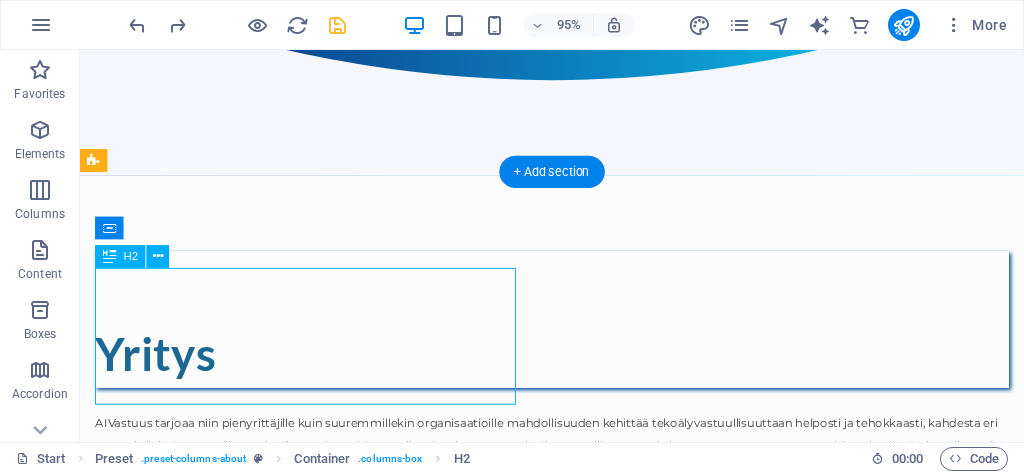 click on "‌Yritys" at bounding box center (577, 333) 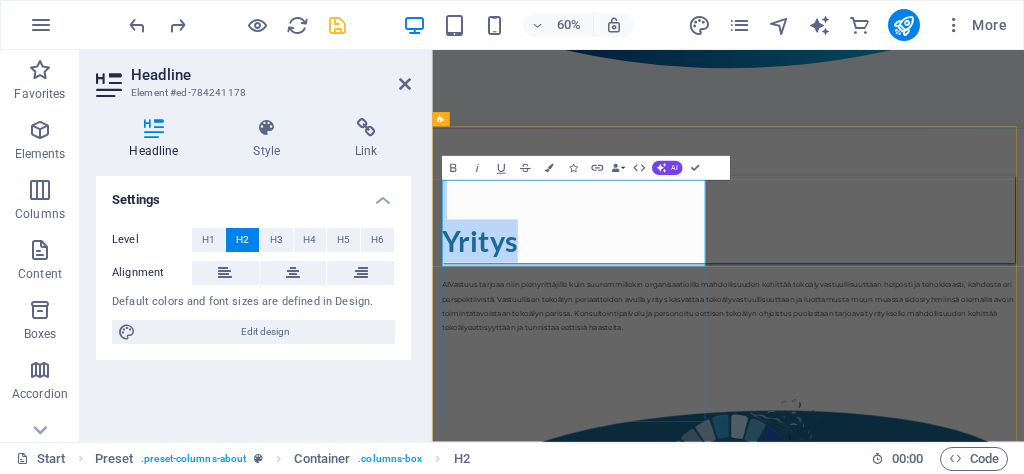 click on "‌Yritys" at bounding box center (925, 333) 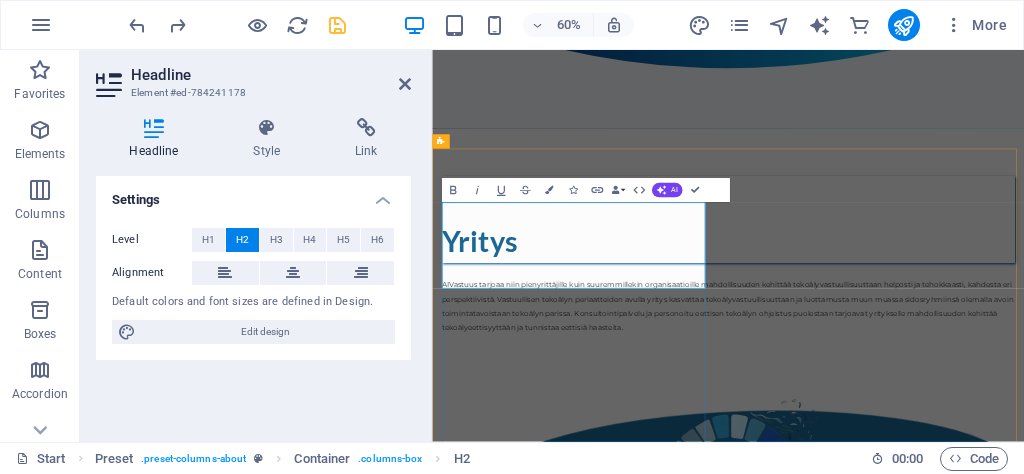 scroll, scrollTop: 770, scrollLeft: 0, axis: vertical 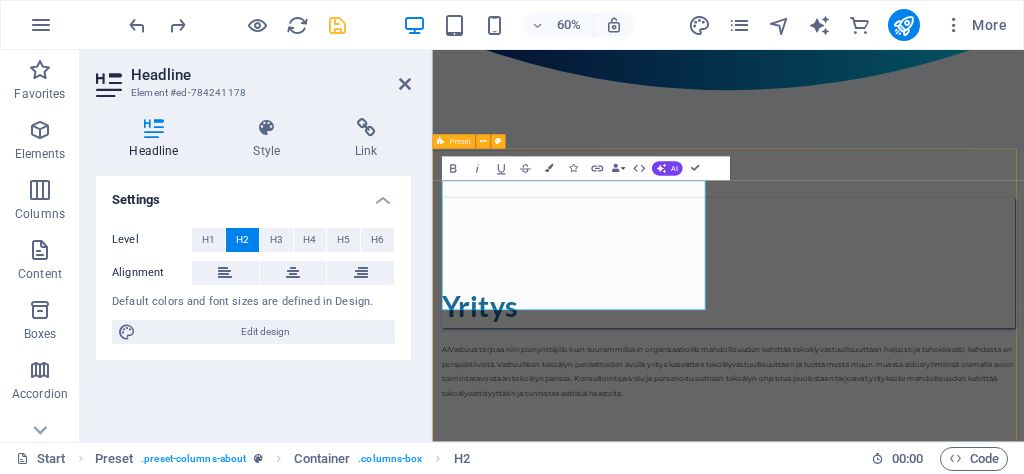 click on "‌ ‌Yritys AIVastuus tarjoaa niin pienyrittäjille kuin suuremmillekin organisaatioille mahdollisuuden kehittää tekoälyvastuullisuuttaan helposti ja tehokkaasti, kahdesta eri perspektiivistä. Vastuullisen tekoälyn periaatteiden avulla yritys kasvattaa tekoälyvastuullisuuttaan ja luottamusta muun muassa sidosryhmiinsä olemalla avoin toimintatavoistaan tekoälyn parissa. Konsultointipalvelu ja personoitu eettisen tekoälyn ohjeistus puolestaan tarjoavat yritykselle mahdollisuuden kehittää tekoälyeettisyyttään ja tunnistaa eettisiä haasteita.
.cls-1{fill:#1a171b;stroke:#fff;stroke-miterlimit:10;} Element 2
.cls-1{fill:#1a171b;stroke:#fff;stroke-miterlimit:10;} Element 2
Yrityksen omat vastuullisen tekoälyn periaatteet Yrityksen omat vastuullisen tekoälyn periaatteet Yrityksen omat vastuullisen tekoälyn periaatteet Yrityksen omat vastuullisen tekoälyn periaatteet Yrityksen omat vastuullisen tekoälyn periaatteet 1 2 3 4 5 Palvelut ja hinnasto" at bounding box center [925, 1030] 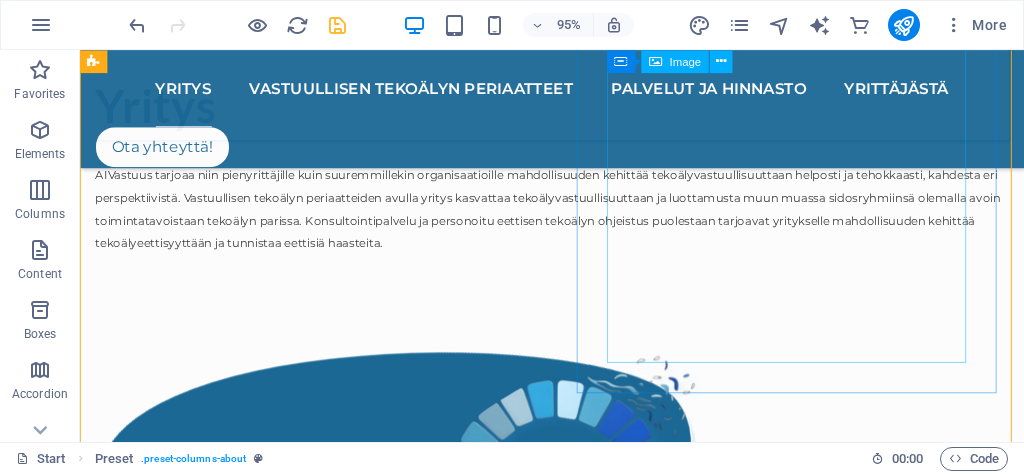scroll, scrollTop: 921, scrollLeft: 0, axis: vertical 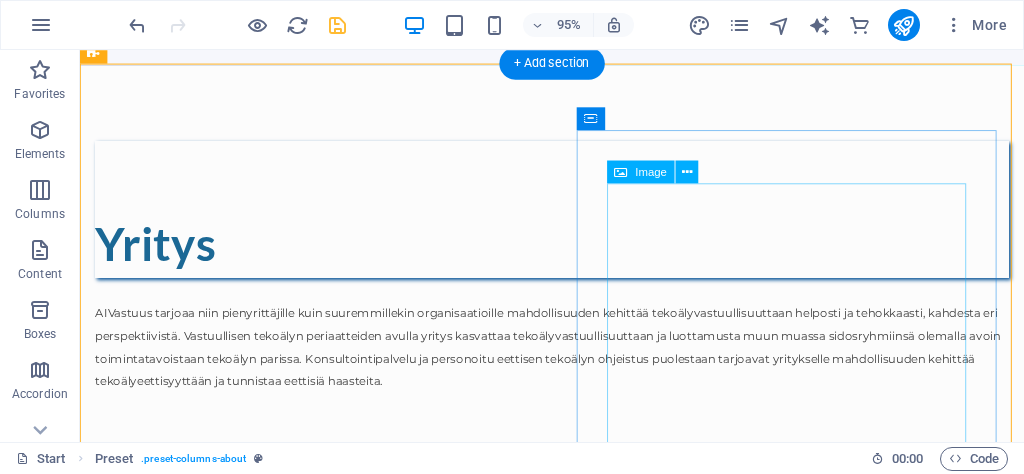 click at bounding box center (577, 664) 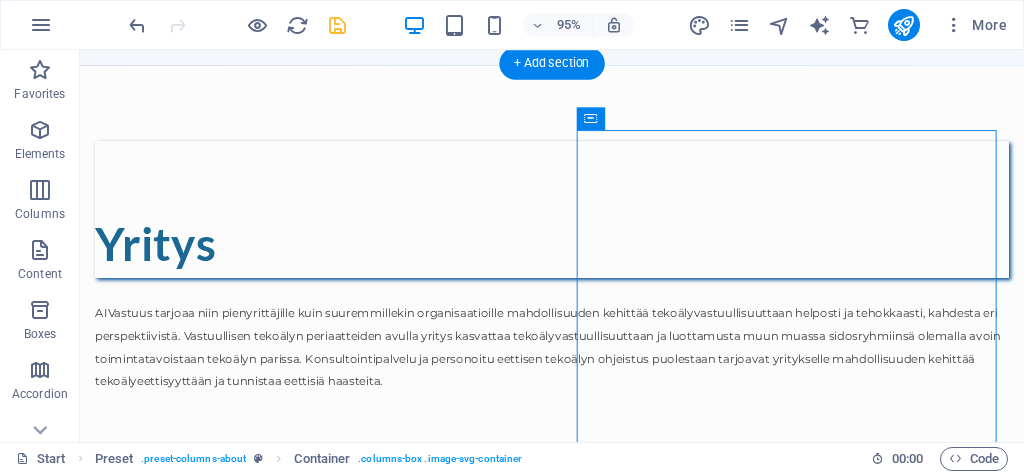 drag, startPoint x: 727, startPoint y: 173, endPoint x: 686, endPoint y: 212, distance: 56.586216 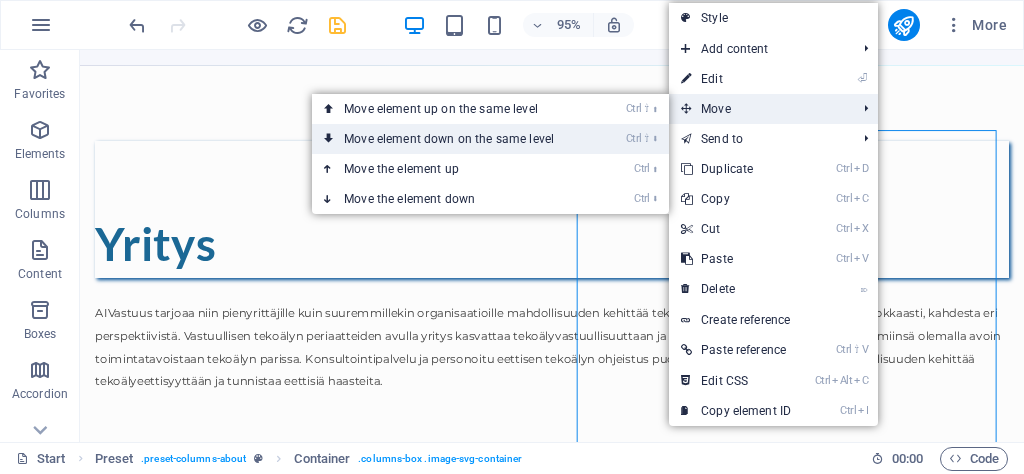click on "Ctrl ⇧ ⬇  Move element down on the same level" at bounding box center [453, 139] 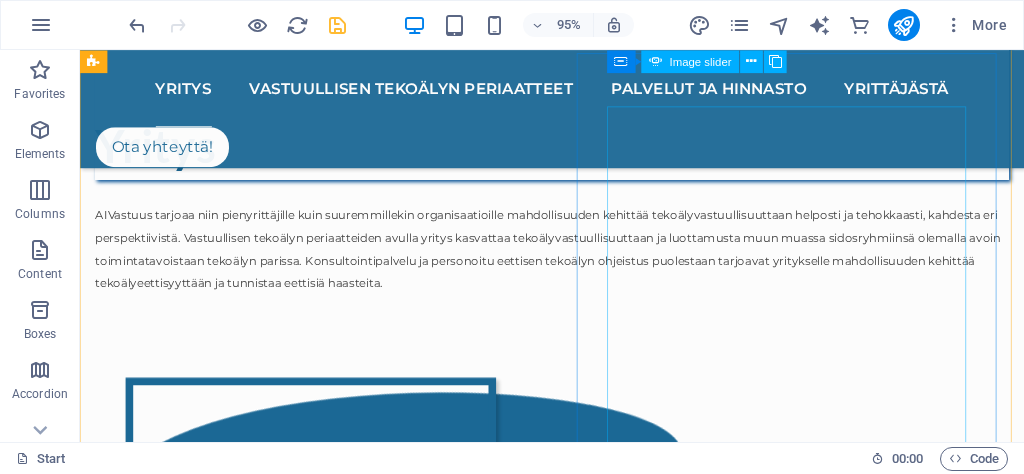 scroll, scrollTop: 1000, scrollLeft: 0, axis: vertical 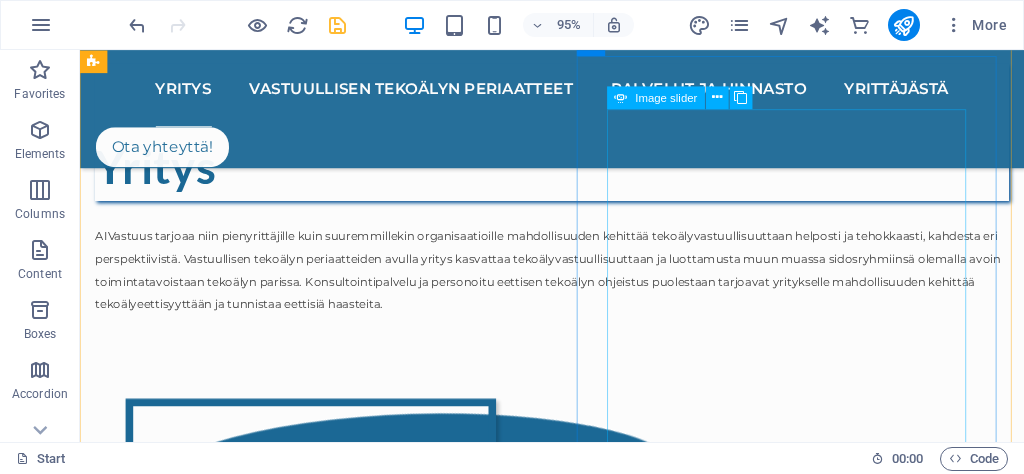 click at bounding box center [136, 442] 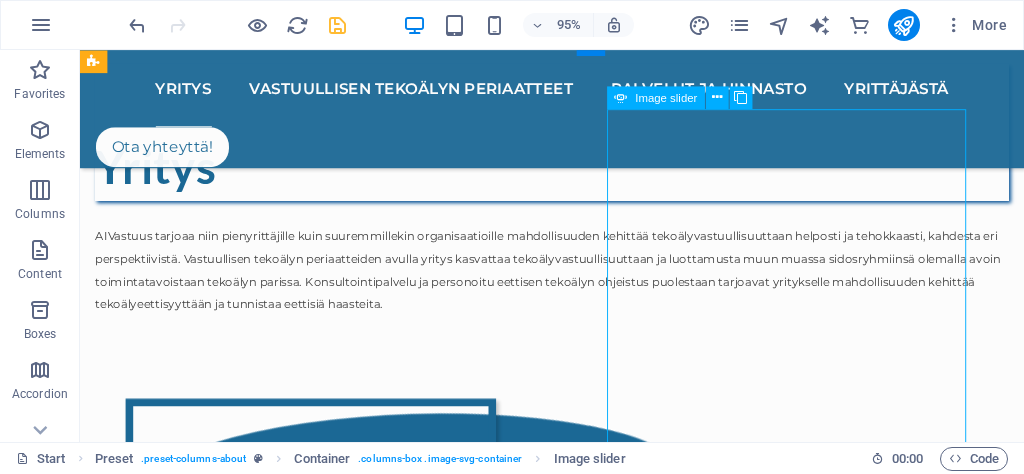 click at bounding box center (136, 442) 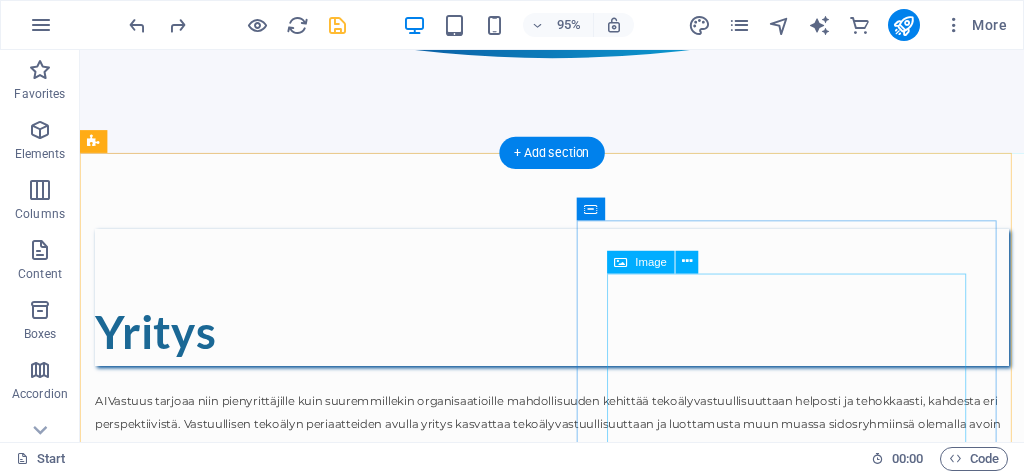scroll, scrollTop: 822, scrollLeft: 0, axis: vertical 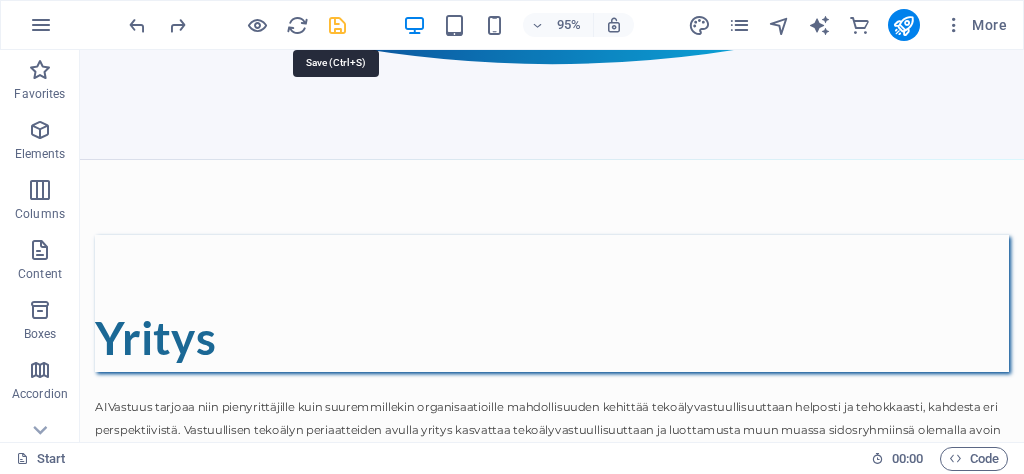 click at bounding box center [337, 25] 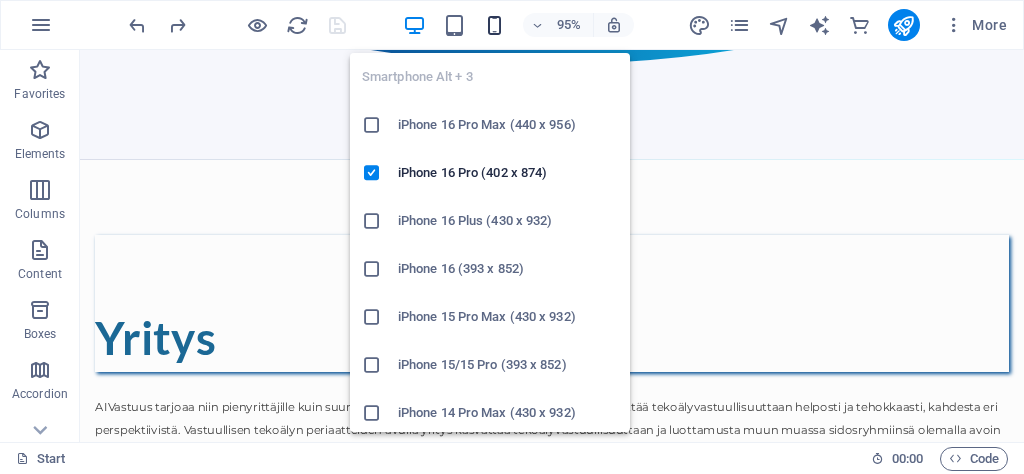 click at bounding box center (494, 25) 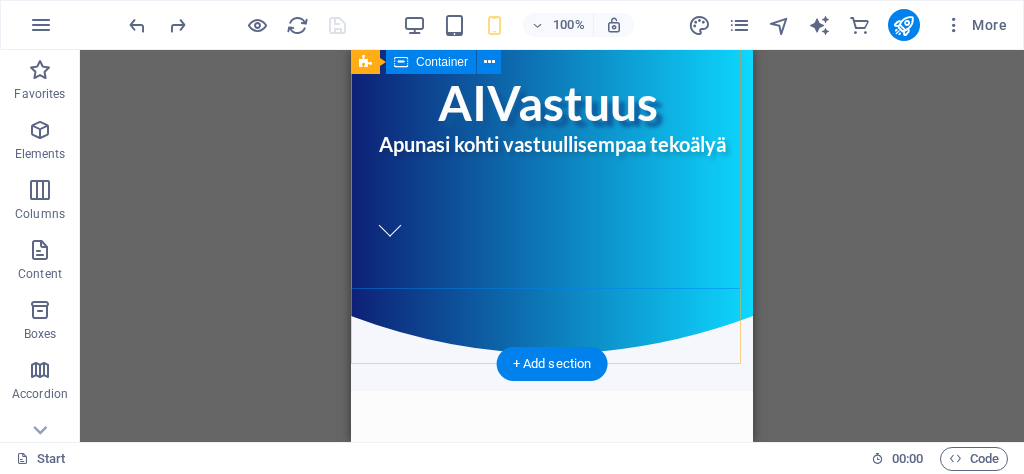 scroll, scrollTop: 485, scrollLeft: 0, axis: vertical 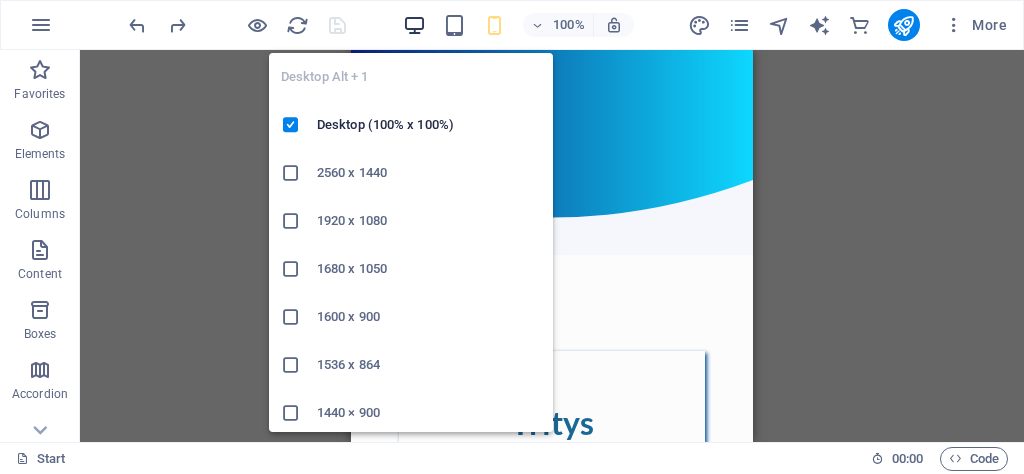 click at bounding box center (414, 25) 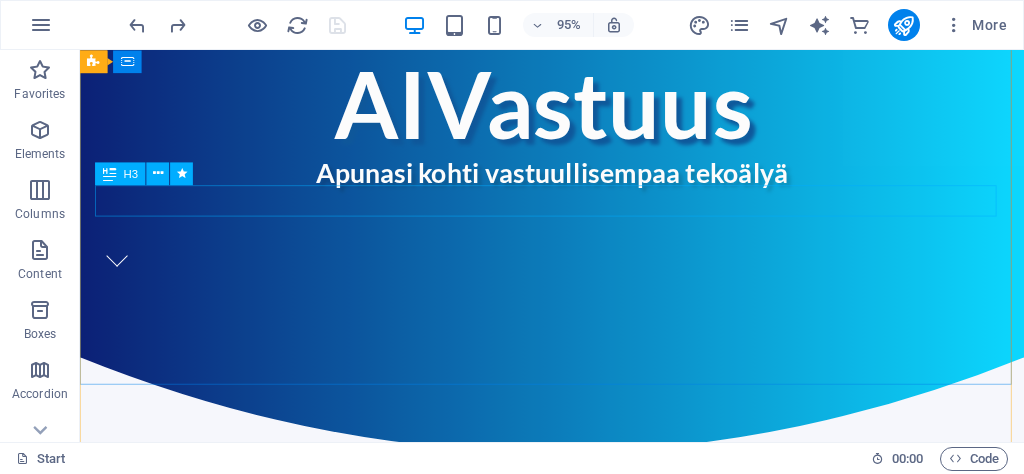 scroll, scrollTop: 446, scrollLeft: 0, axis: vertical 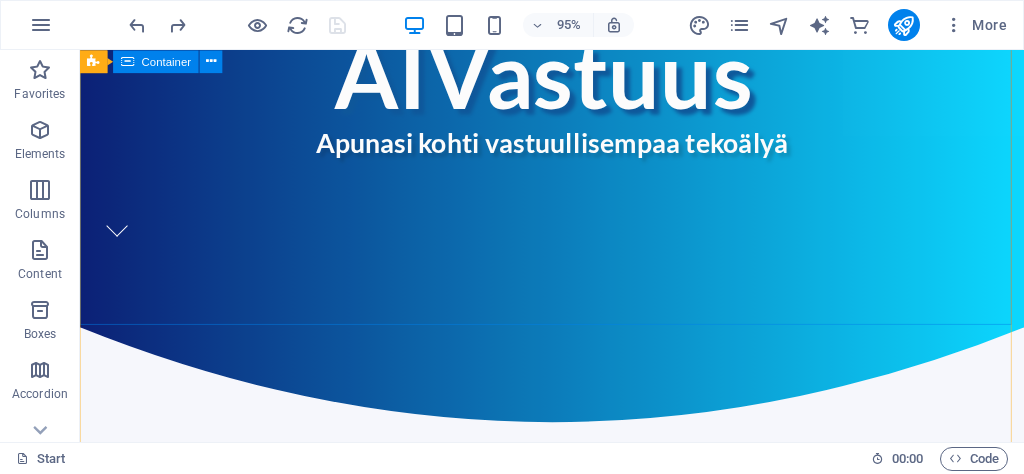 click on "AIVastuus   Apunasi kohti vastuullisempaa tekoälyä" at bounding box center [577, 34] 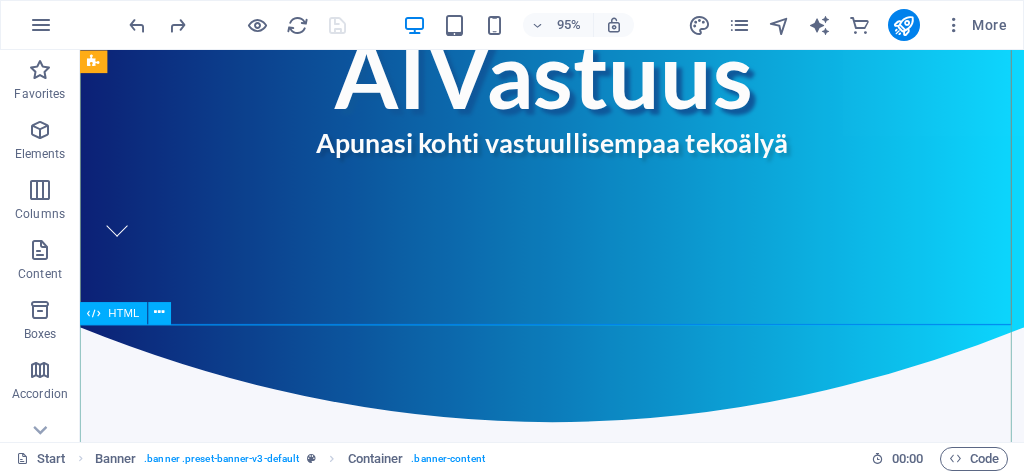 click at bounding box center [577, 441] 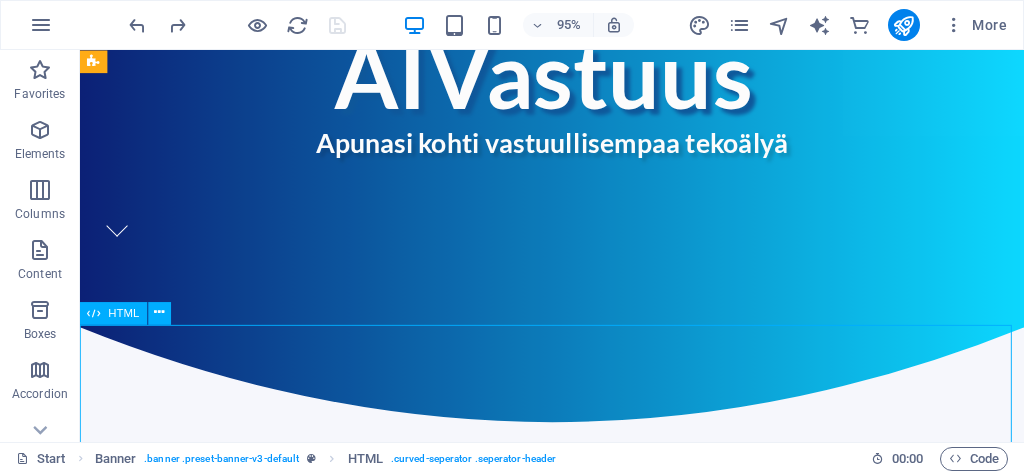 click at bounding box center [577, 441] 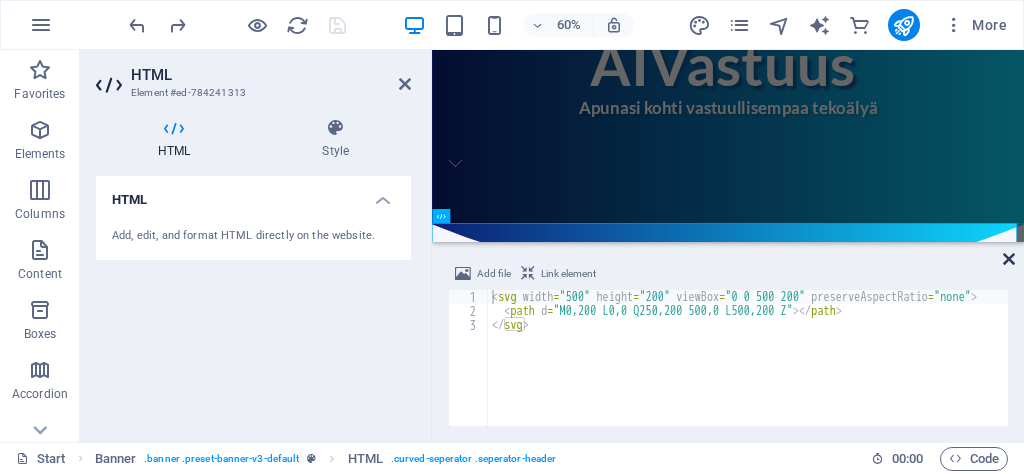 click at bounding box center (1009, 259) 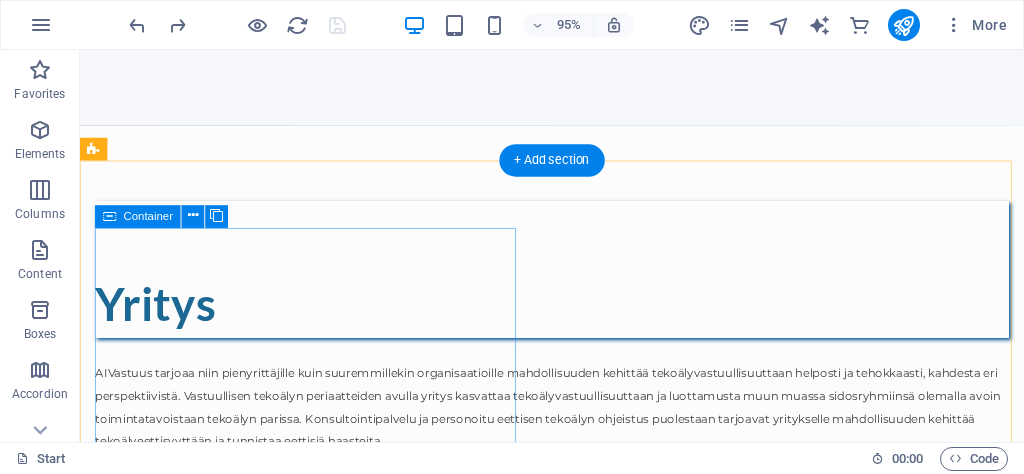 scroll, scrollTop: 817, scrollLeft: 0, axis: vertical 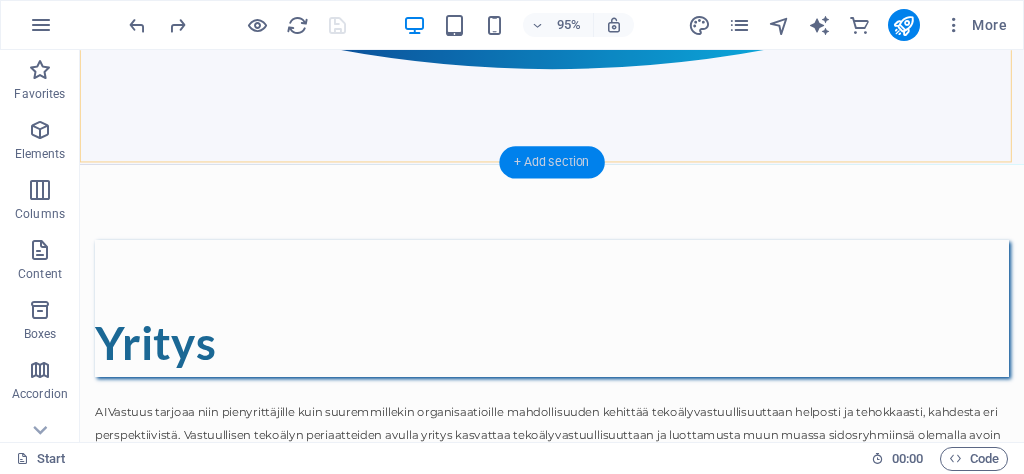 click on "+ Add section" at bounding box center [551, 162] 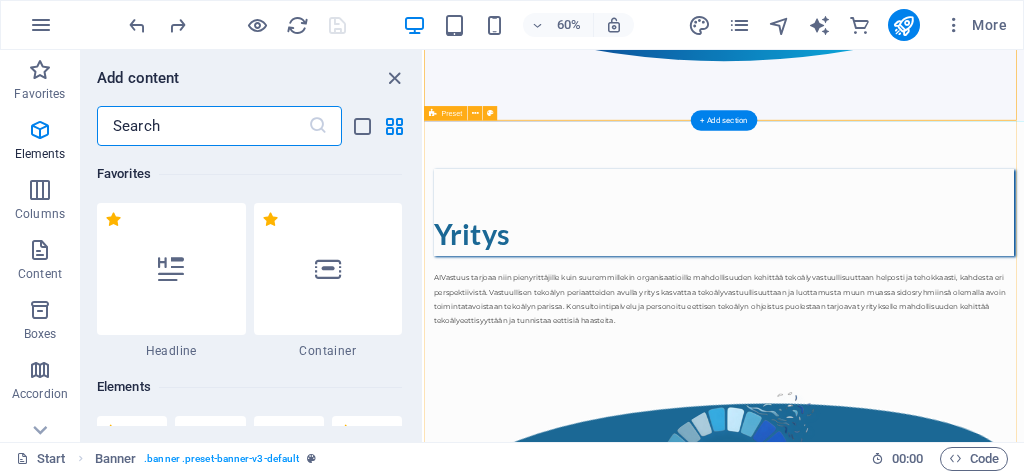 scroll, scrollTop: 3499, scrollLeft: 0, axis: vertical 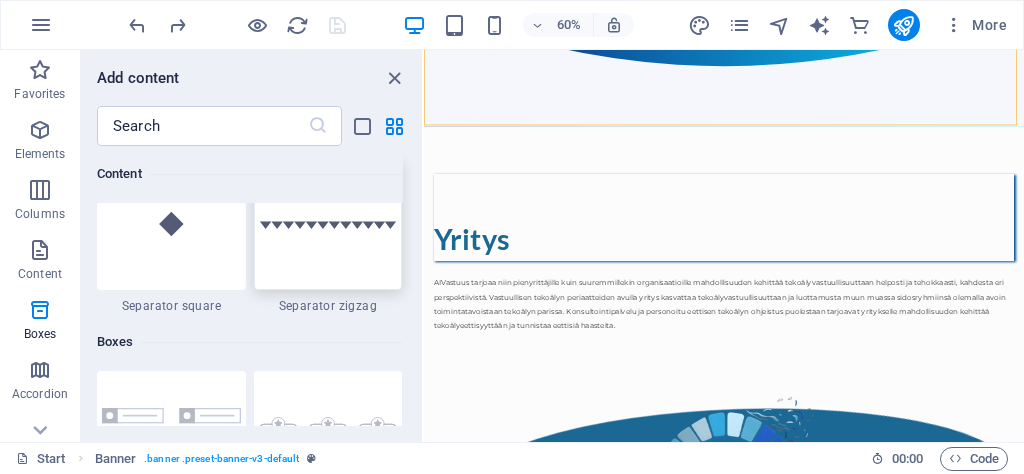 click at bounding box center [328, 224] 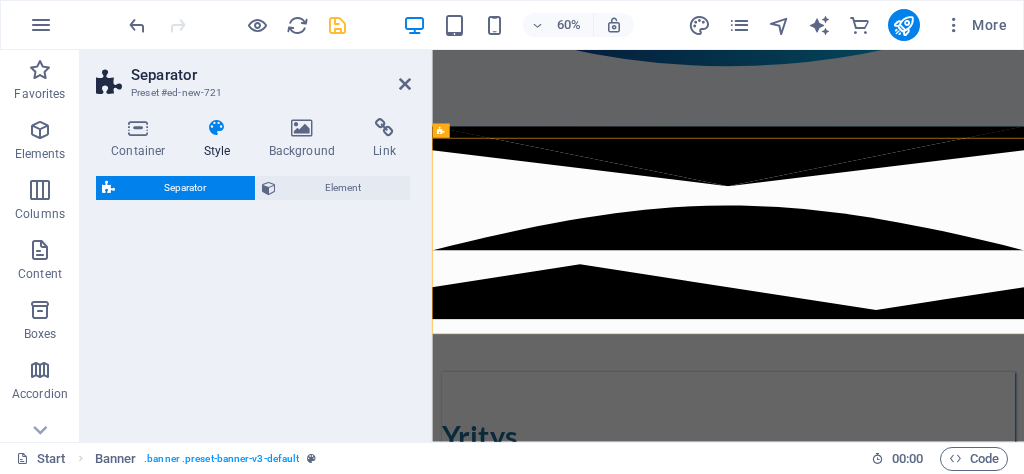 scroll, scrollTop: 788, scrollLeft: 0, axis: vertical 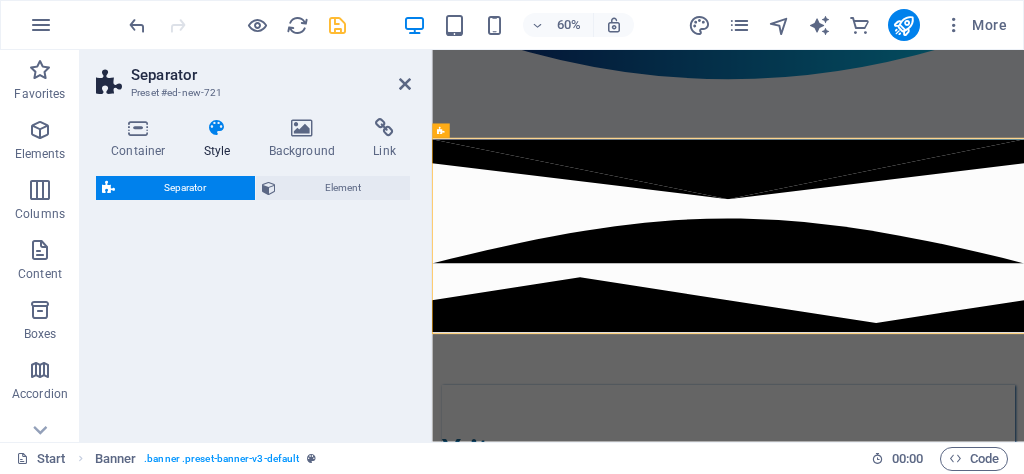 select on "zigzag" 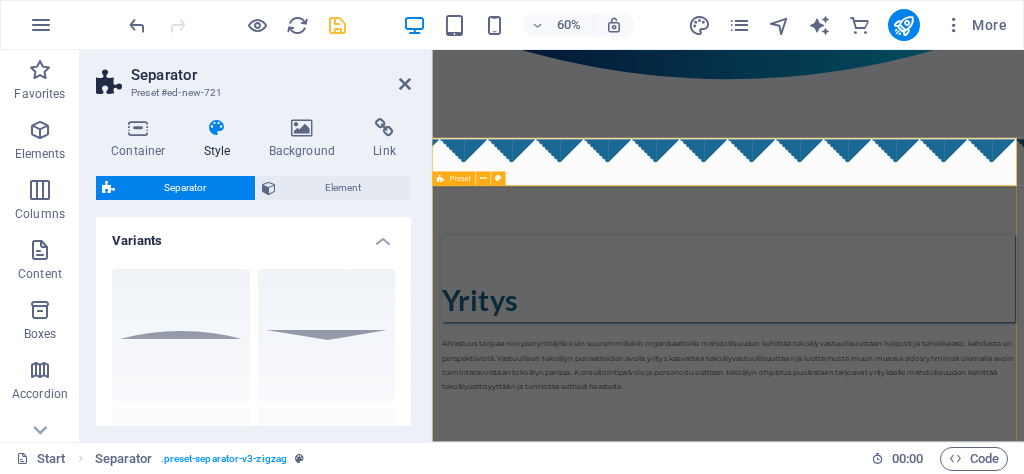 click on "Yritys AIVastuus tarjoaa niin pienyrittäjille kuin suuremmillekin organisaatioille mahdollisuuden kehittää tekoälyvastuullisuuttaan helposti ja tehokkaasti, kahdesta eri perspektiivistä. Vastuullisen tekoälyn periaatteiden avulla yritys kasvattaa tekoälyvastuullisuuttaan ja luottamusta muun muassa sidosryhmiinsä olemalla avoin toimintatavoistaan tekoälyn parissa. Konsultointipalvelu ja personoitu eettisen tekoälyn ohjeistus puolestaan tarjoavat yritykselle mahdollisuuden kehittää tekoälyeettisyyttään ja tunnistaa eettisiä haasteita.
.cls-1{fill:#1a171b;stroke:#fff;stroke-miterlimit:10;} Element 2
.cls-1{fill:#1a171b;stroke:#fff;stroke-miterlimit:10;} Element 2
Yrityksen omat vastuullisen tekoälyn periaatteet Yrityksen omat vastuullisen tekoälyn periaatteet Yrityksen omat vastuullisen tekoälyn periaatteet Yrityksen omat vastuullisen tekoälyn periaatteet Yrityksen omat vastuullisen tekoälyn periaatteet 1 2 3 4 5 Palvelut ja hinnasto" at bounding box center [925, 1092] 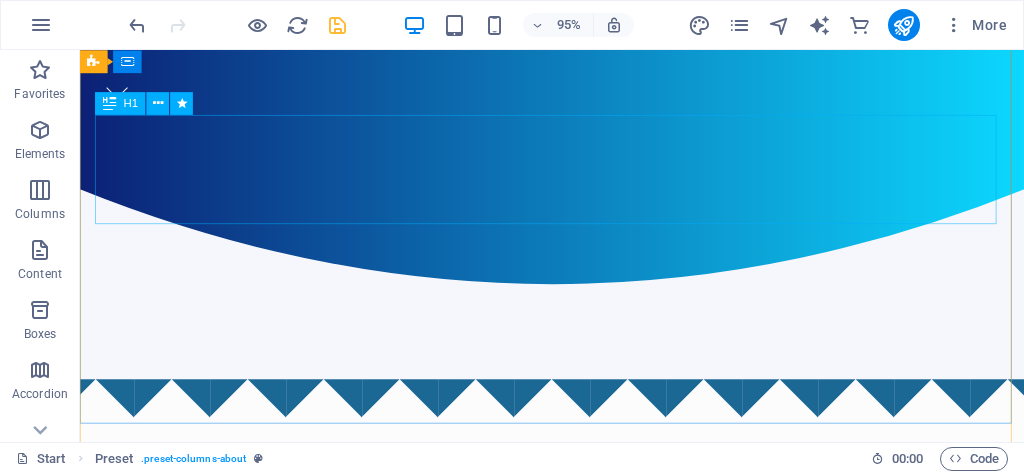 scroll, scrollTop: 338, scrollLeft: 0, axis: vertical 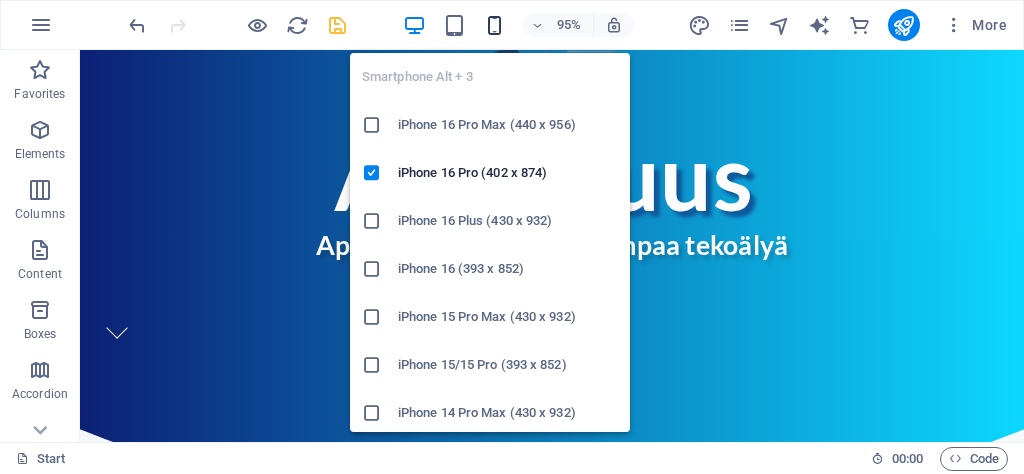 click at bounding box center (494, 25) 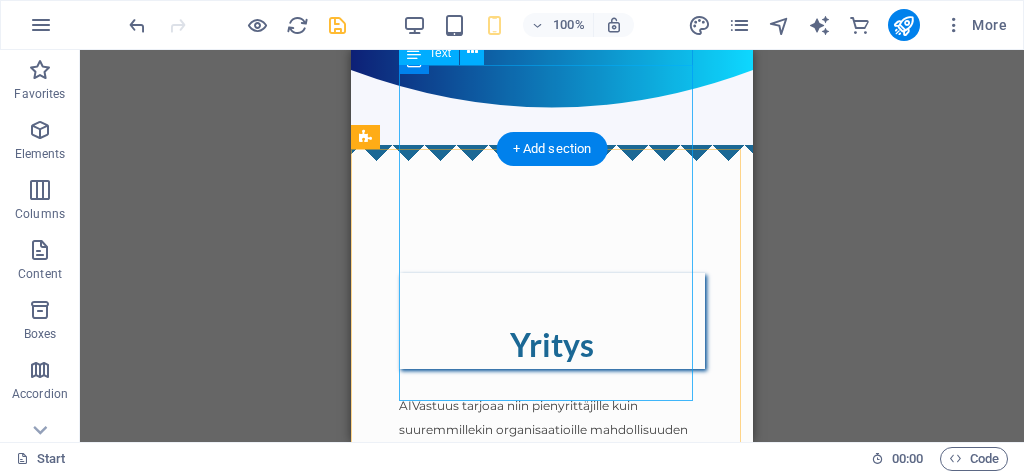 scroll, scrollTop: 607, scrollLeft: 0, axis: vertical 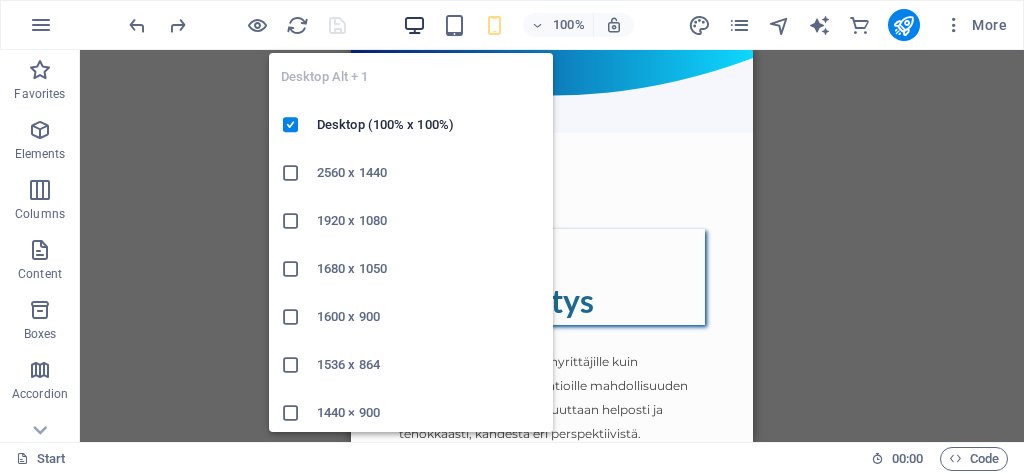 click at bounding box center [414, 25] 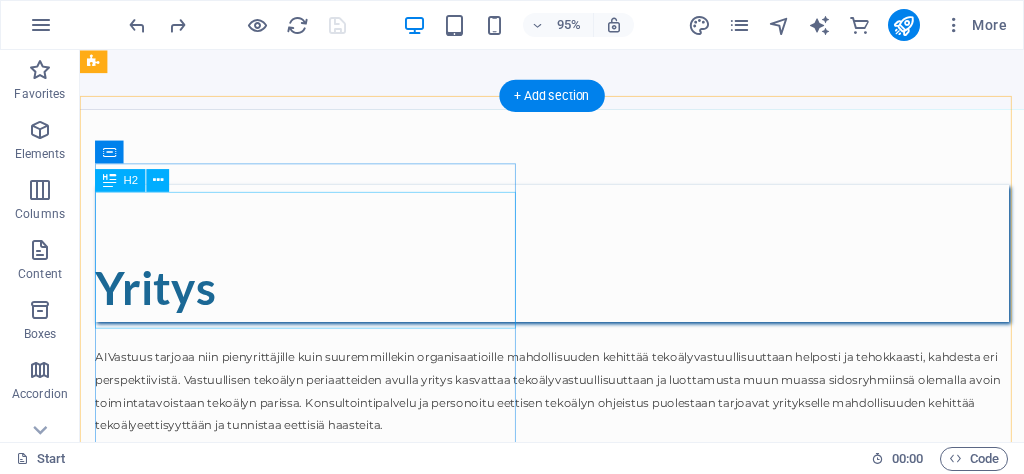 scroll, scrollTop: 869, scrollLeft: 0, axis: vertical 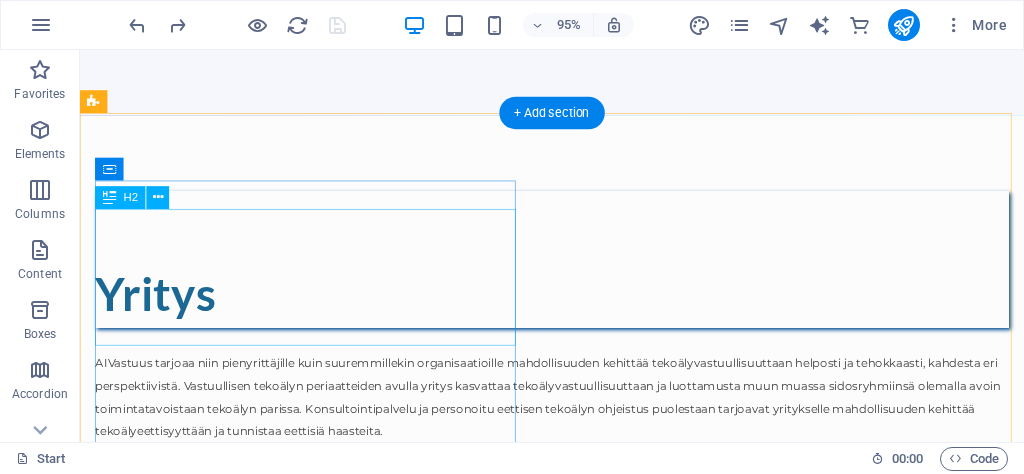 click on "Yritys" at bounding box center (577, 270) 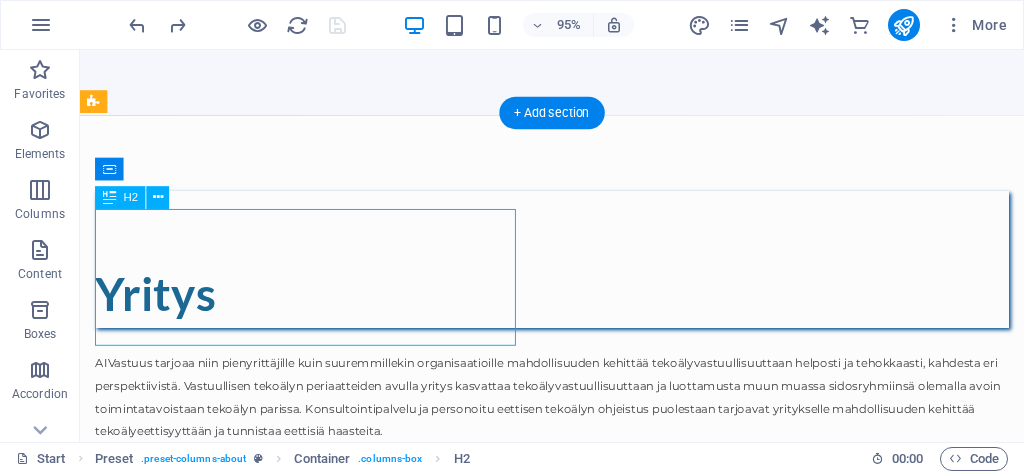 click on "Yritys" at bounding box center [577, 270] 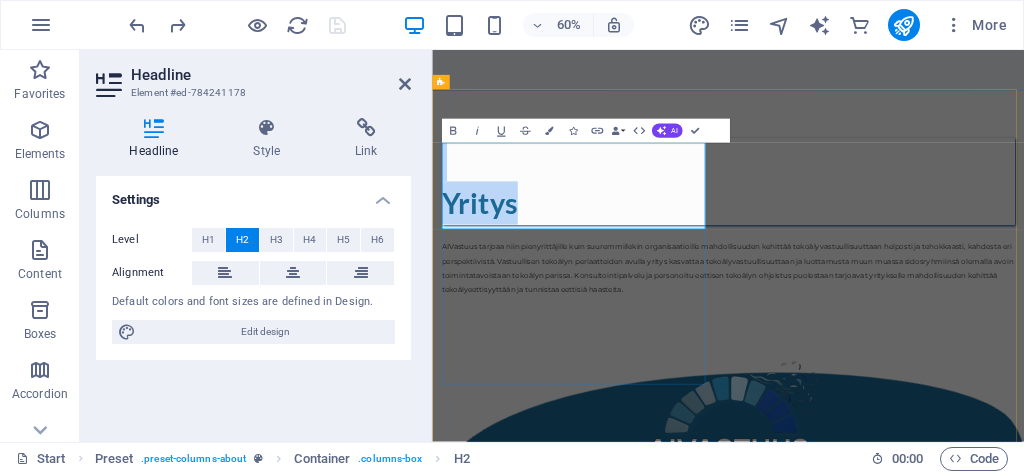 click on "Yritys" at bounding box center (925, 270) 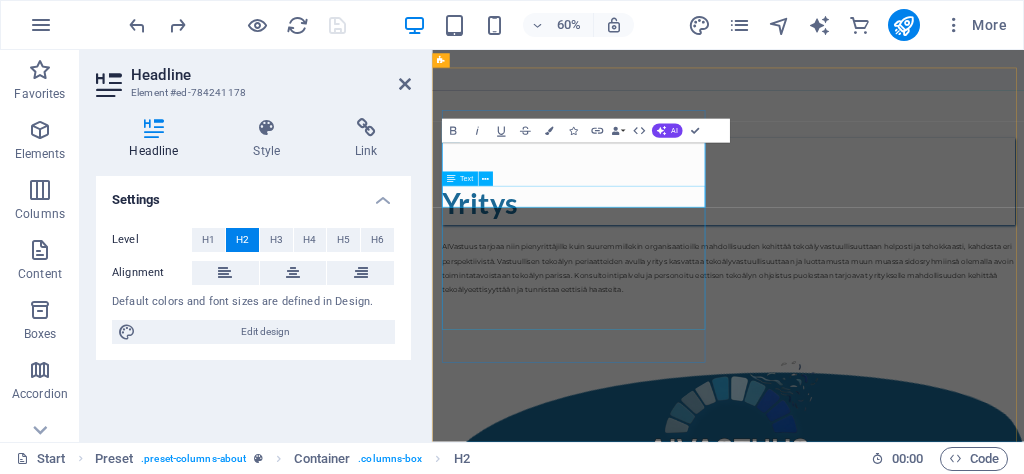 scroll, scrollTop: 905, scrollLeft: 0, axis: vertical 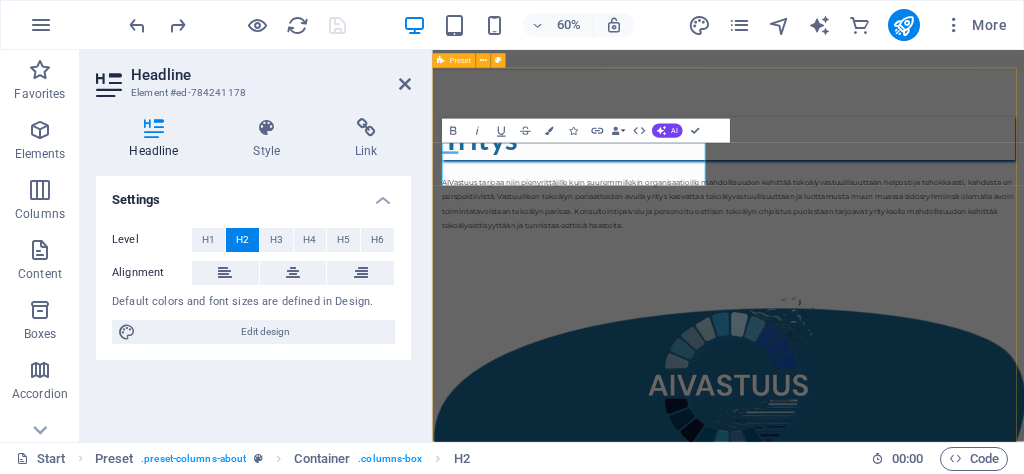 click on "Yritys AIVastuus tarjoaa niin pienyrittäjille kuin suuremmillekin organisaatioille mahdollisuuden kehittää tekoälyvastuullisuuttaan helposti ja tehokkaasti, kahdesta eri perspektiivistä. Vastuullisen tekoälyn periaatteiden avulla yritys kasvattaa tekoälyvastuullisuuttaan ja luottamusta muun muassa sidosryhmiinsä olemalla avoin toimintatavoistaan tekoälyn parissa. Konsultointipalvelu ja personoitu eettisen tekoälyn ohjeistus puolestaan tarjoavat yritykselle mahdollisuuden kehittää tekoälyeettisyyttään ja tunnistaa eettisiä haasteita.
.cls-1{fill:#1a171b;stroke:#fff;stroke-miterlimit:10;} Element 2
.cls-1{fill:#1a171b;stroke:#fff;stroke-miterlimit:10;} Element 2
Yrityksen omat vastuullisen tekoälyn periaatteet Yrityksen omat vastuullisen tekoälyn periaatteet Yrityksen omat vastuullisen tekoälyn periaatteet Yrityksen omat vastuullisen tekoälyn periaatteet Yrityksen omat vastuullisen tekoälyn periaatteet 1 2 3 4 5 Palvelut ja hinnasto" at bounding box center [925, 895] 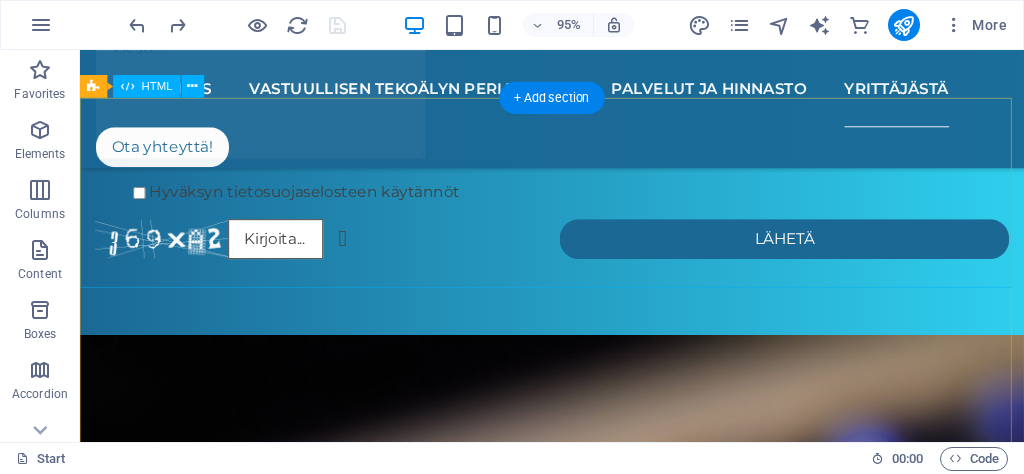 scroll, scrollTop: 4268, scrollLeft: 0, axis: vertical 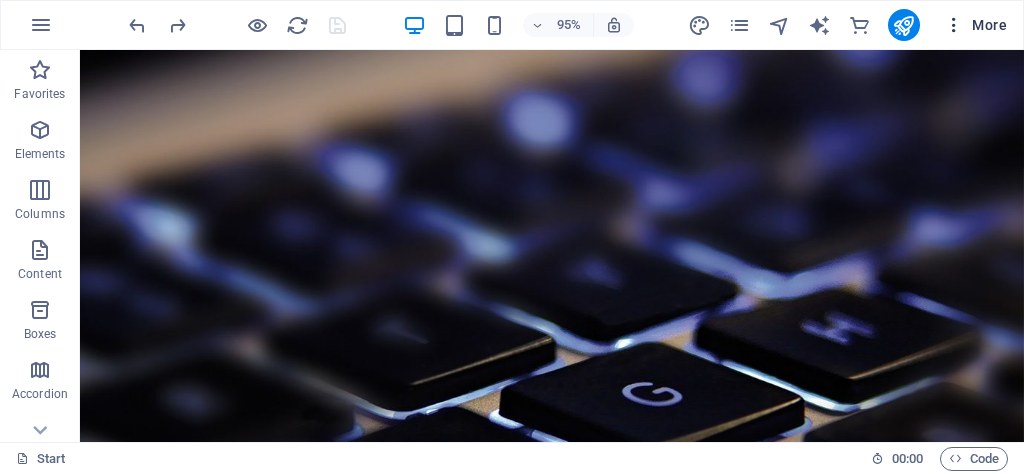 click at bounding box center [954, 25] 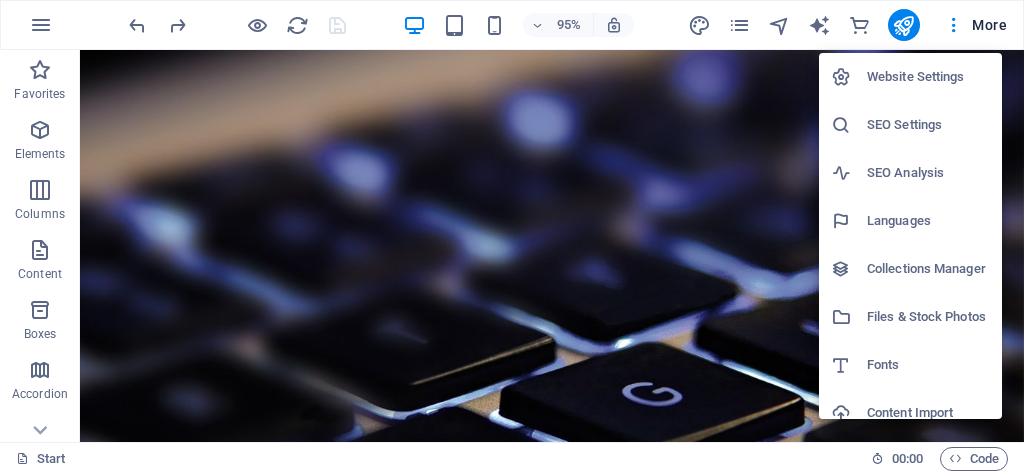 click on "Website Settings" at bounding box center (928, 77) 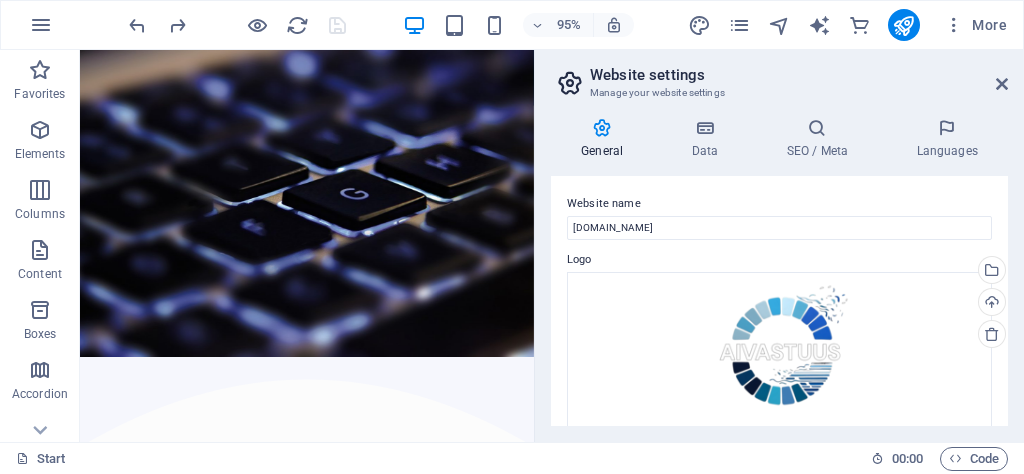 scroll, scrollTop: 4041, scrollLeft: 0, axis: vertical 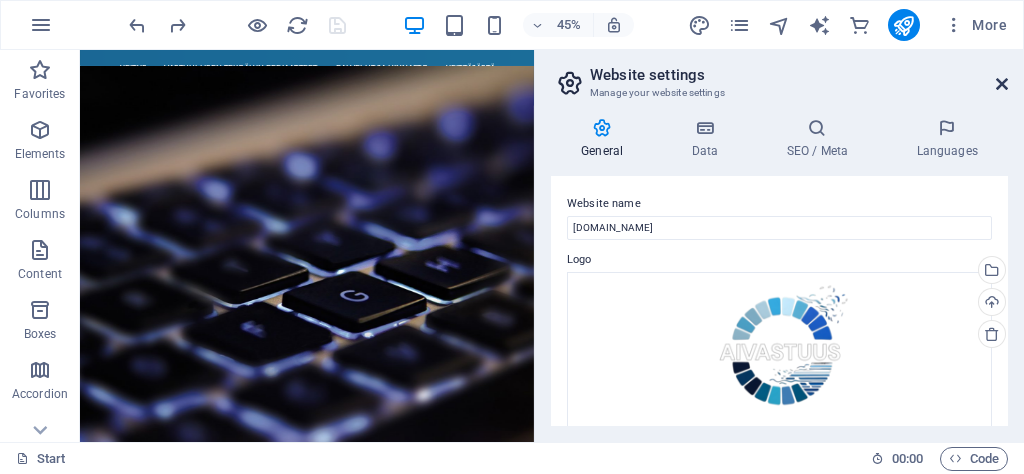 click at bounding box center [1002, 84] 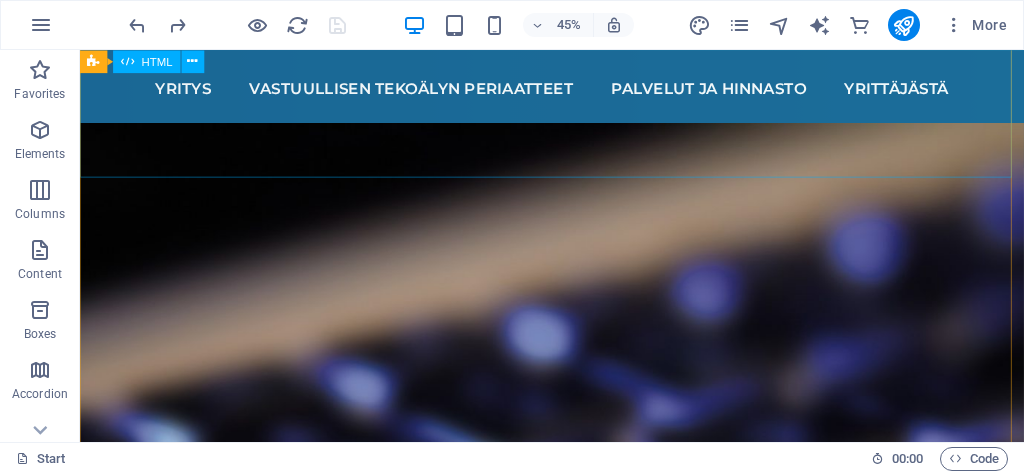 scroll, scrollTop: 4082, scrollLeft: 0, axis: vertical 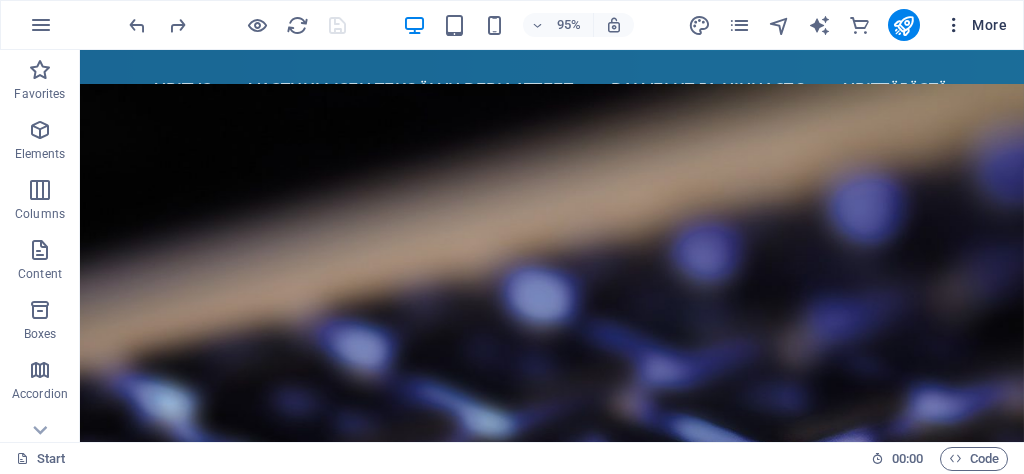 click at bounding box center (954, 25) 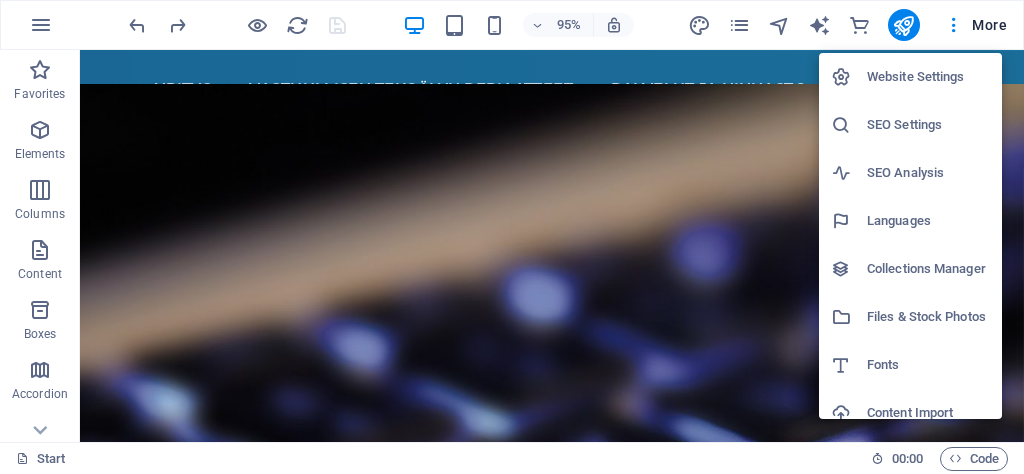 click at bounding box center [512, 237] 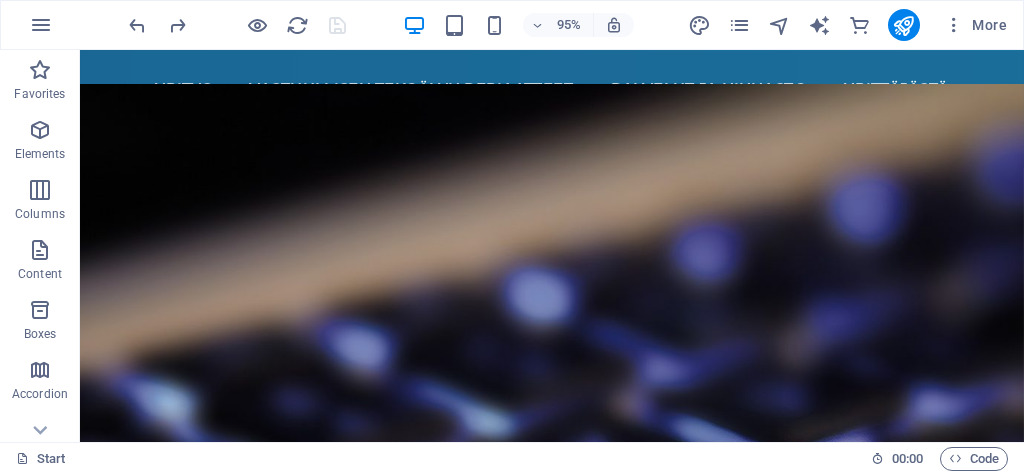 click at bounding box center [41, 25] 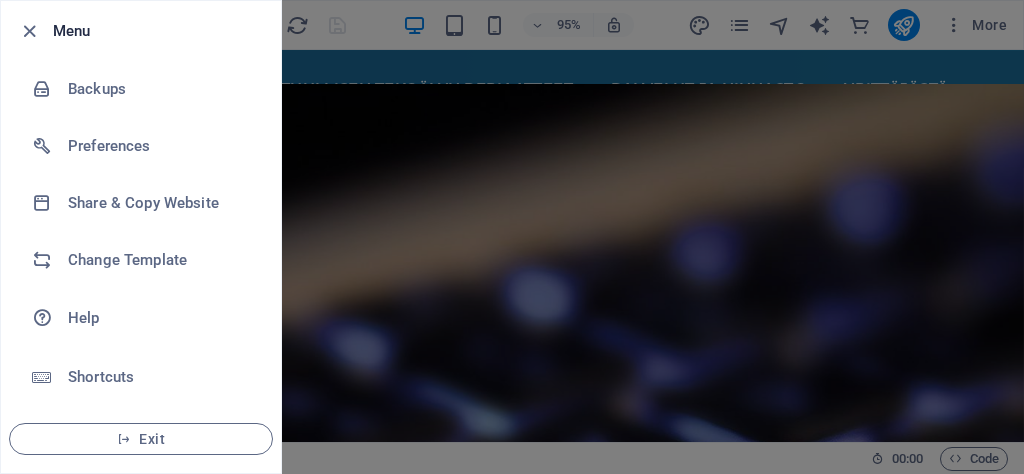 click at bounding box center (512, 237) 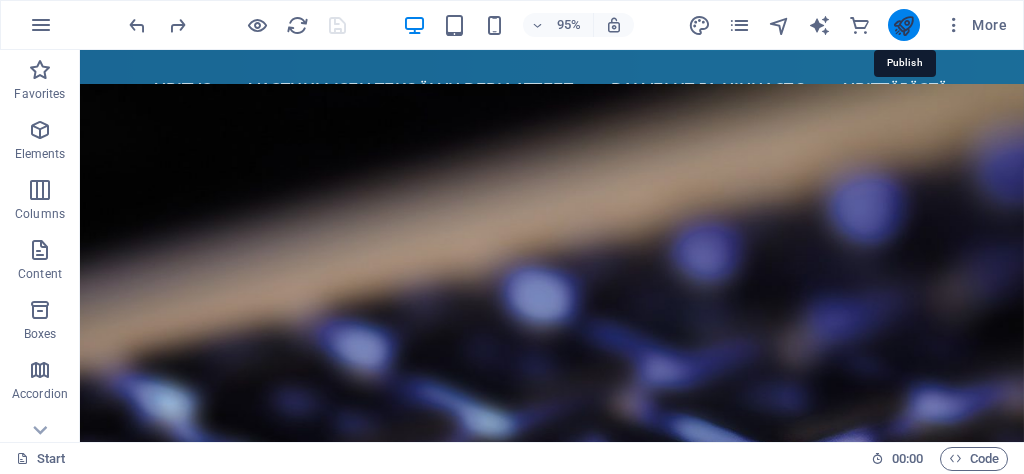 click at bounding box center [903, 25] 